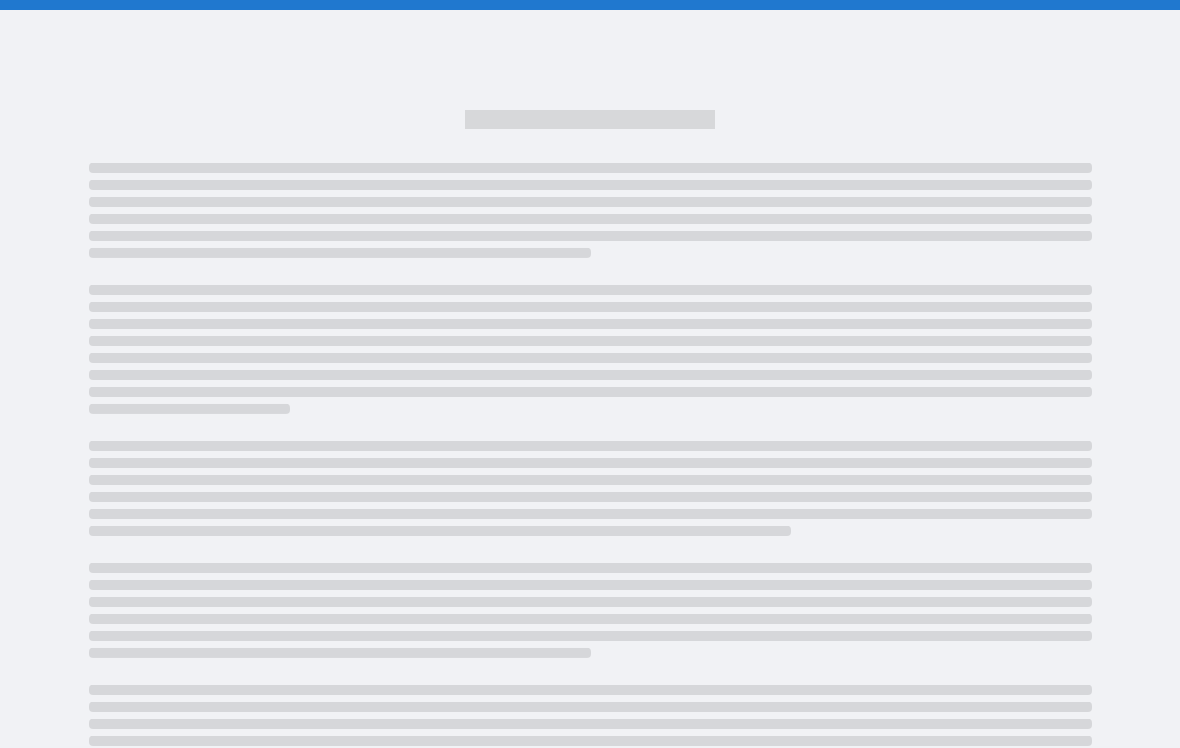 scroll, scrollTop: 0, scrollLeft: 0, axis: both 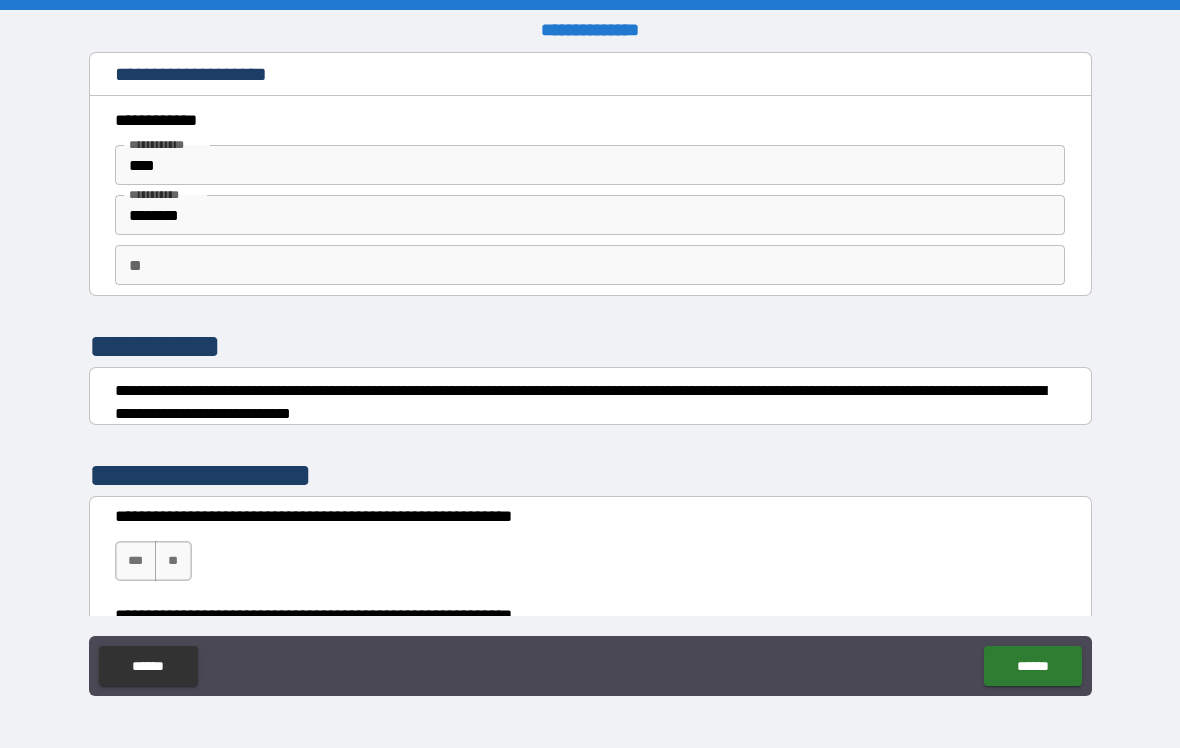 click on "***" at bounding box center [136, 561] 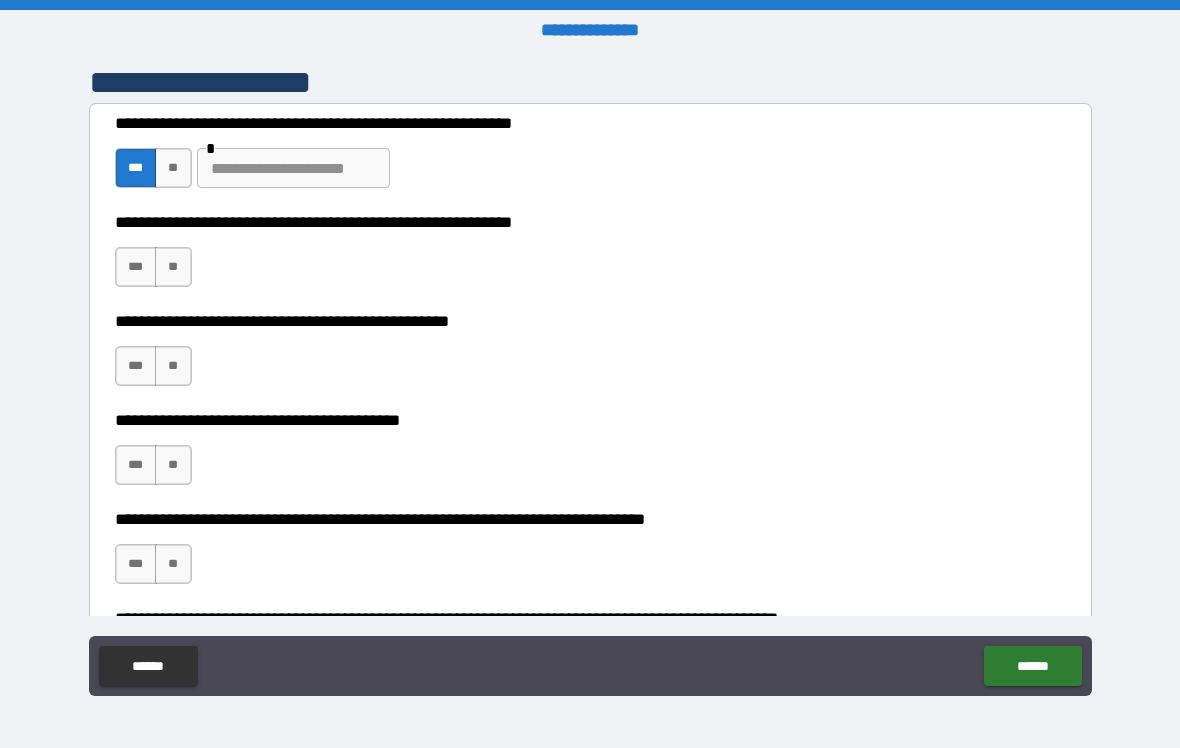 scroll, scrollTop: 389, scrollLeft: 0, axis: vertical 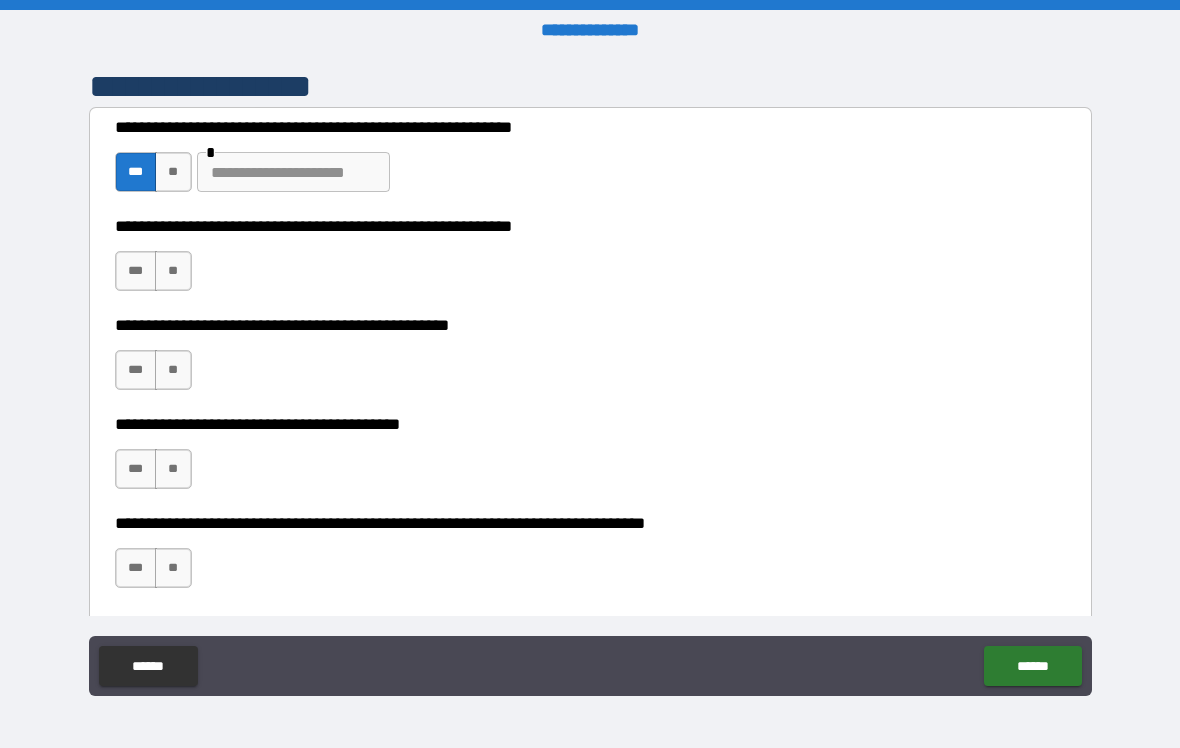 click on "**" at bounding box center (173, 271) 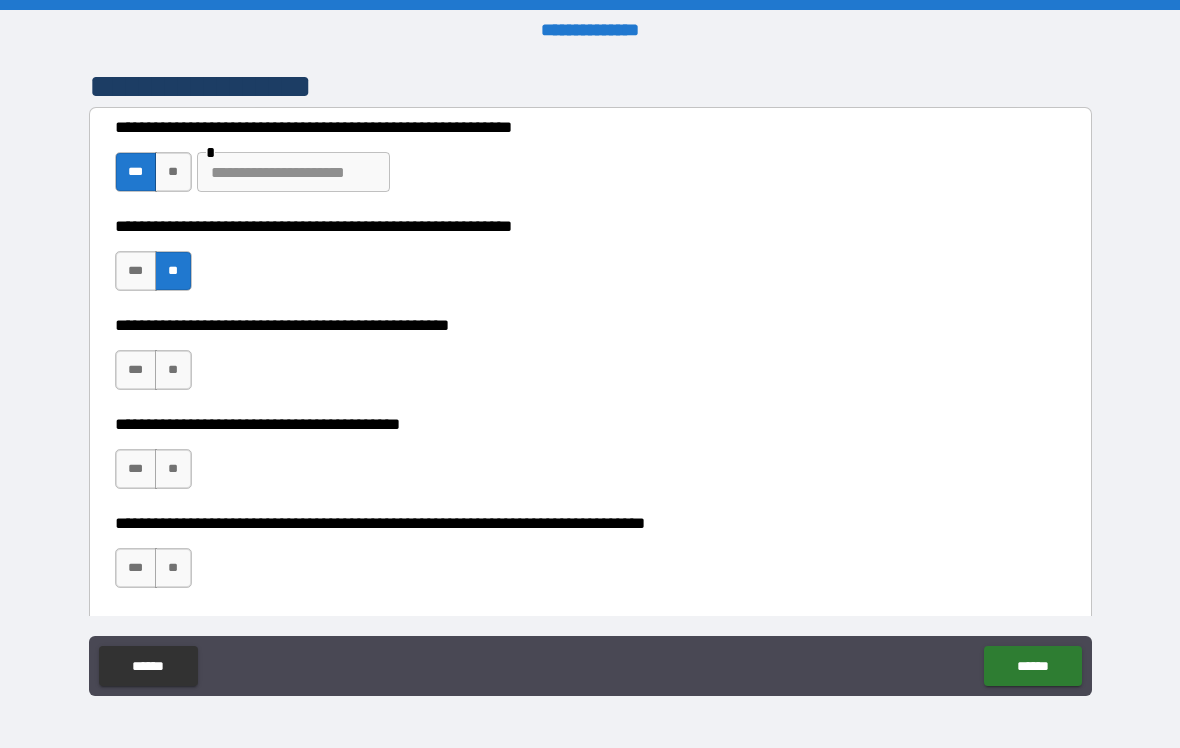 click on "**" at bounding box center (173, 370) 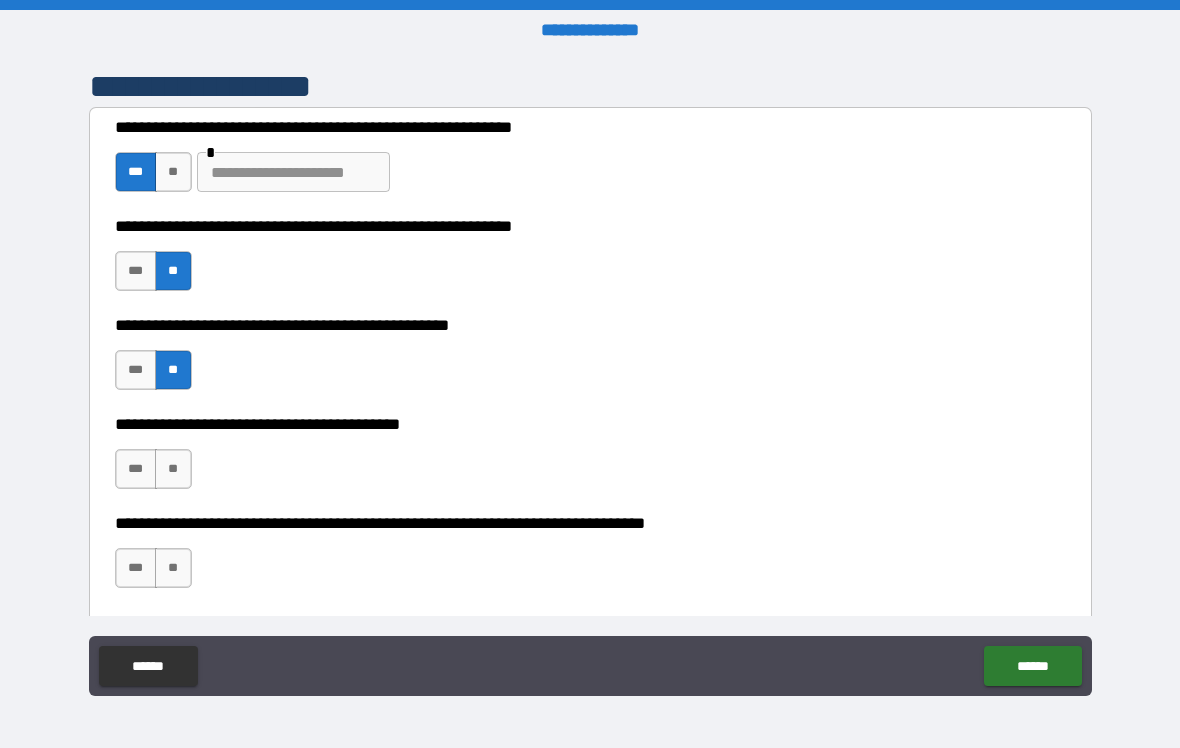 click on "**" at bounding box center [173, 469] 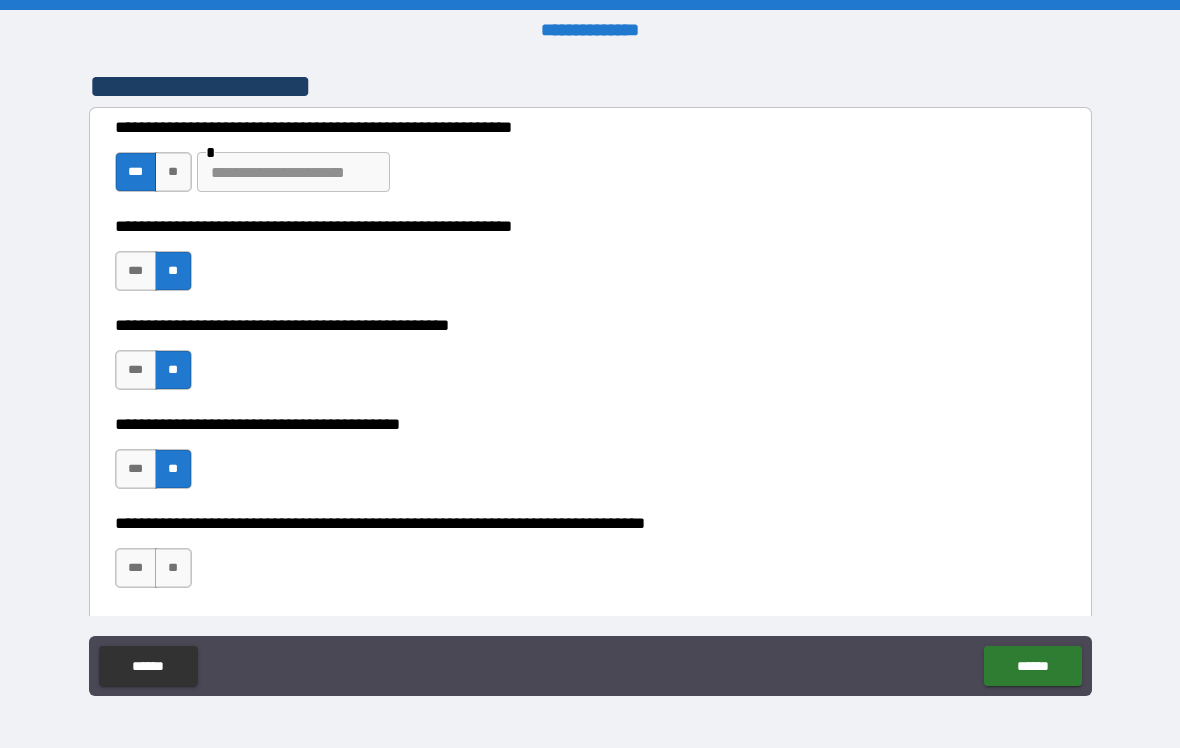 click on "**" at bounding box center (173, 568) 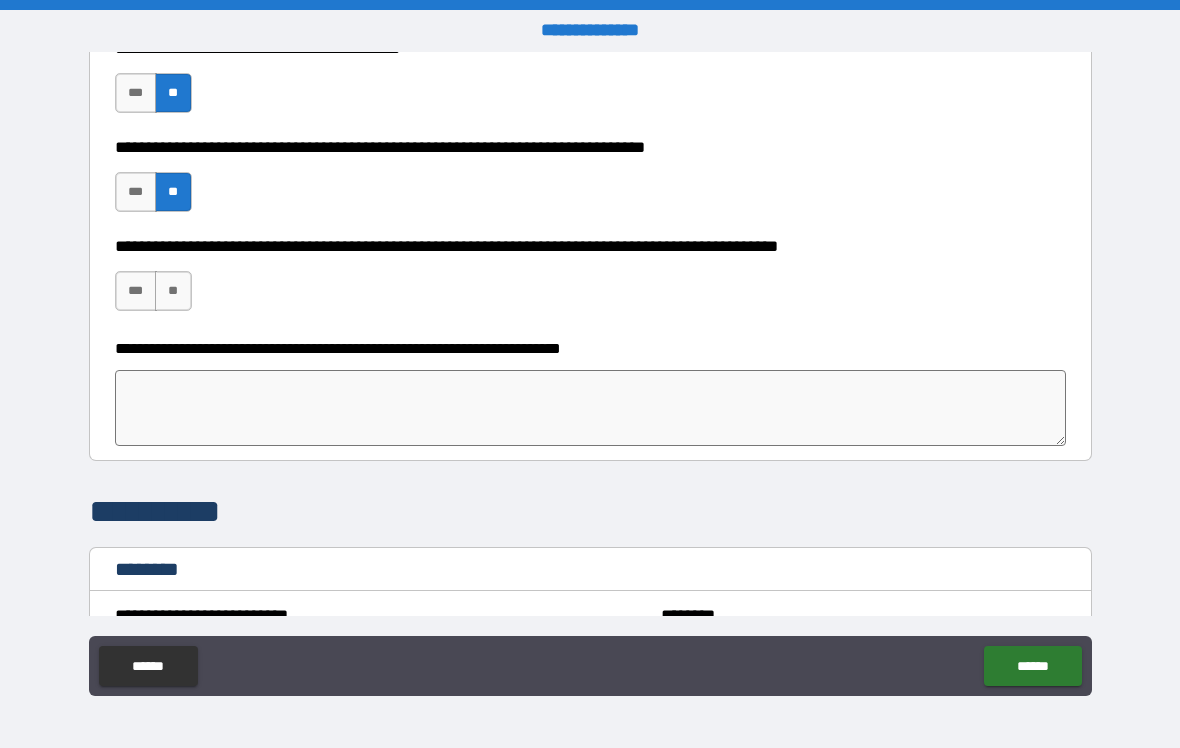 scroll, scrollTop: 763, scrollLeft: 0, axis: vertical 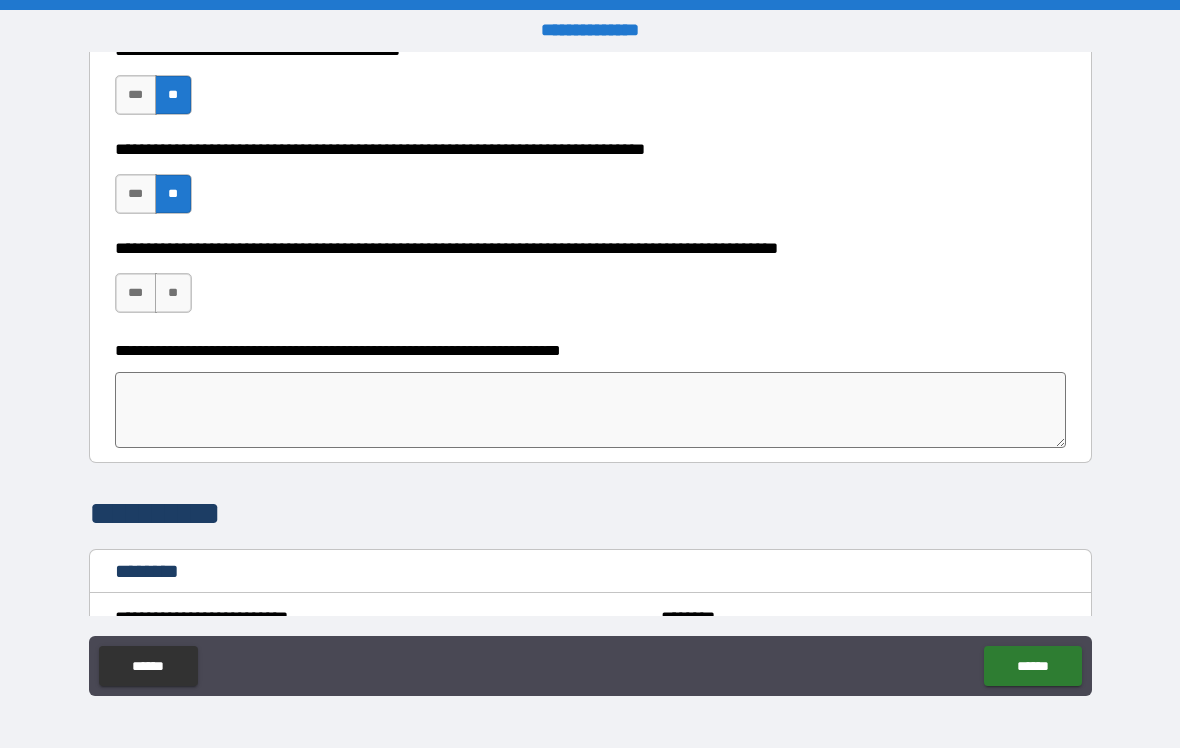 click on "**" at bounding box center [173, 293] 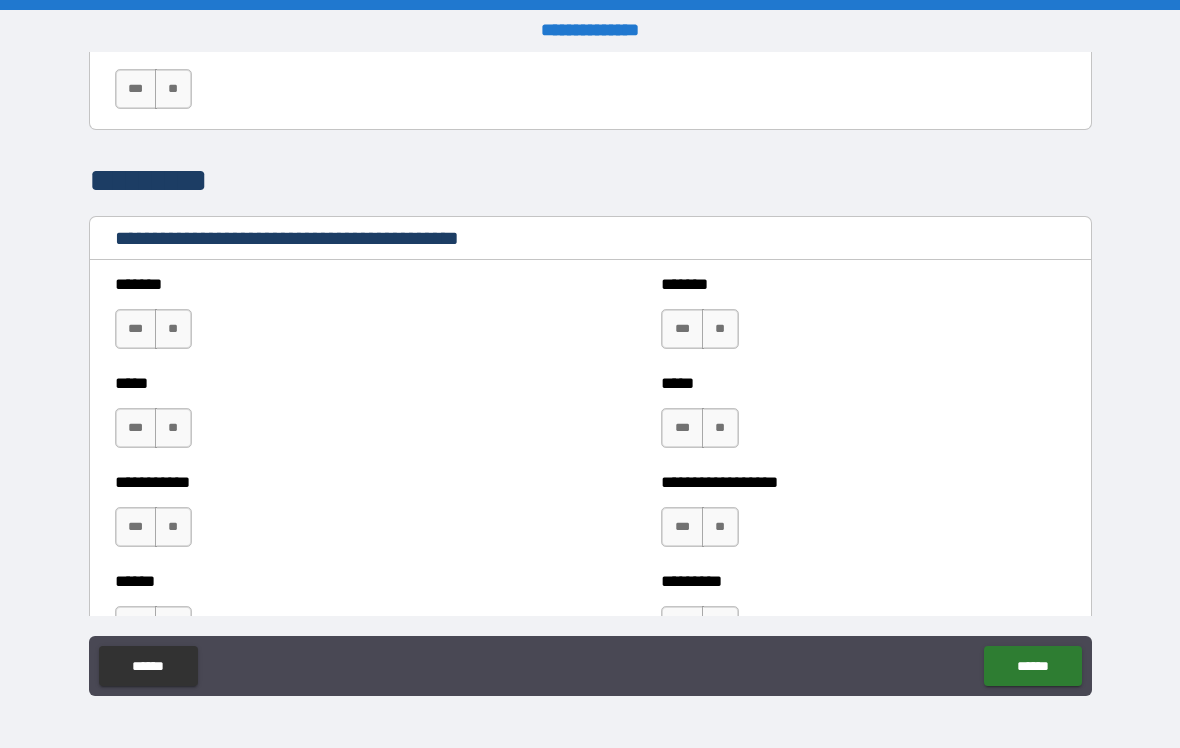 scroll, scrollTop: 1562, scrollLeft: 0, axis: vertical 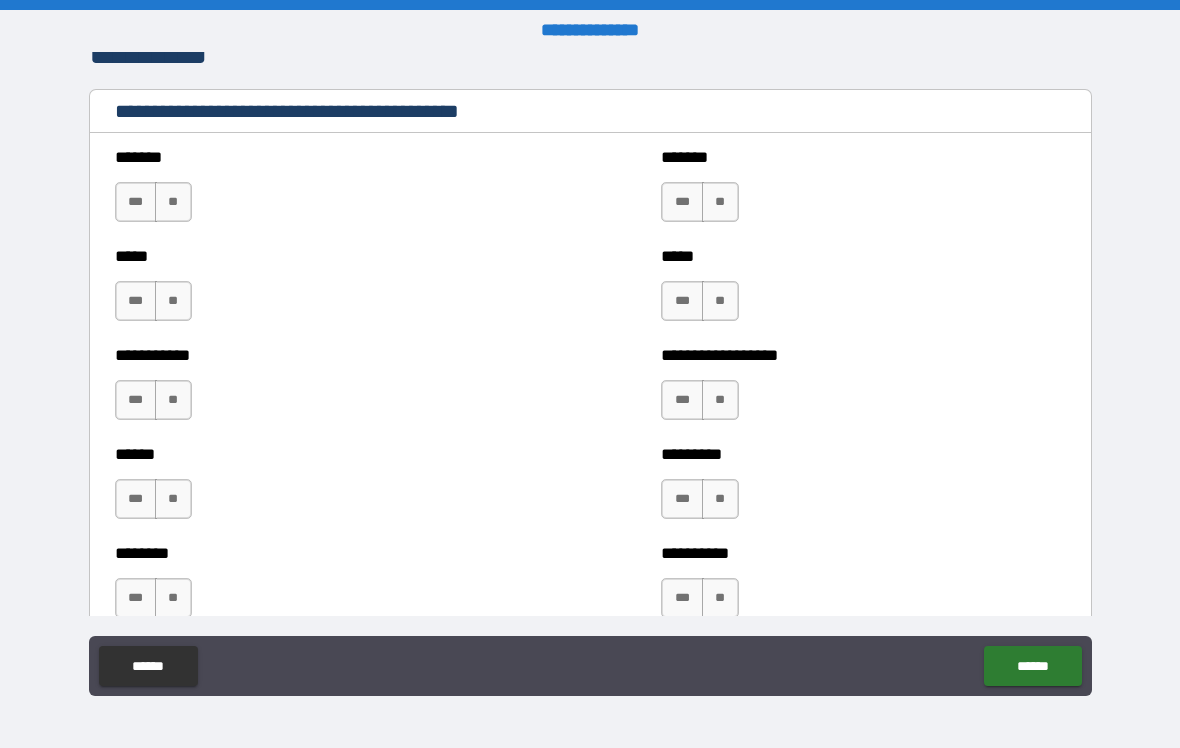click on "**" at bounding box center [173, 202] 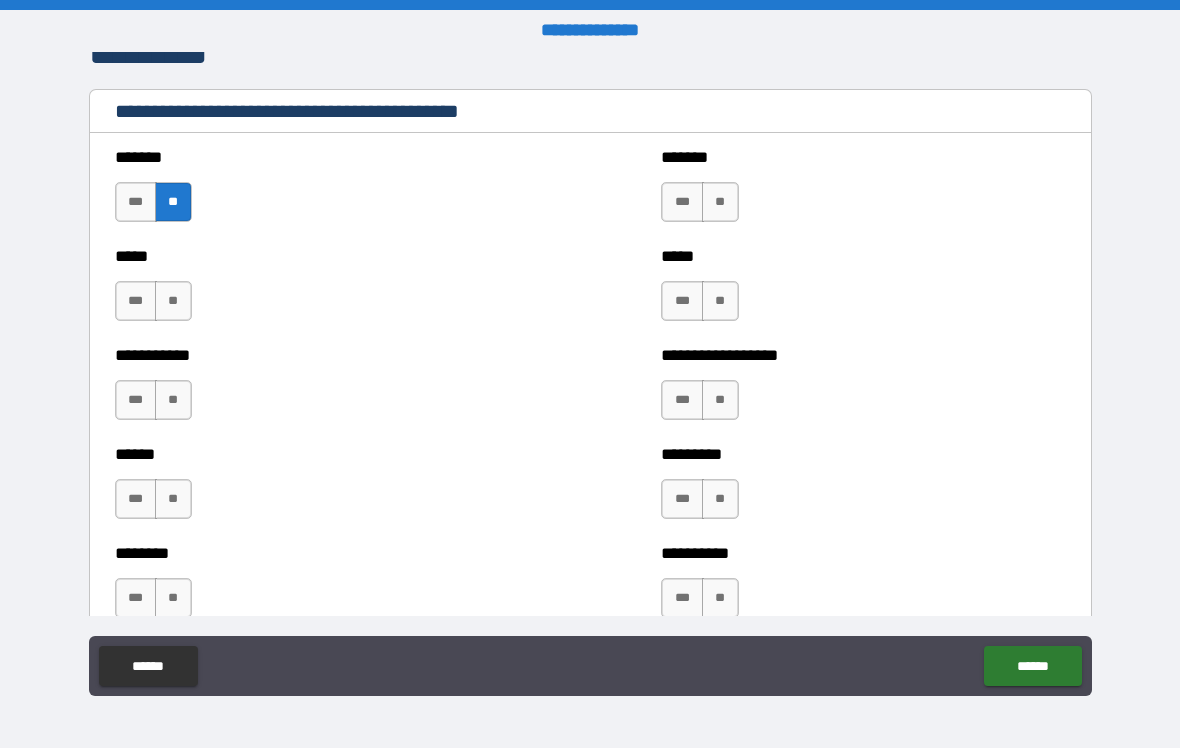 click on "**" at bounding box center [173, 301] 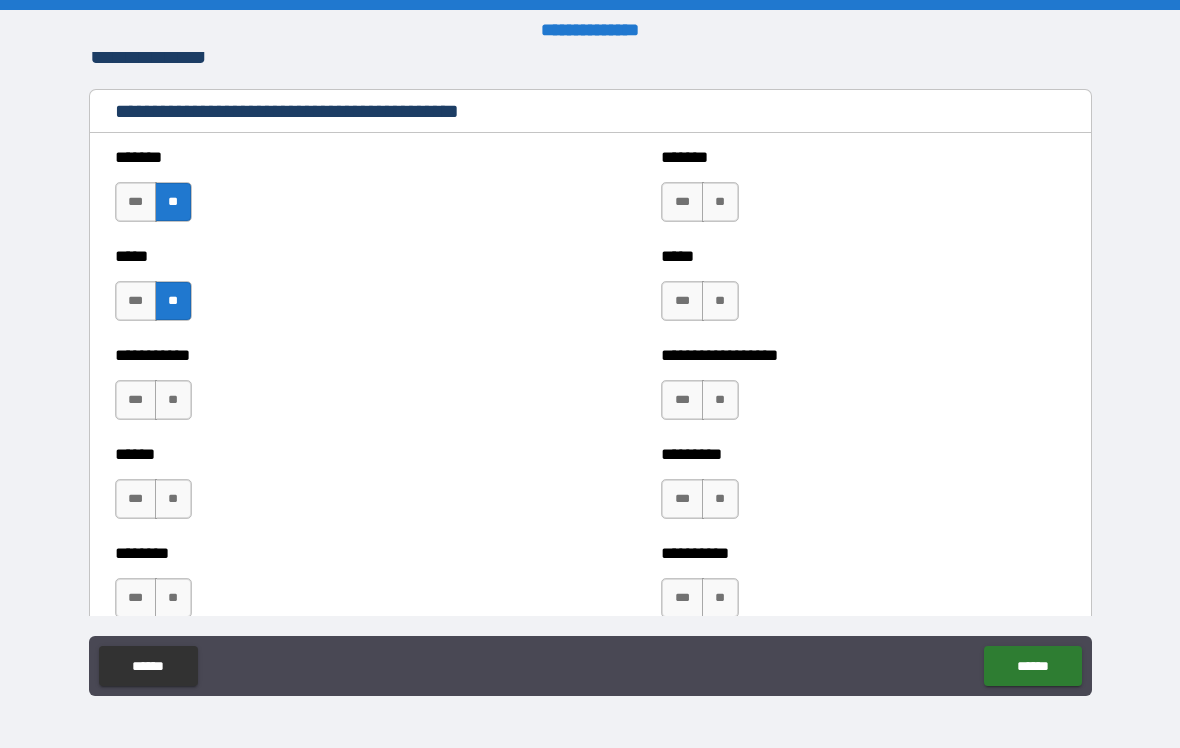 click on "**" at bounding box center [173, 400] 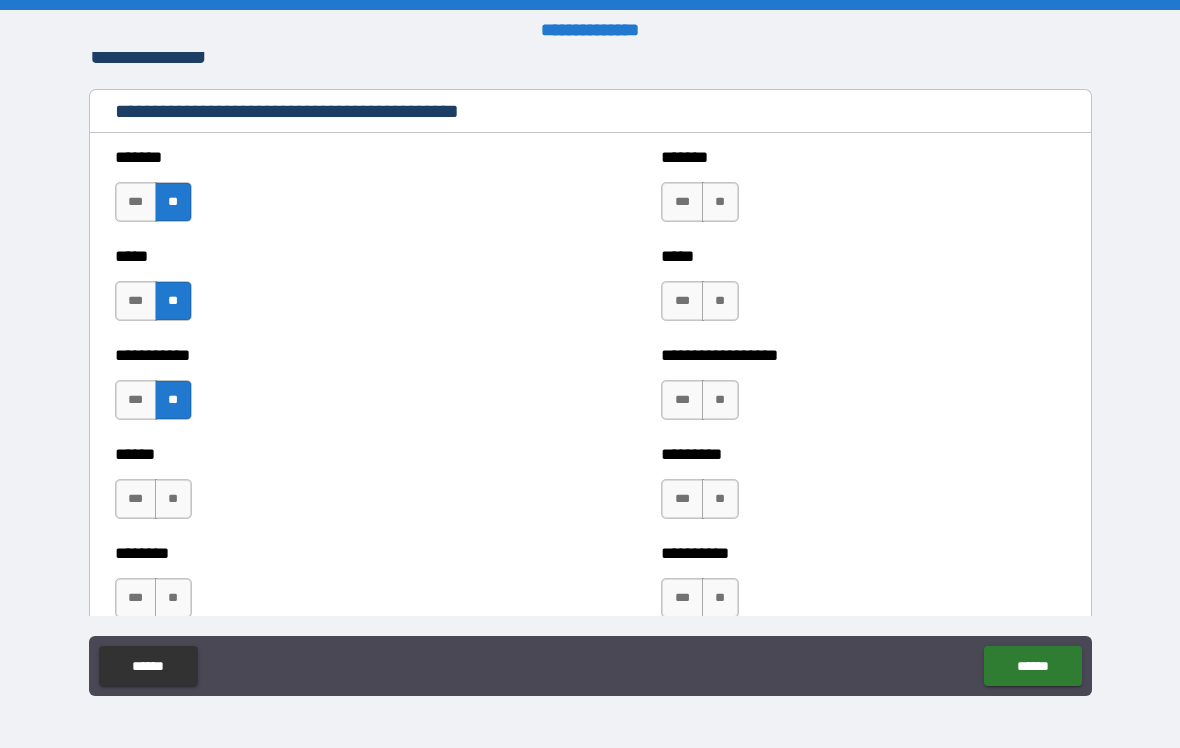 click on "**" at bounding box center [173, 499] 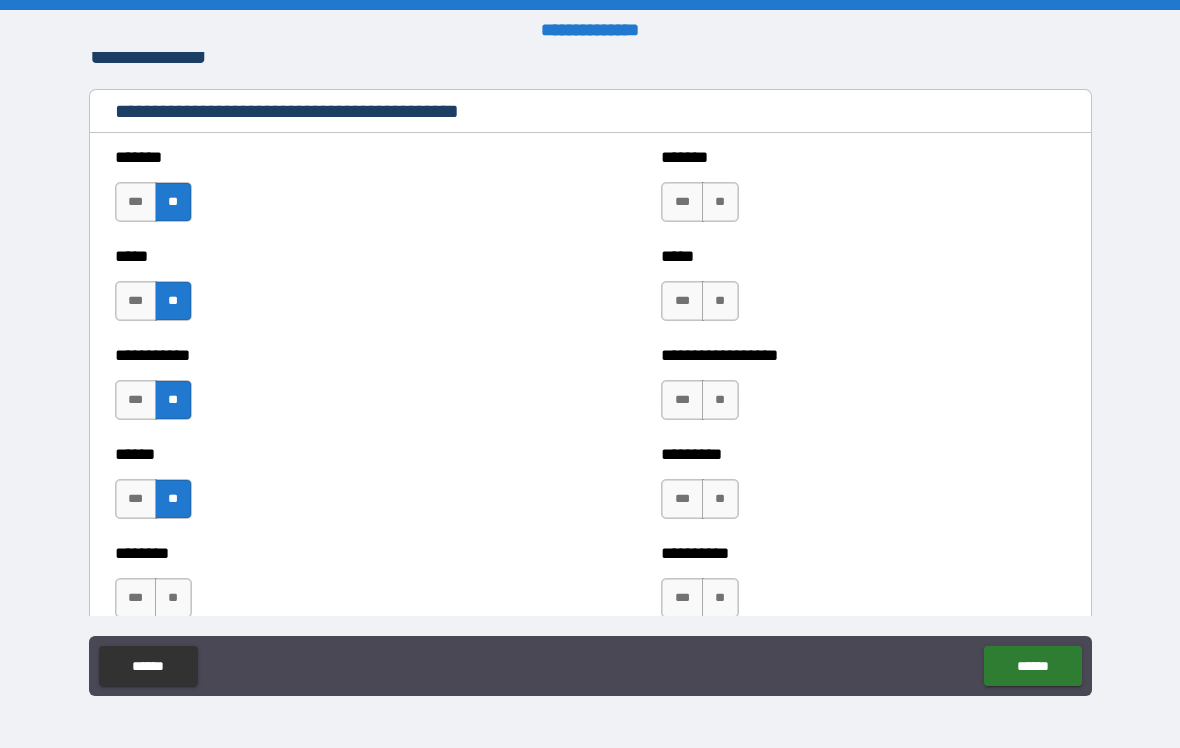 click on "**" at bounding box center (173, 598) 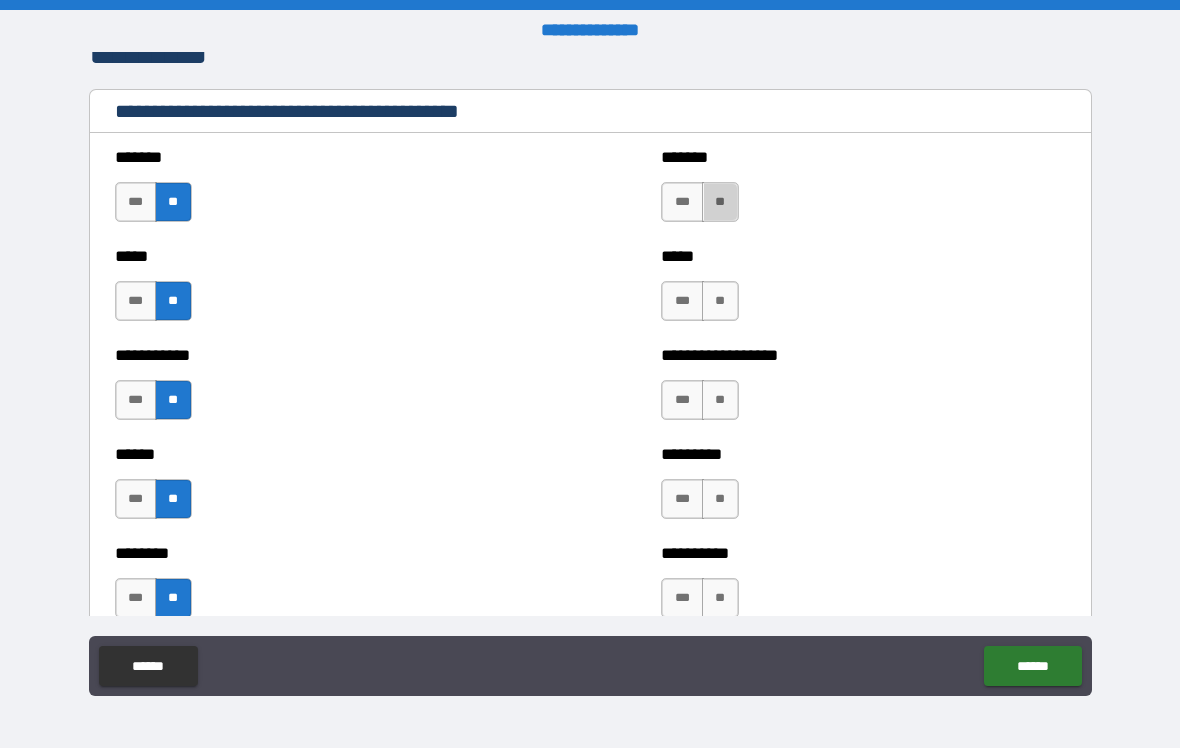 click on "**" at bounding box center (720, 202) 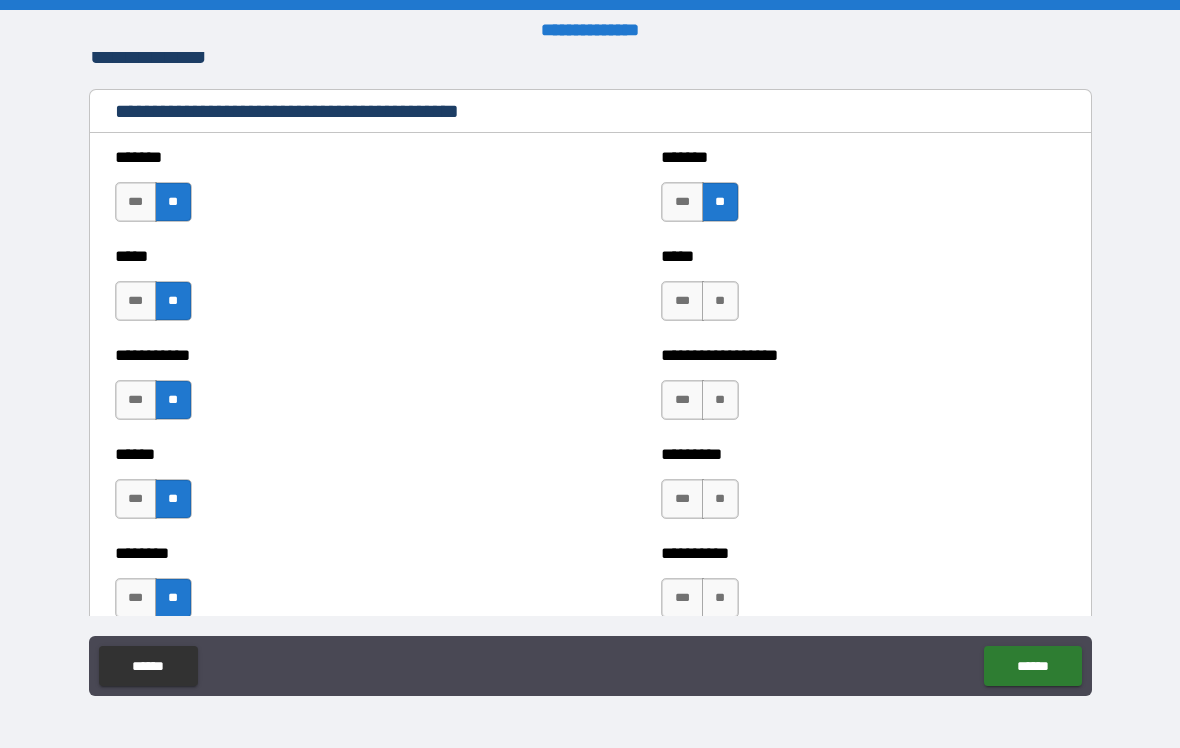 click on "**" at bounding box center (720, 301) 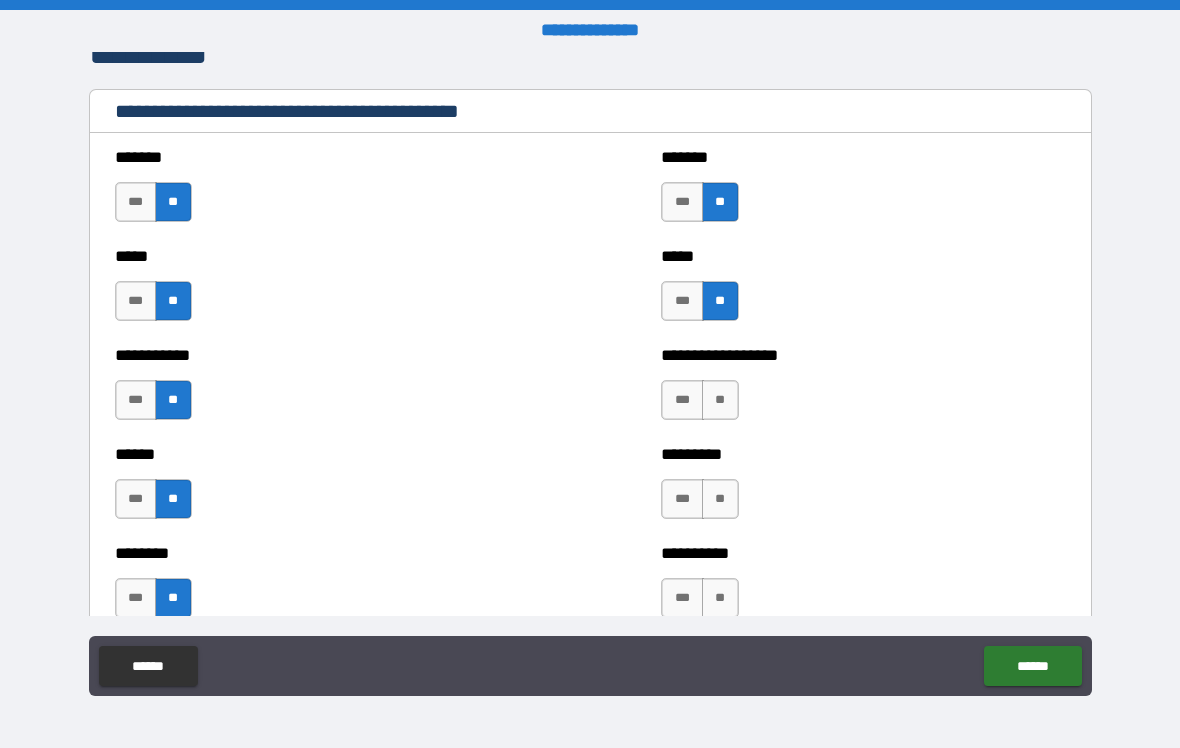 click on "**" at bounding box center (720, 400) 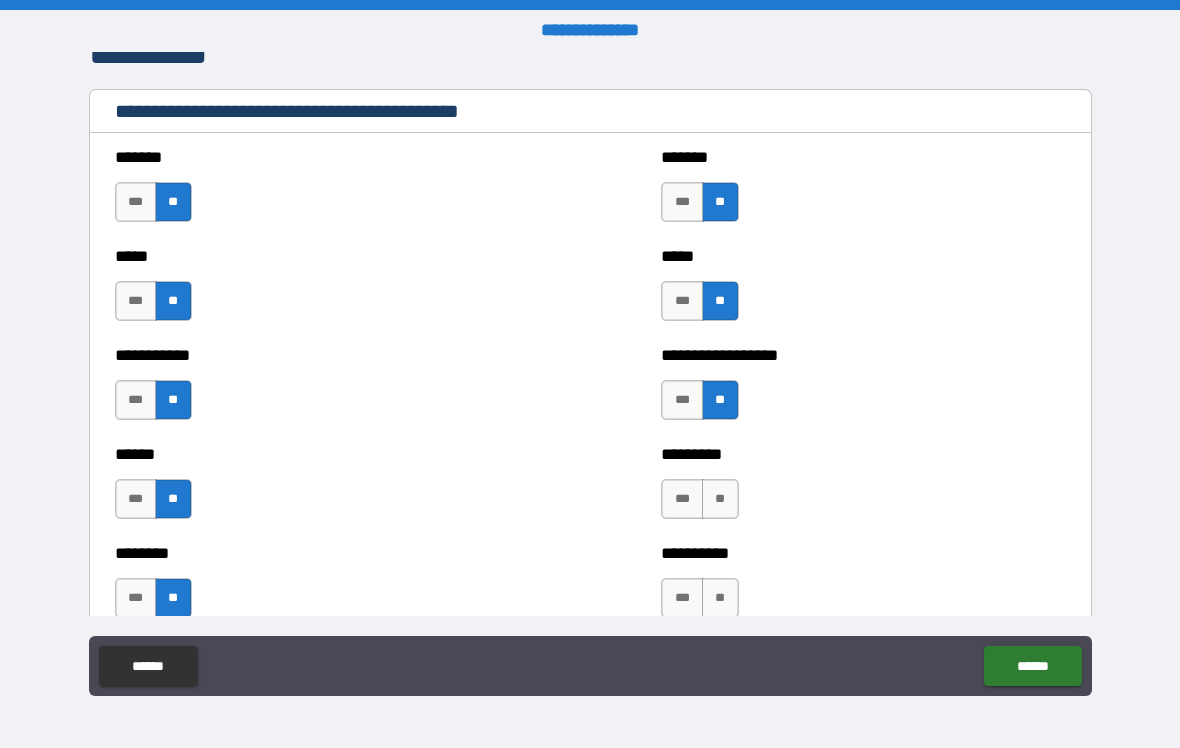 click on "**" at bounding box center (720, 499) 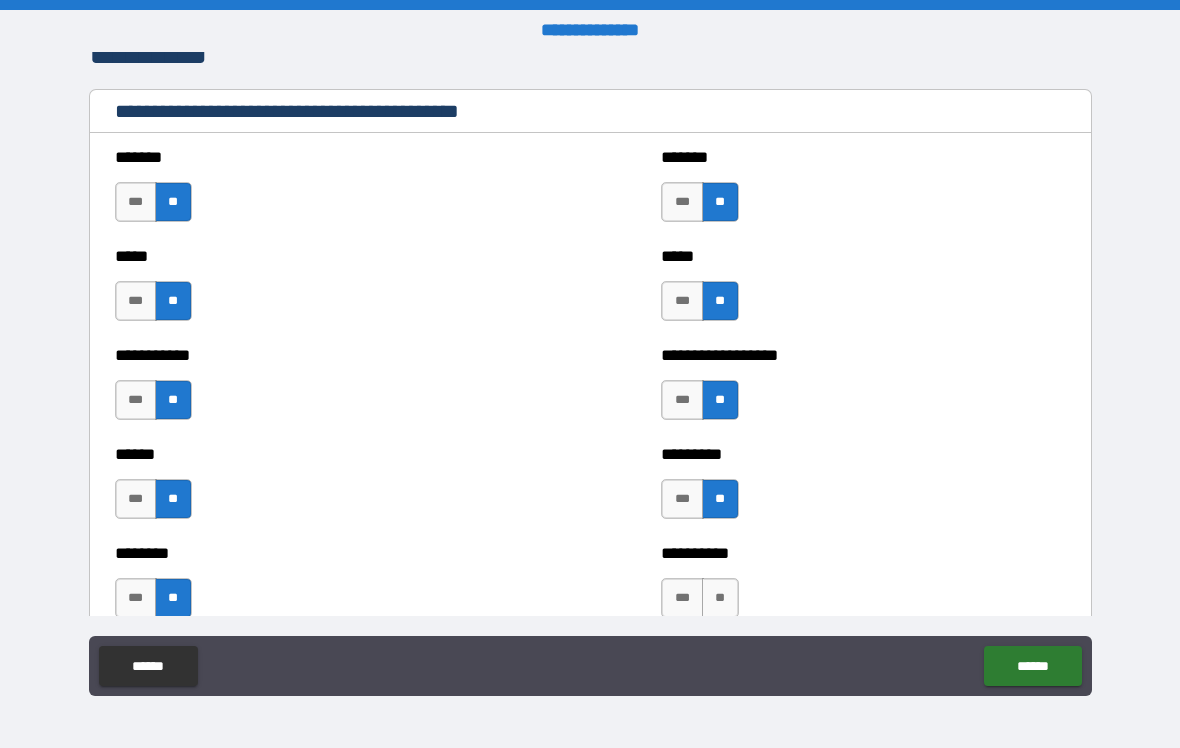 click on "**" at bounding box center (720, 598) 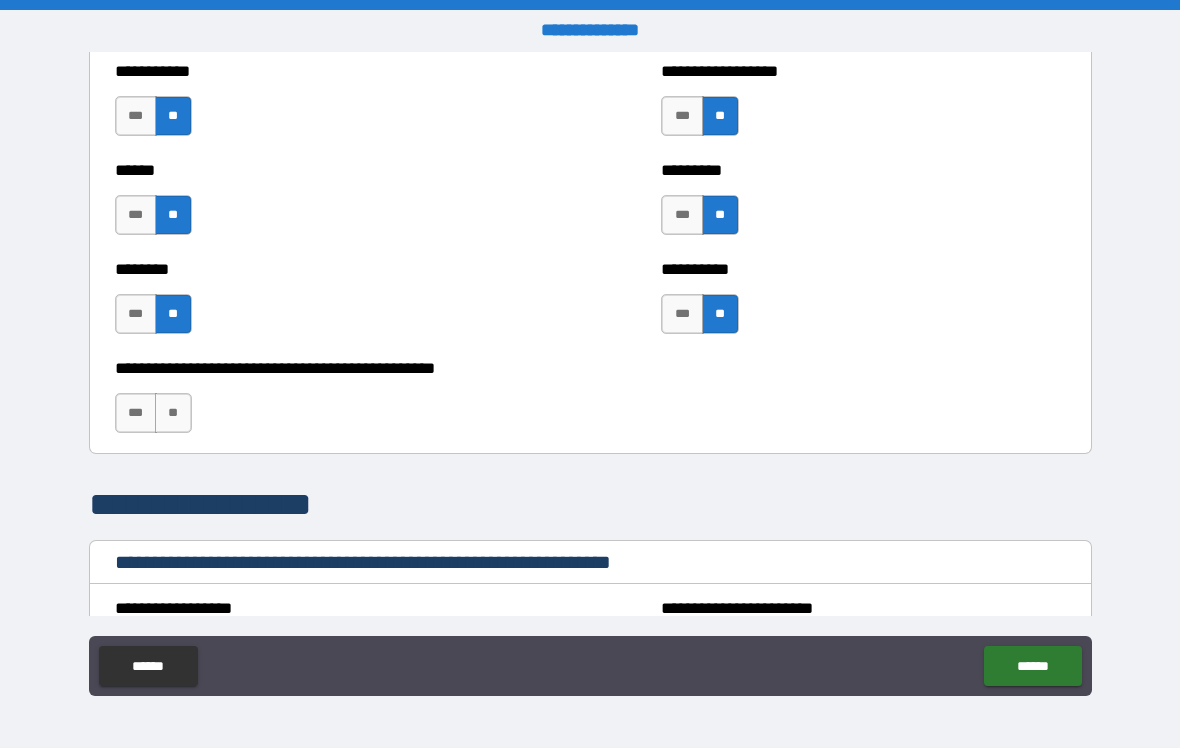 scroll, scrollTop: 1856, scrollLeft: 0, axis: vertical 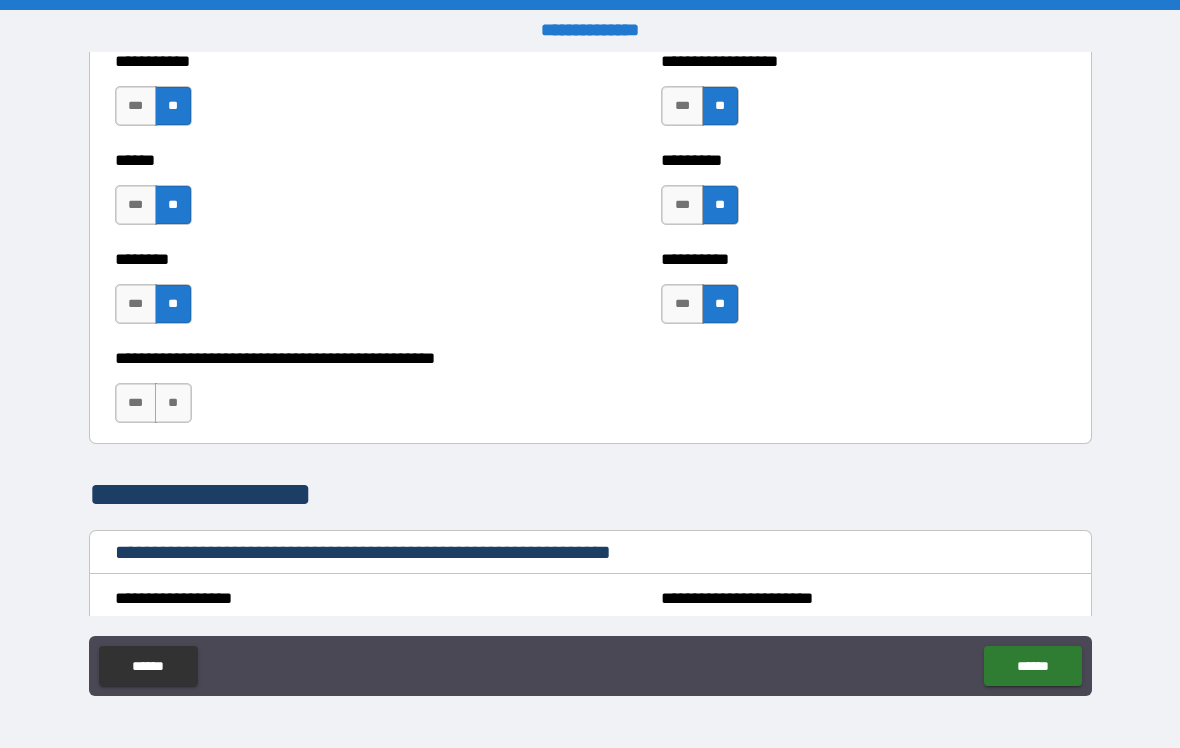 click on "**" at bounding box center [173, 403] 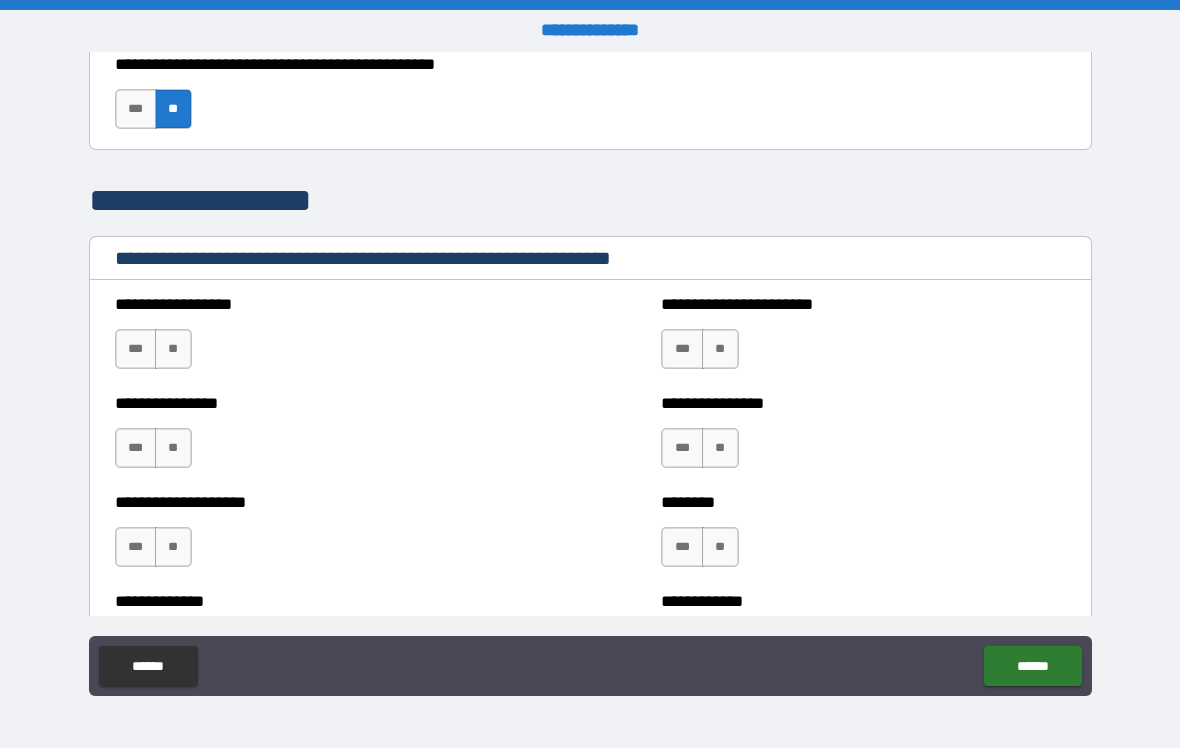 scroll, scrollTop: 2154, scrollLeft: 0, axis: vertical 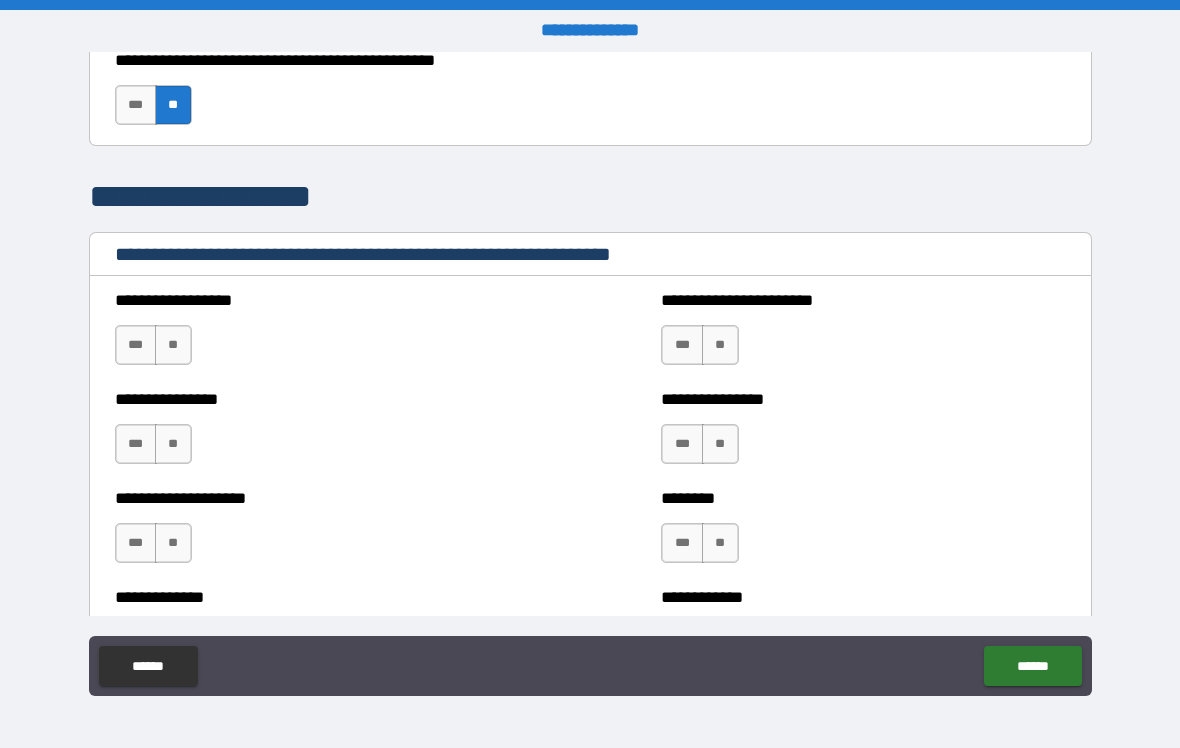 click on "**" at bounding box center [173, 345] 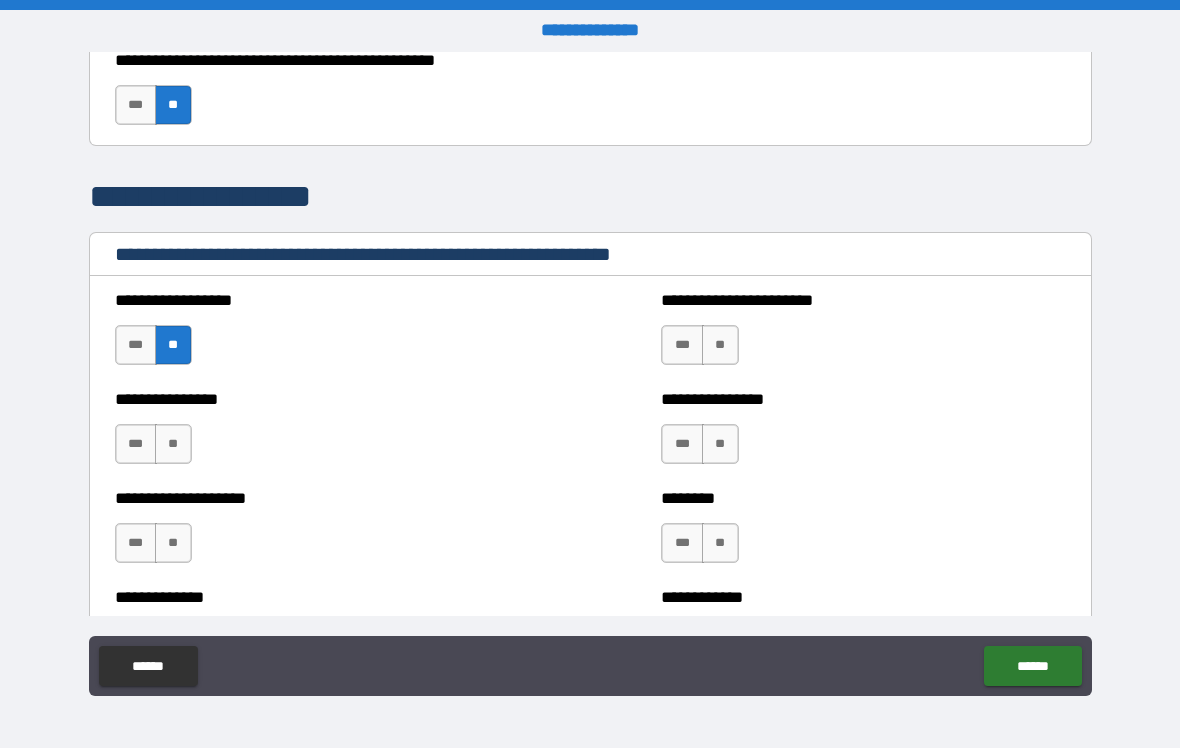 click on "**" at bounding box center [173, 444] 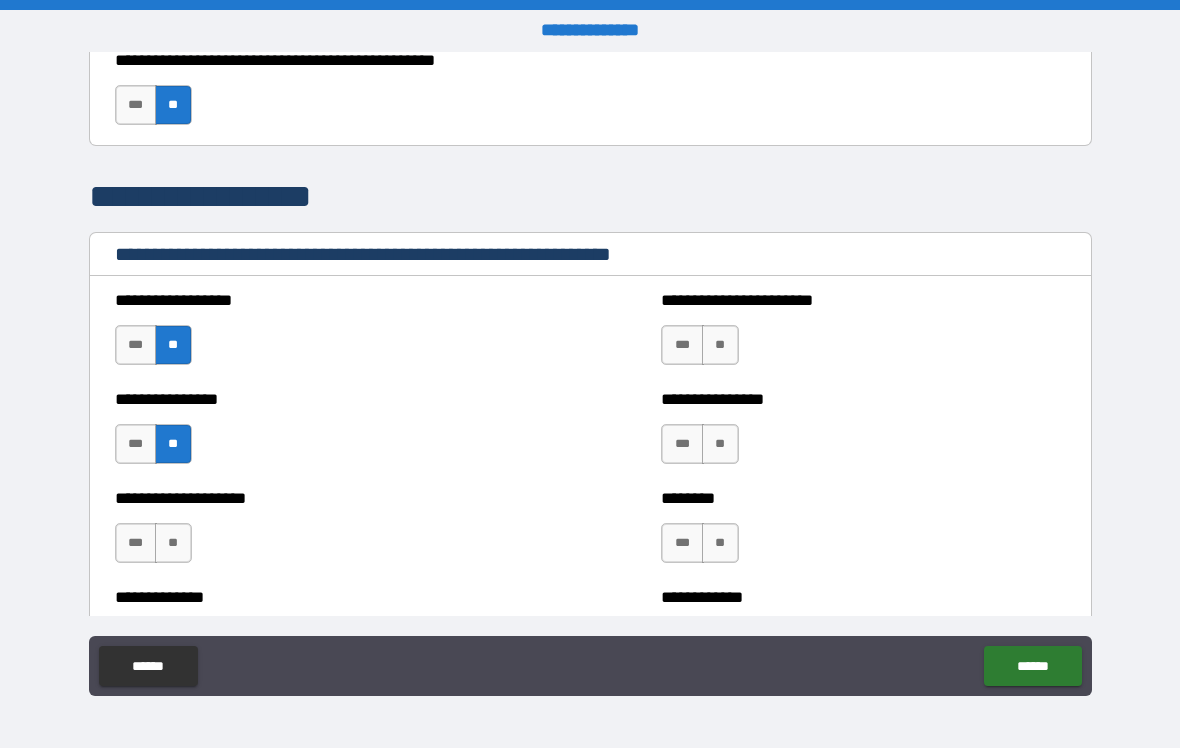 click on "**" at bounding box center [173, 543] 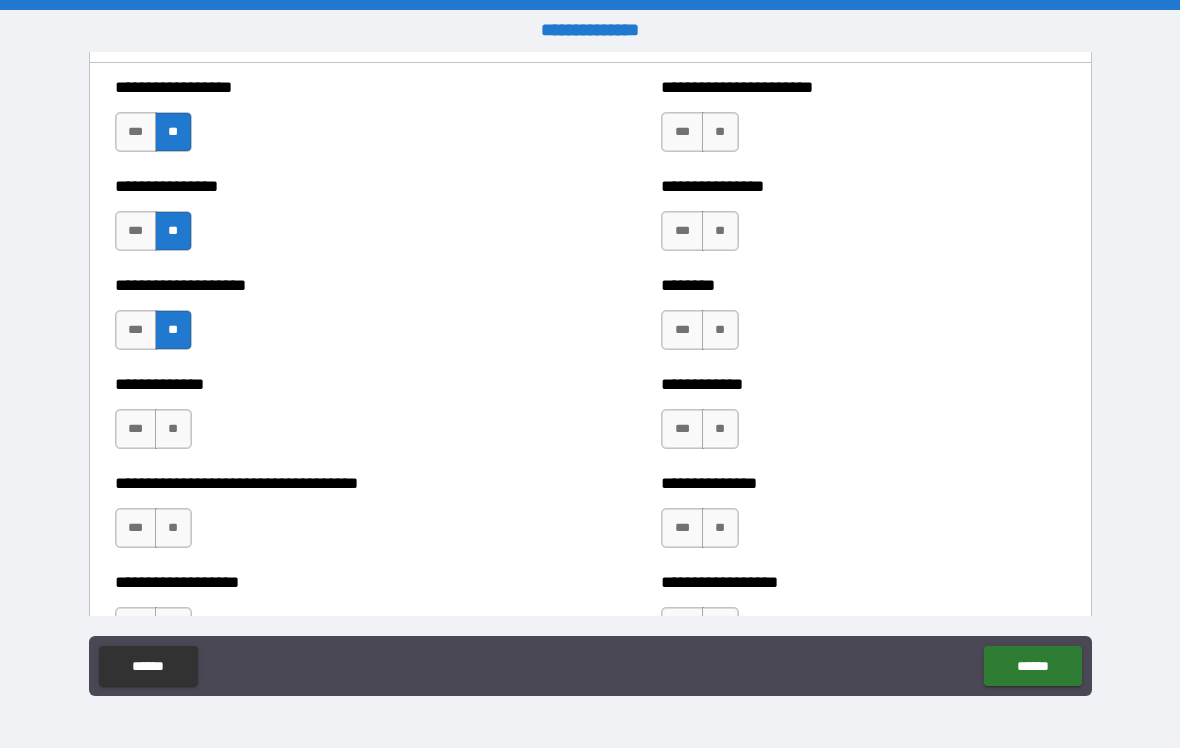 scroll, scrollTop: 2388, scrollLeft: 0, axis: vertical 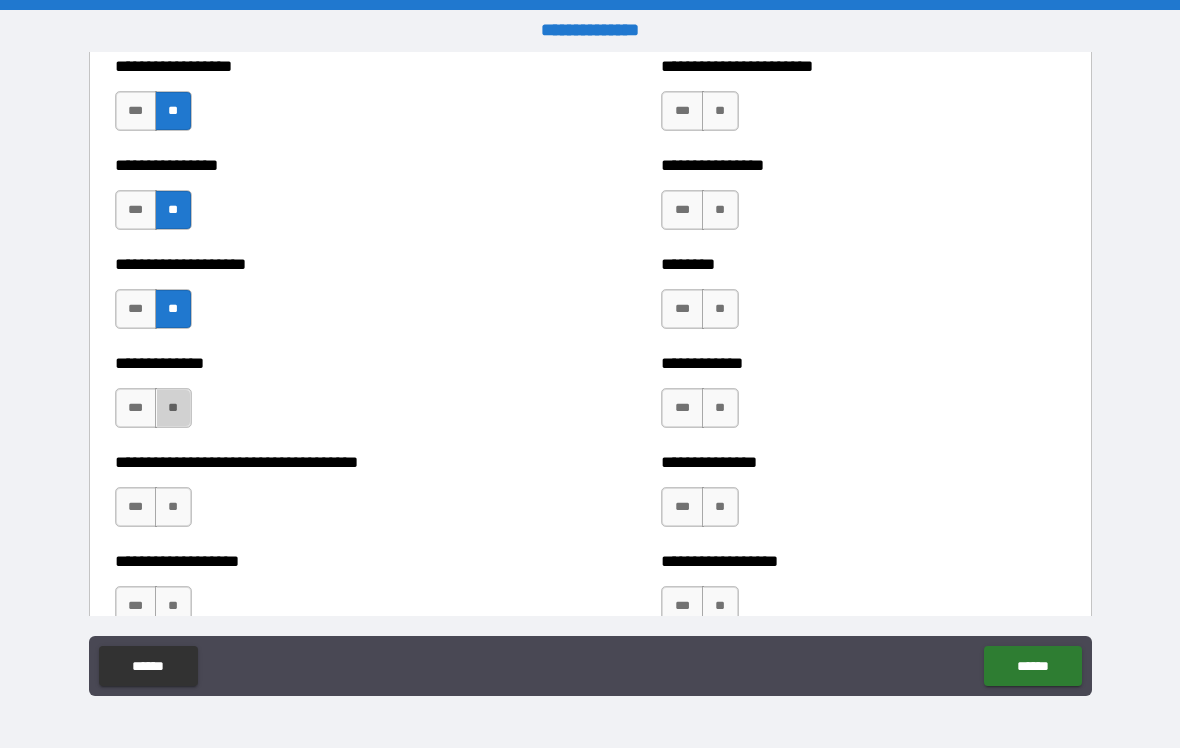 click on "**" at bounding box center [173, 408] 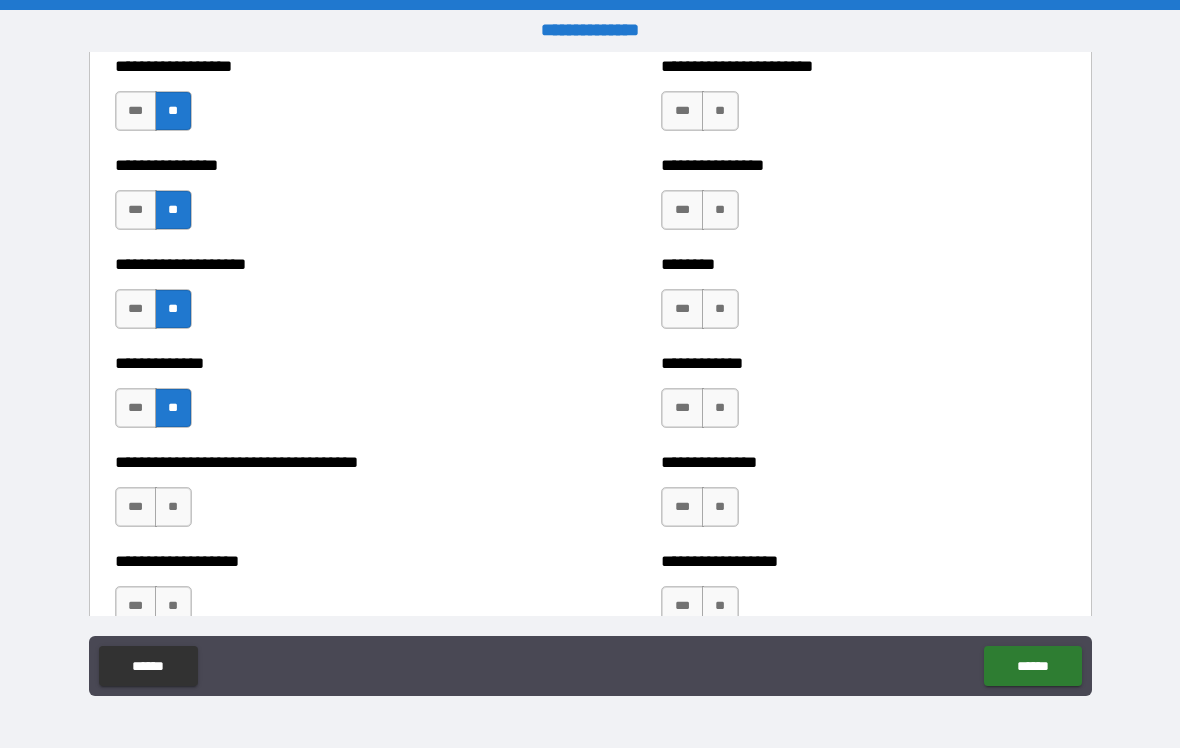click on "**" at bounding box center (173, 507) 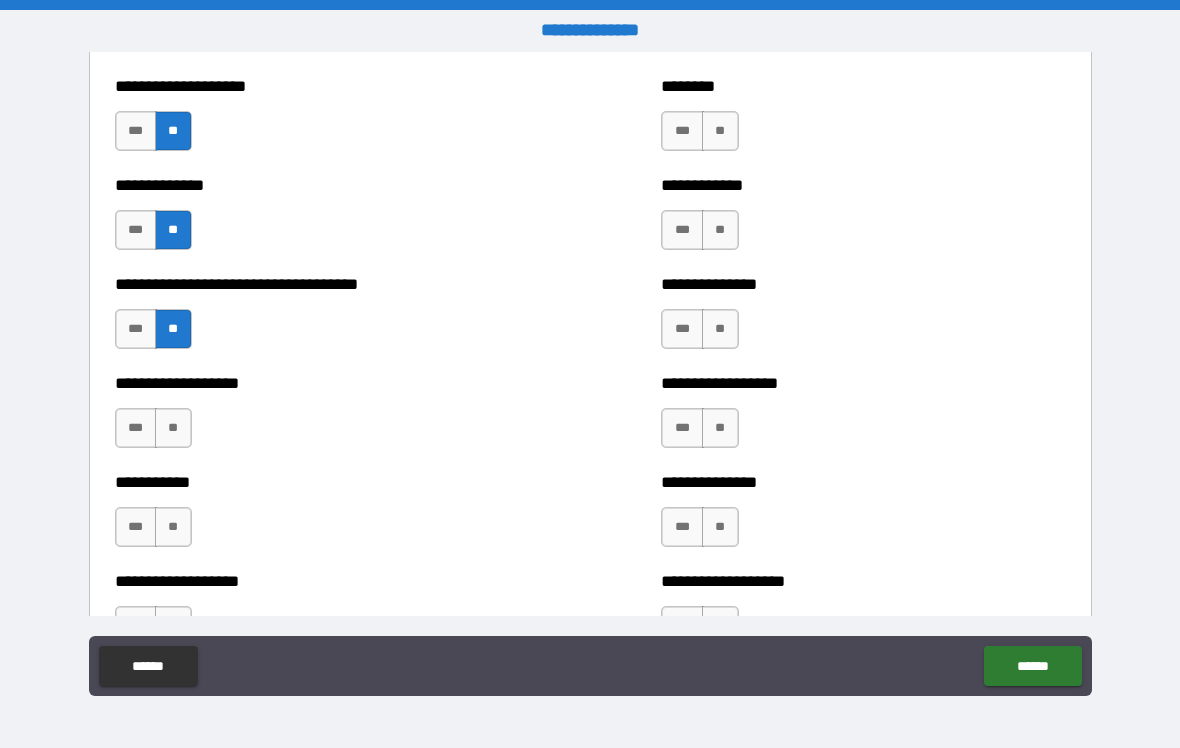 scroll, scrollTop: 2568, scrollLeft: 0, axis: vertical 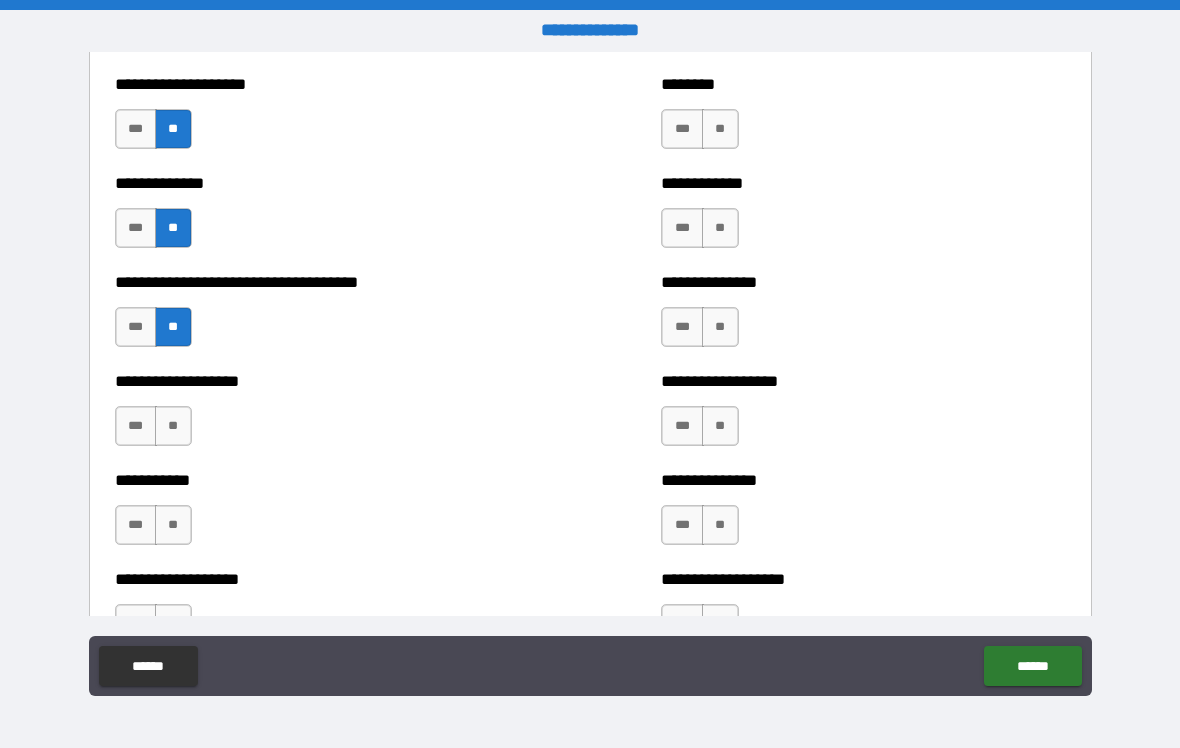 click on "**" at bounding box center (173, 426) 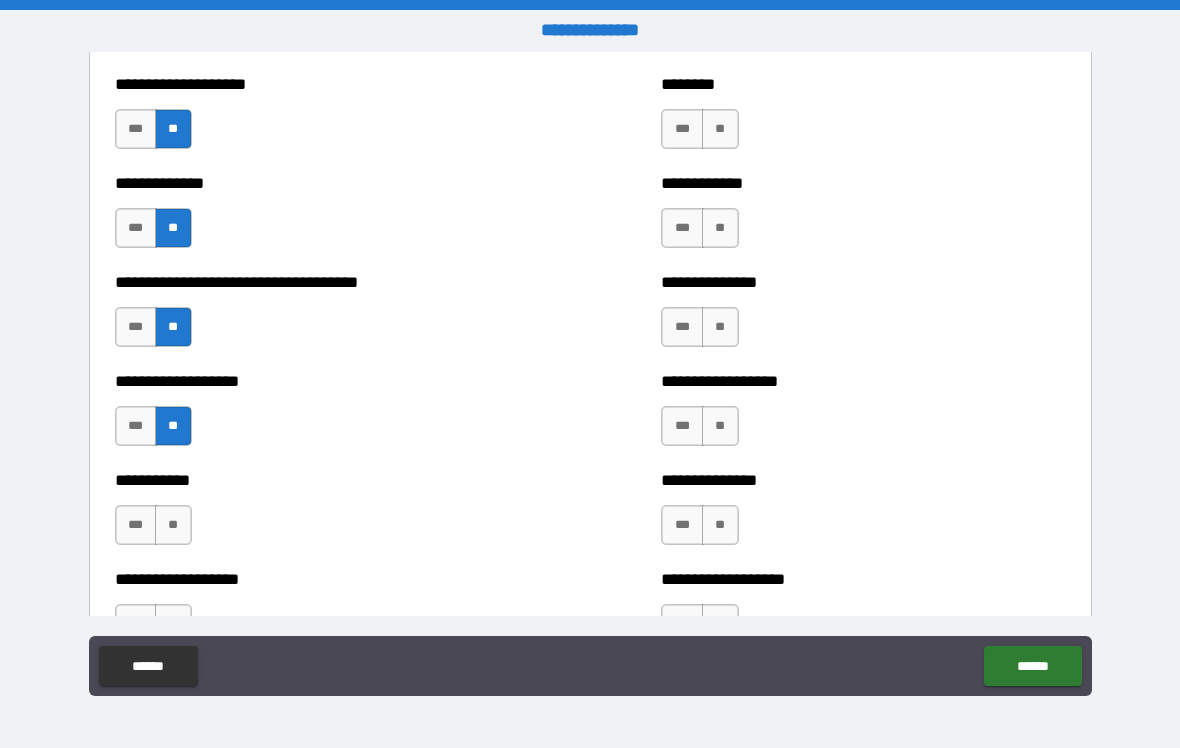 click on "**" at bounding box center [173, 525] 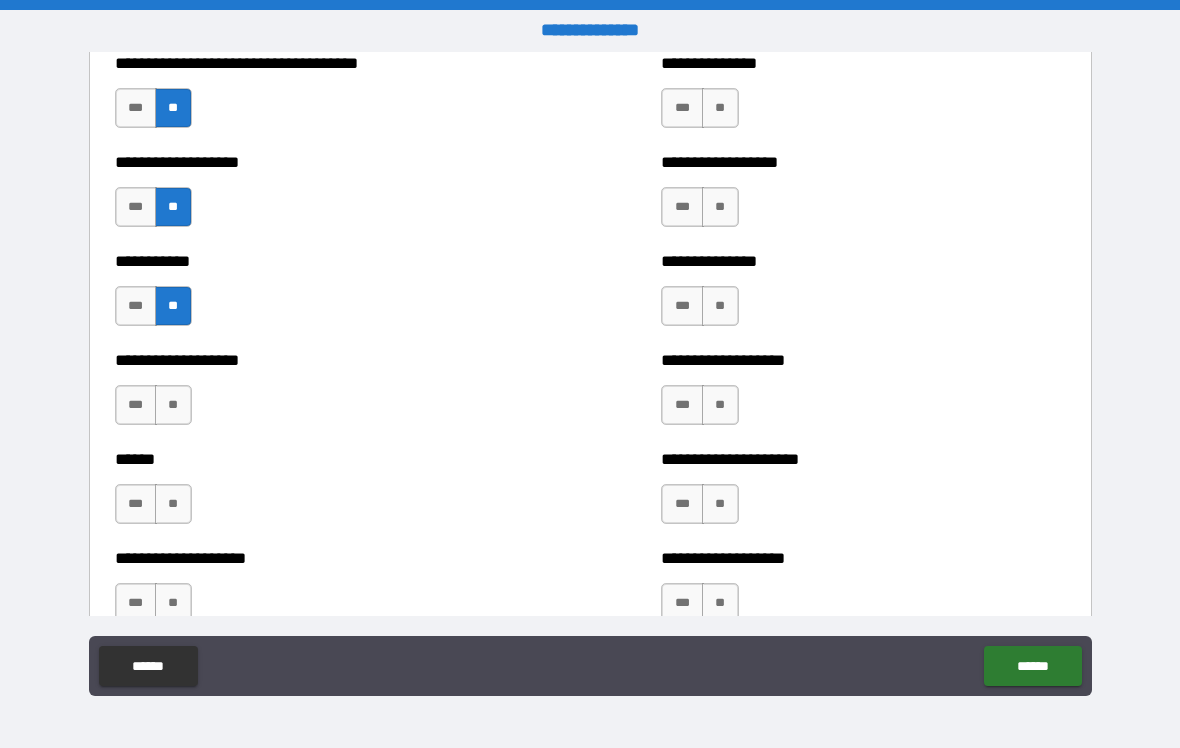 scroll, scrollTop: 2786, scrollLeft: 0, axis: vertical 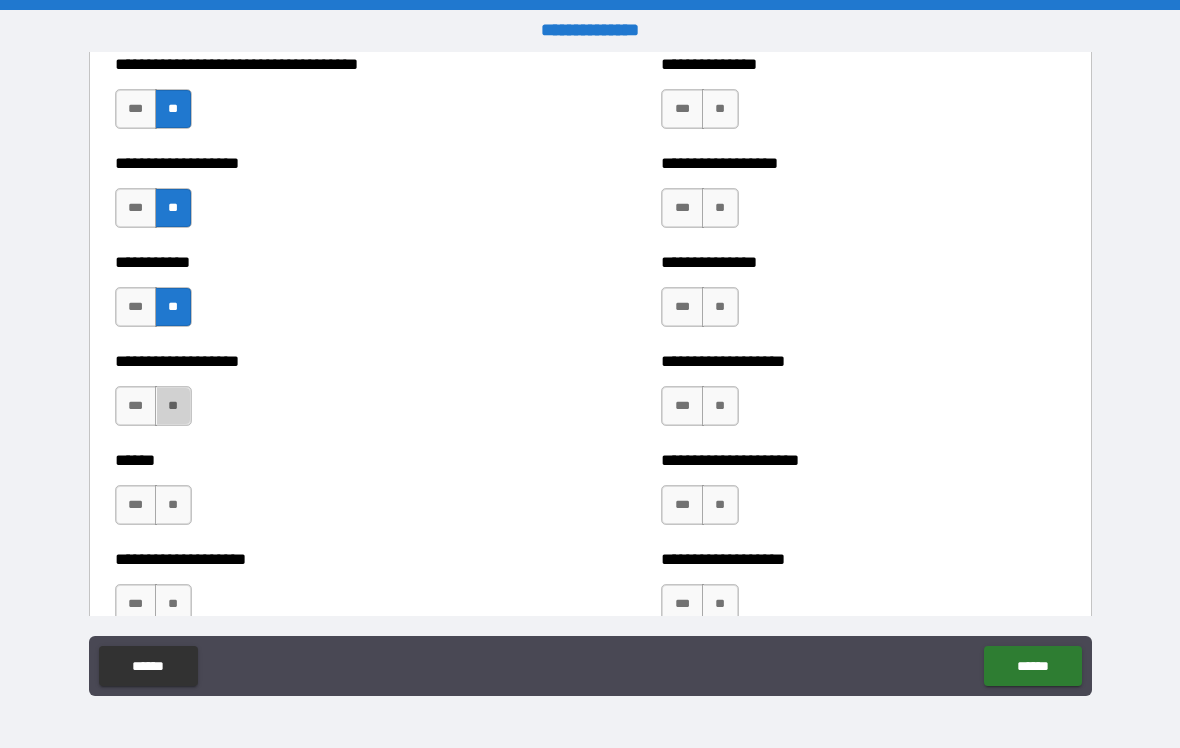click on "**" at bounding box center [173, 406] 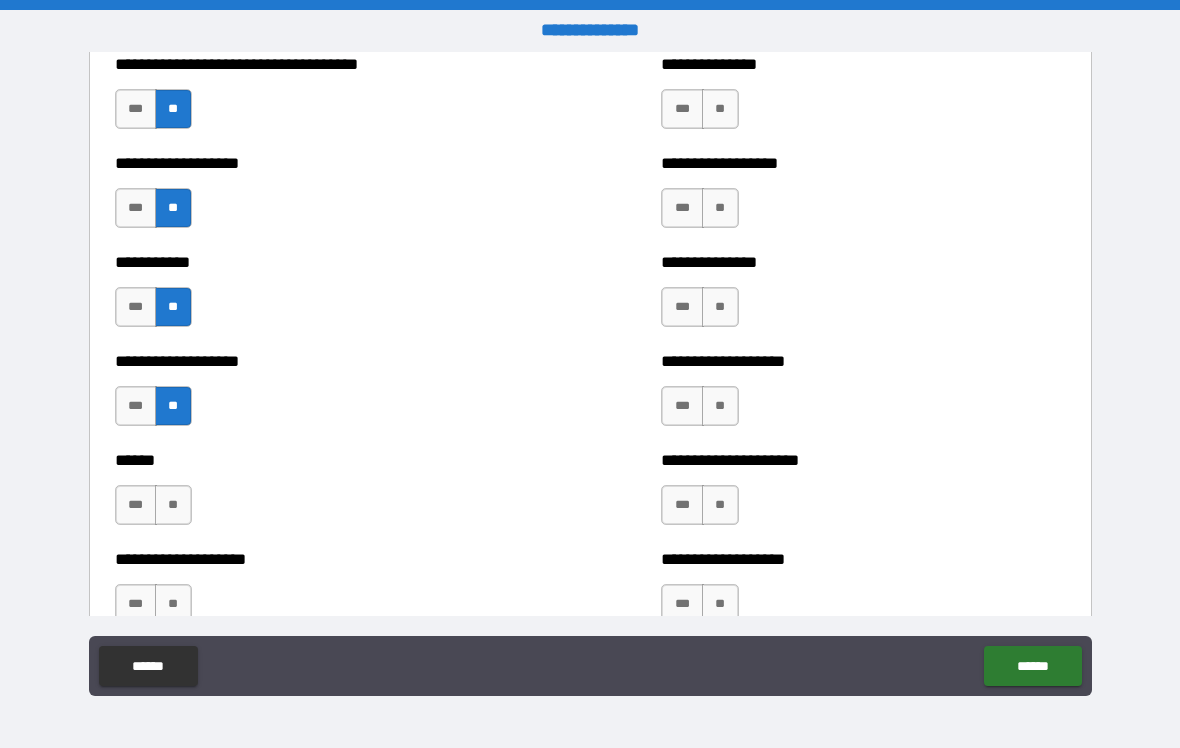 click on "**" at bounding box center [173, 505] 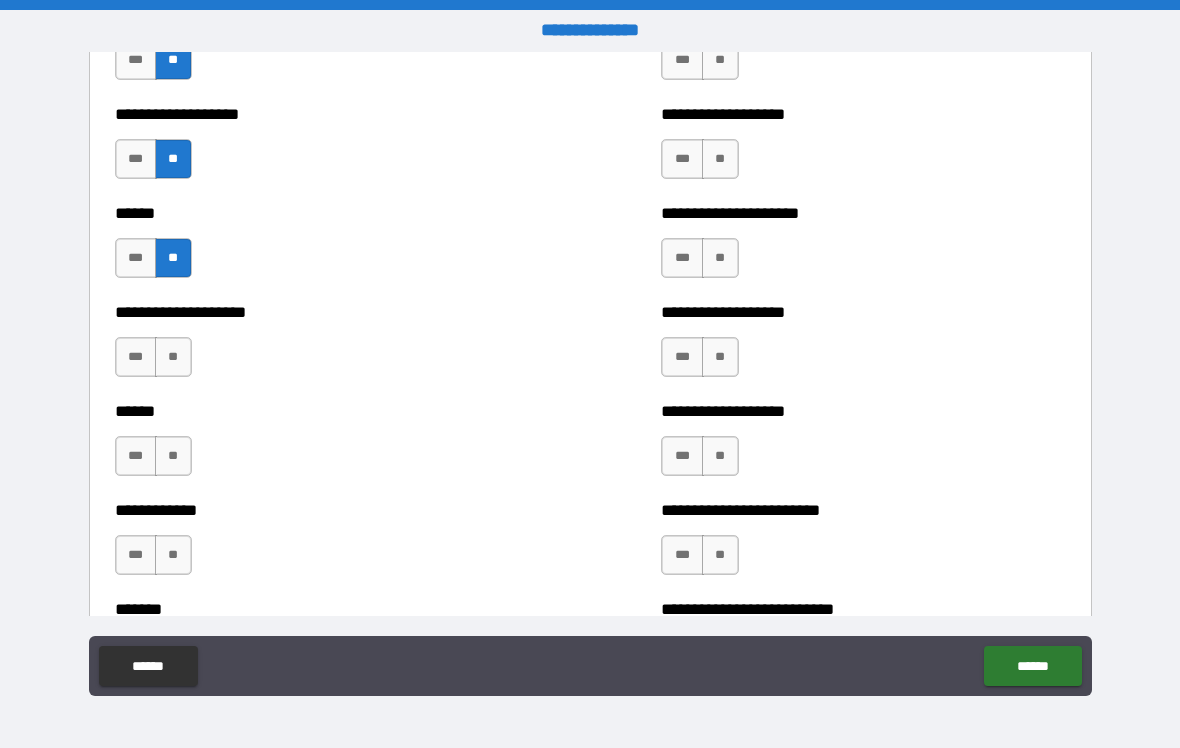 scroll, scrollTop: 3039, scrollLeft: 0, axis: vertical 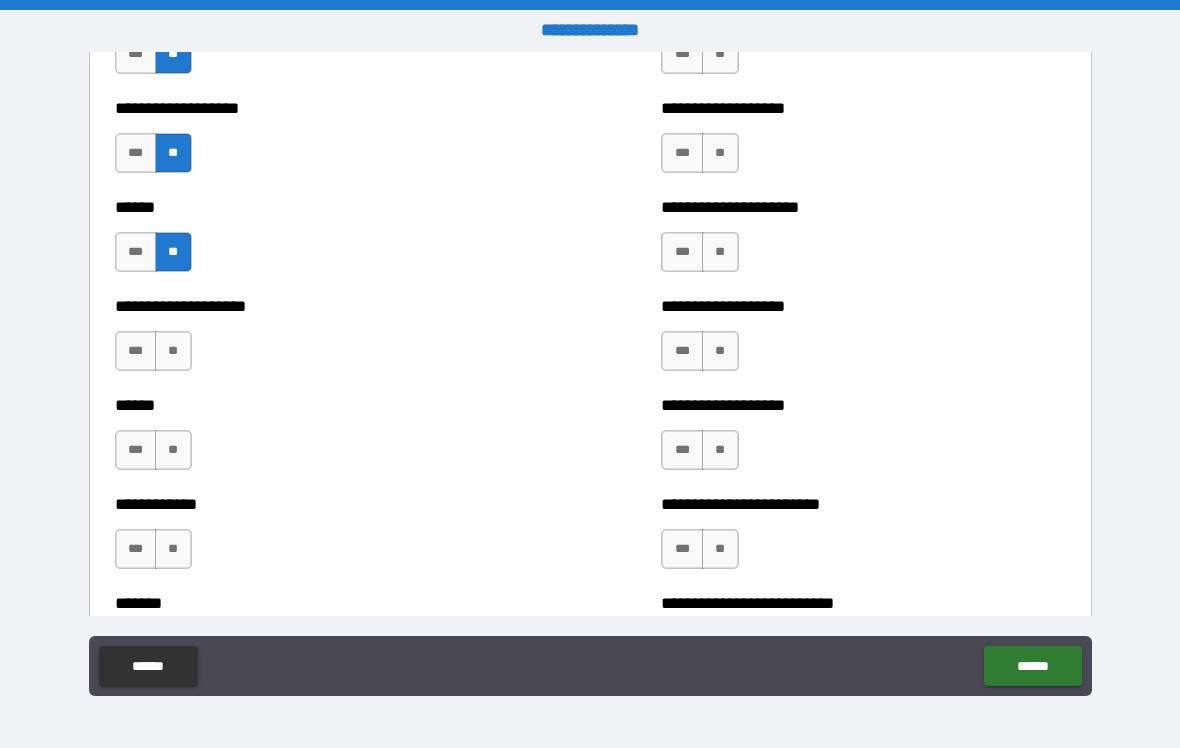 click on "**" at bounding box center [173, 351] 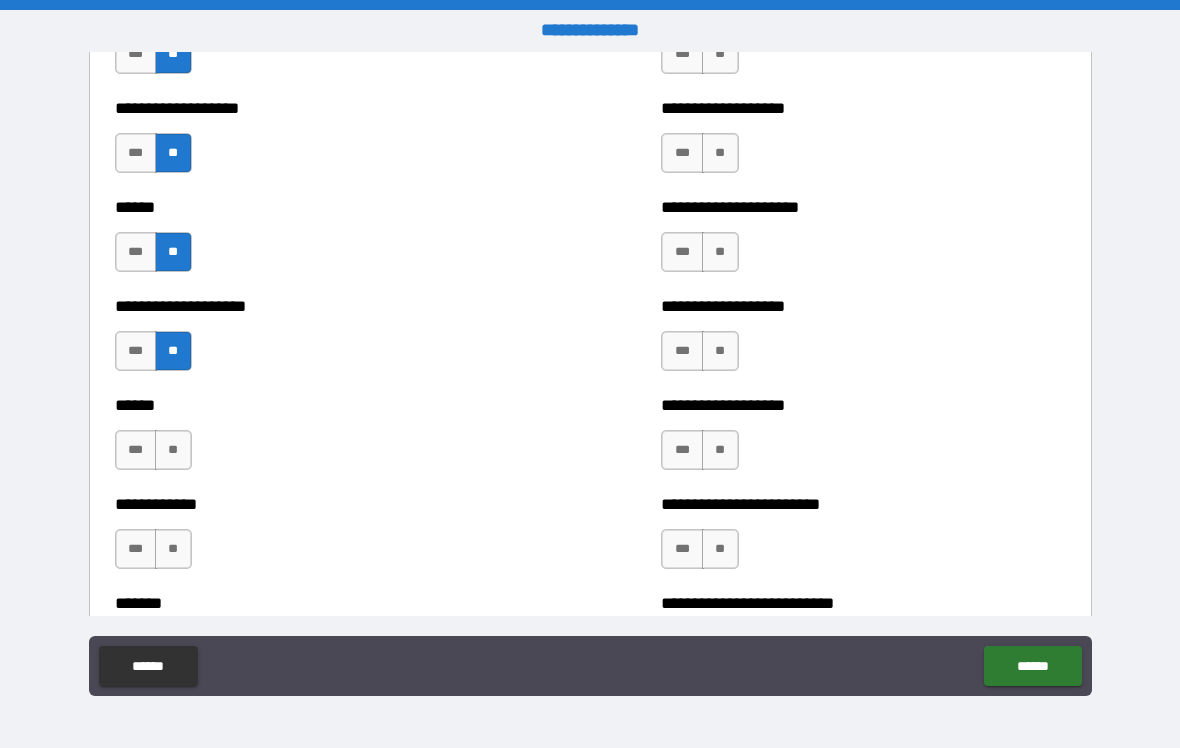click on "**" at bounding box center [173, 450] 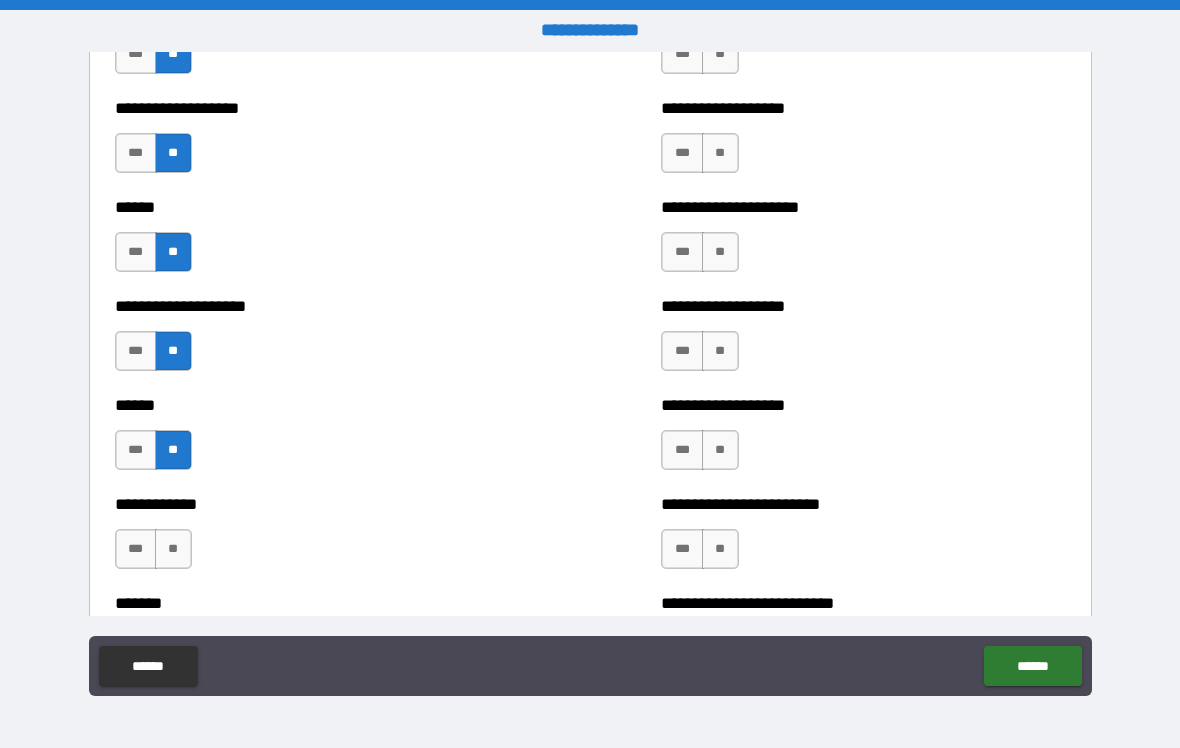 click on "**" at bounding box center (173, 549) 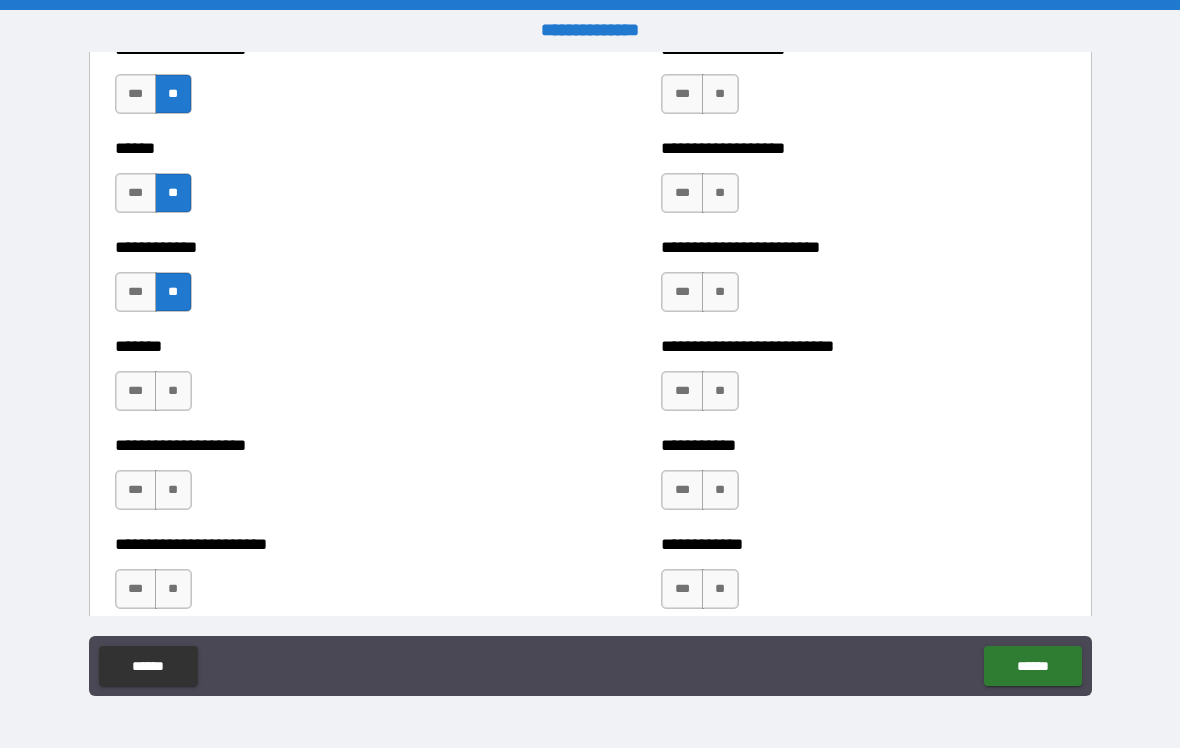 scroll, scrollTop: 3306, scrollLeft: 0, axis: vertical 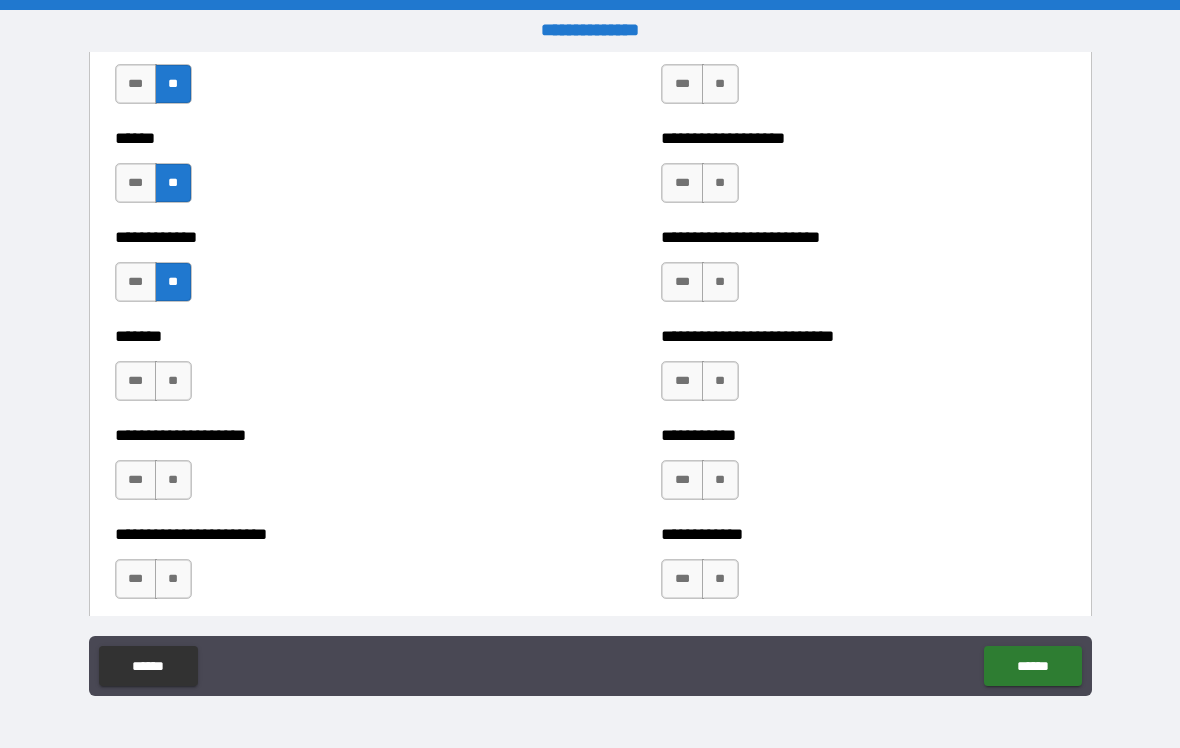 click on "**" at bounding box center (173, 381) 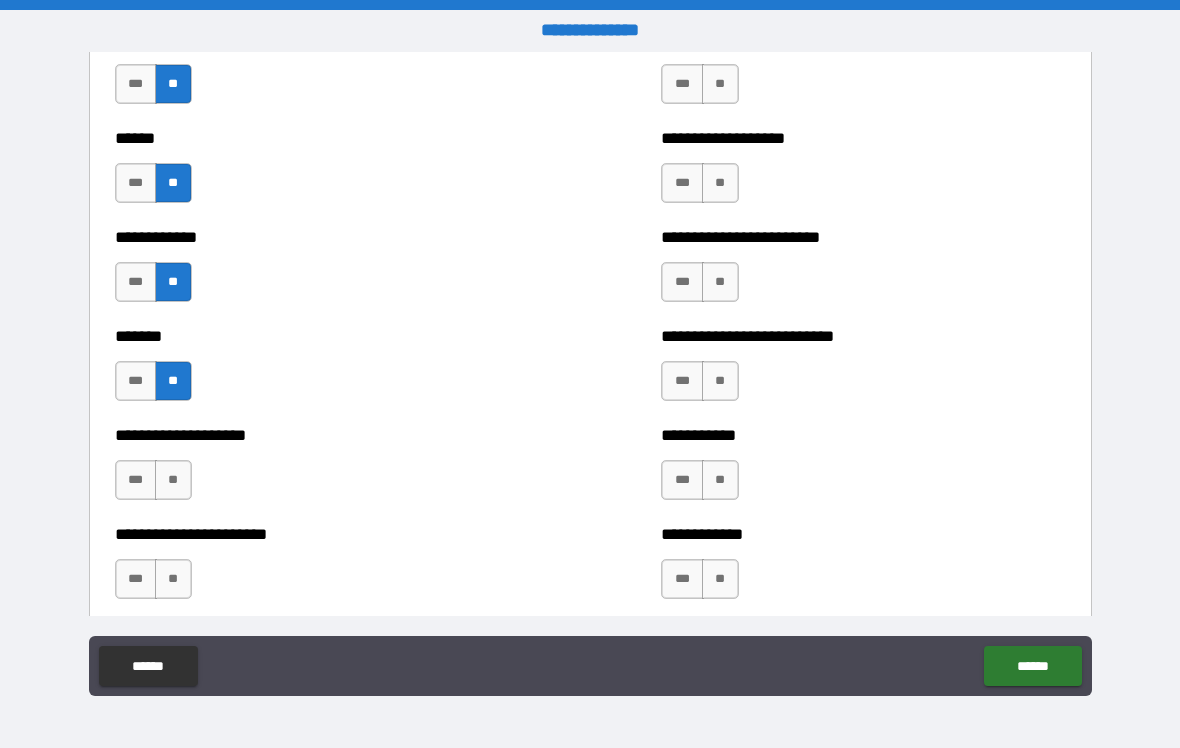click on "**" at bounding box center [173, 480] 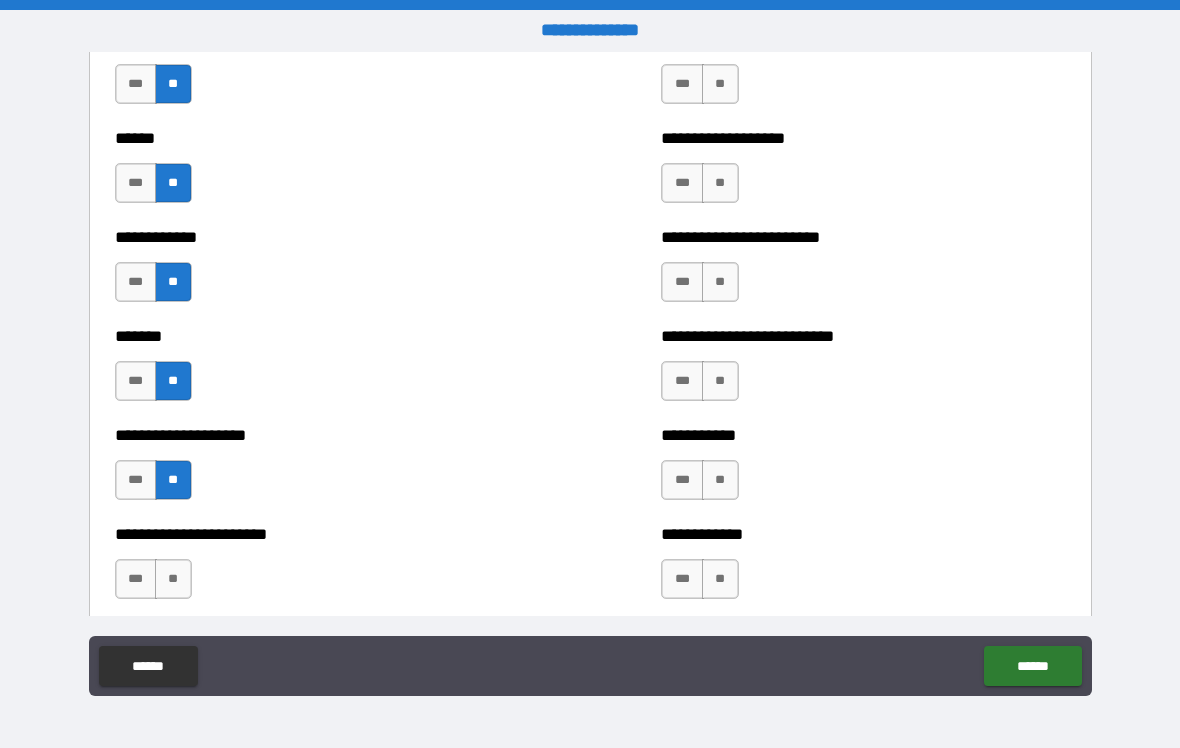click on "**" at bounding box center [173, 579] 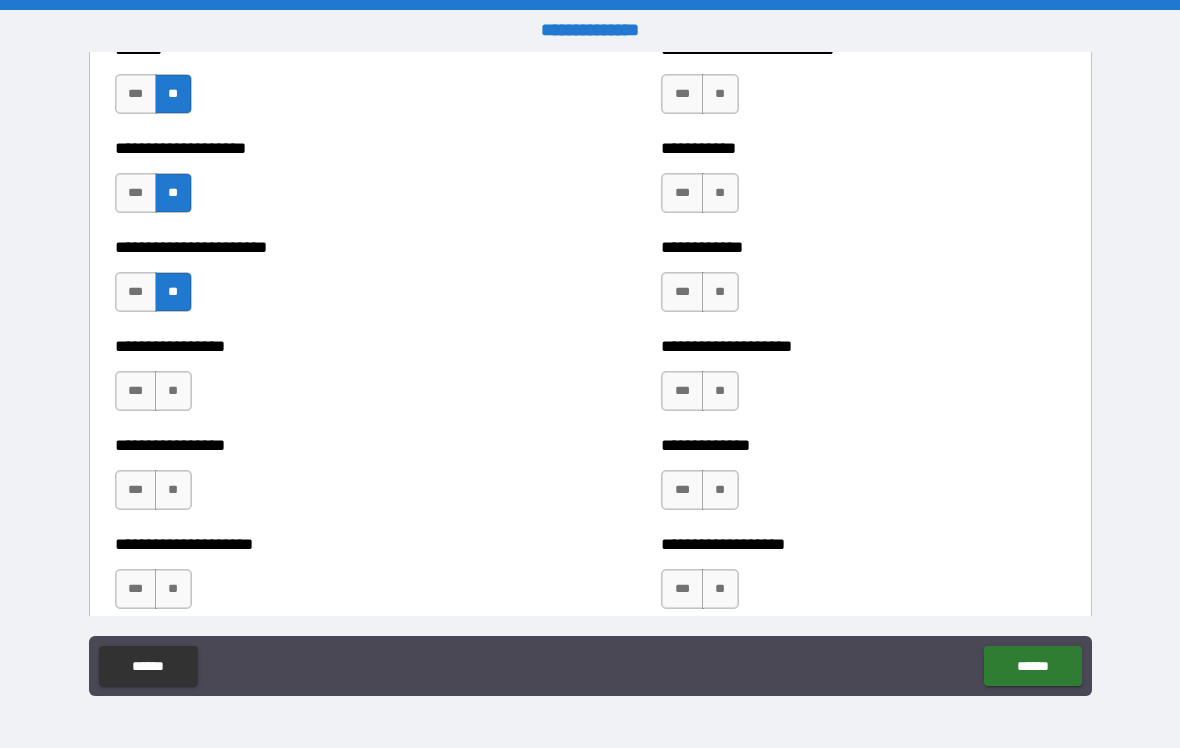scroll, scrollTop: 3616, scrollLeft: 0, axis: vertical 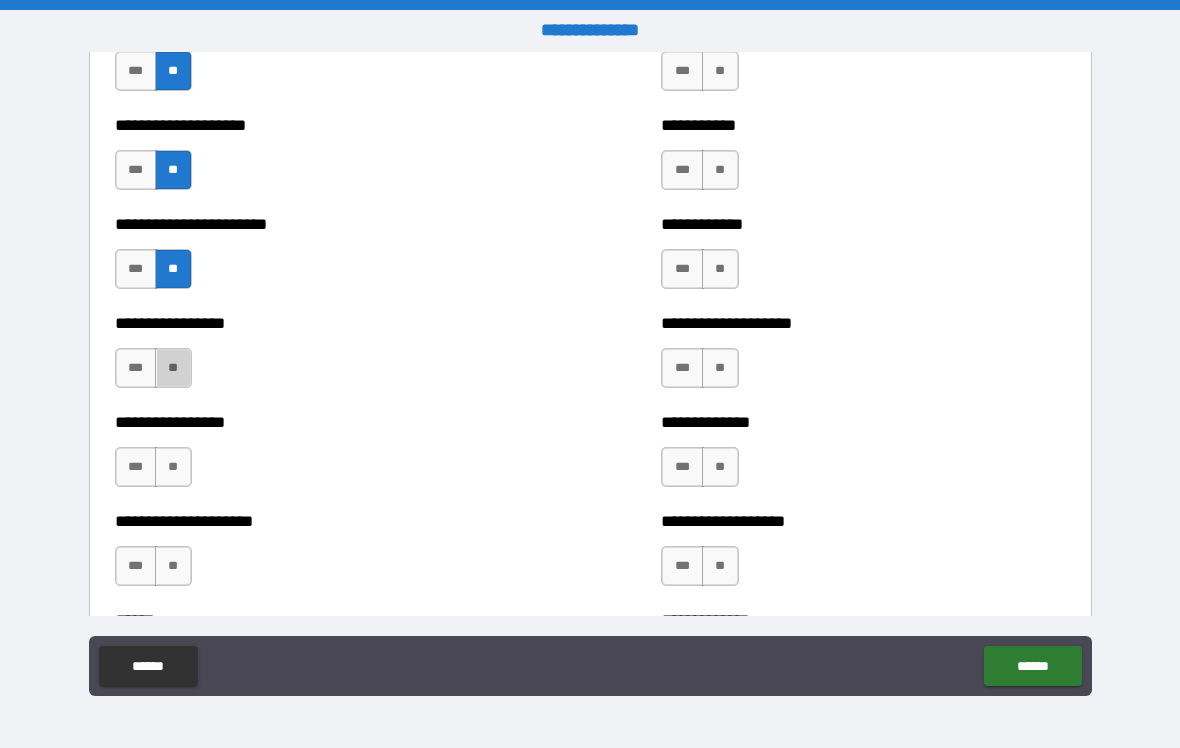 click on "**" at bounding box center [173, 368] 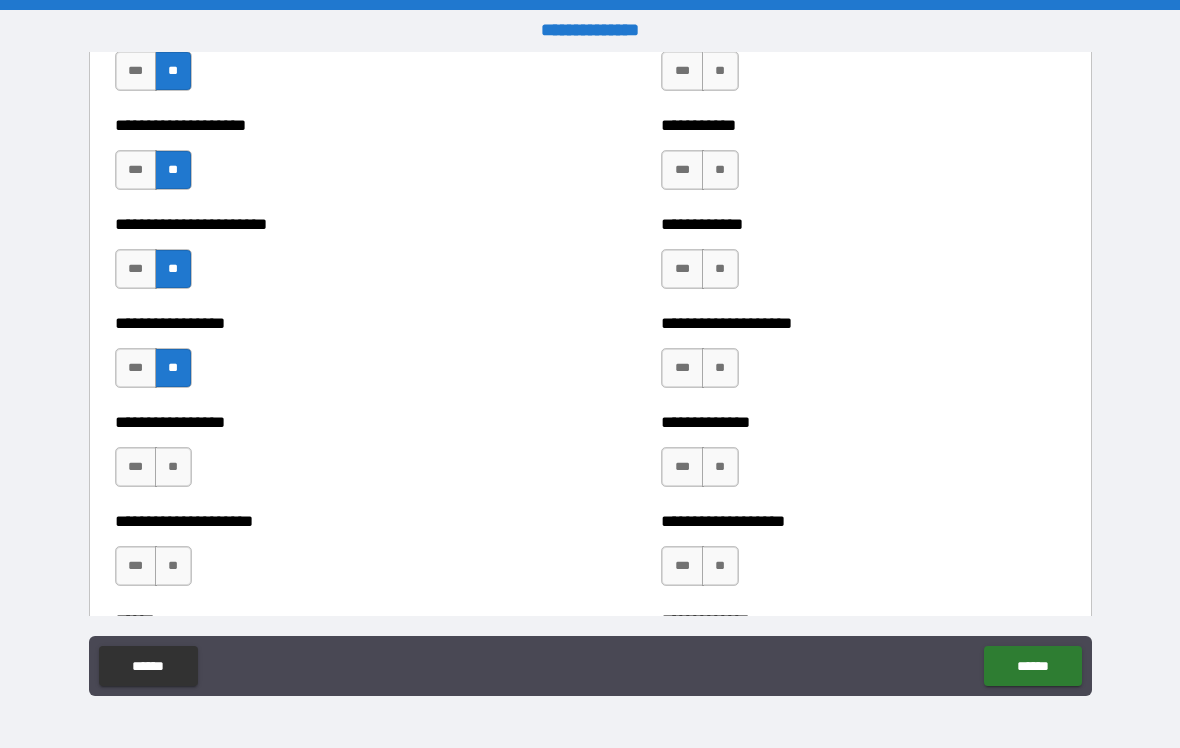 click on "**" at bounding box center [173, 467] 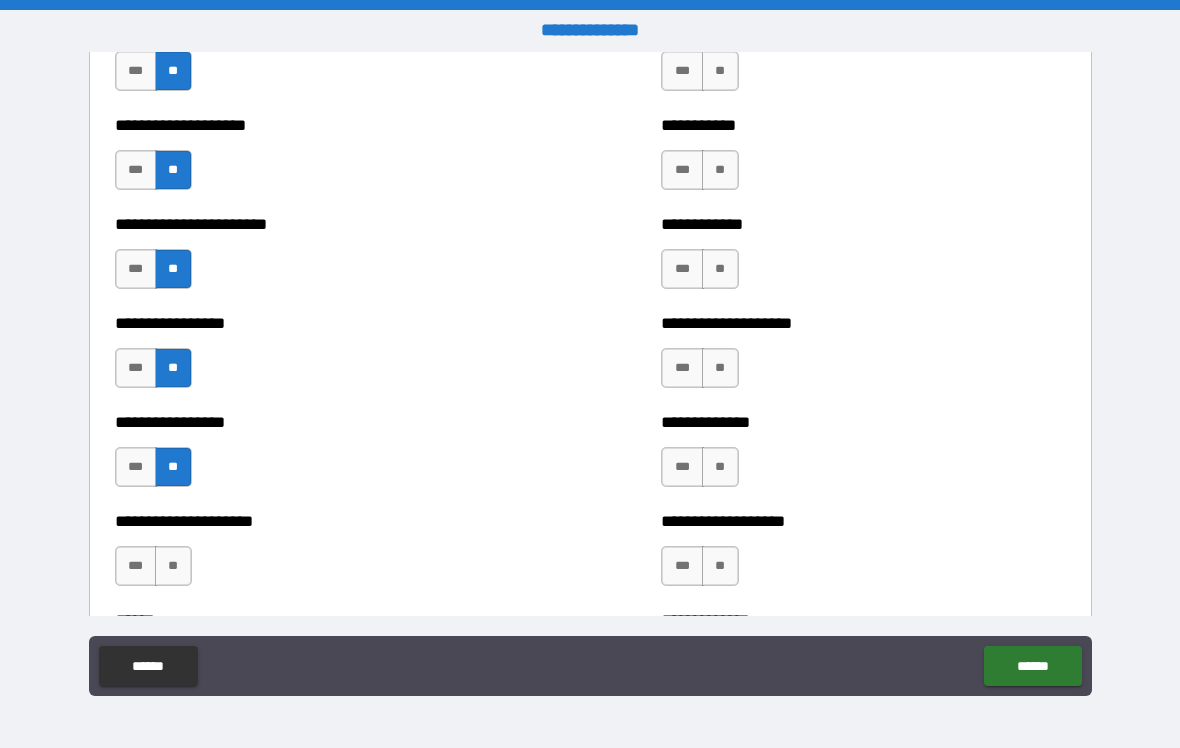 click on "**" at bounding box center [173, 566] 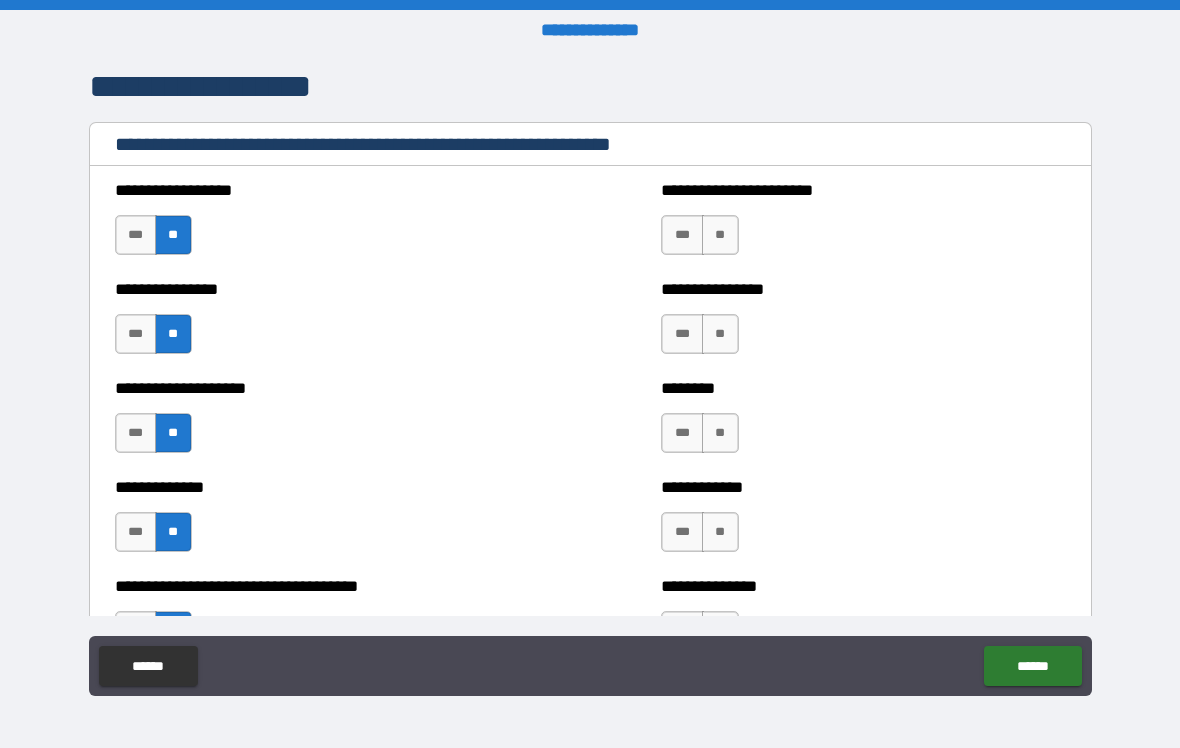 scroll, scrollTop: 2265, scrollLeft: 0, axis: vertical 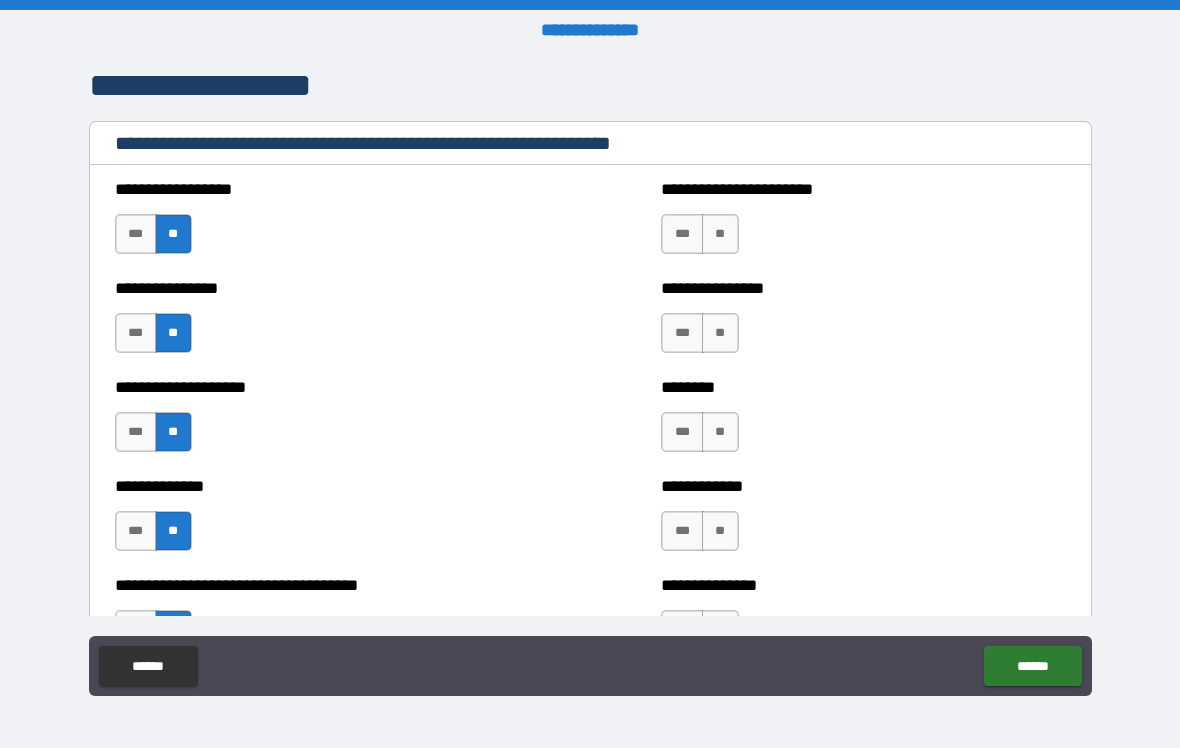 click on "**" at bounding box center (720, 333) 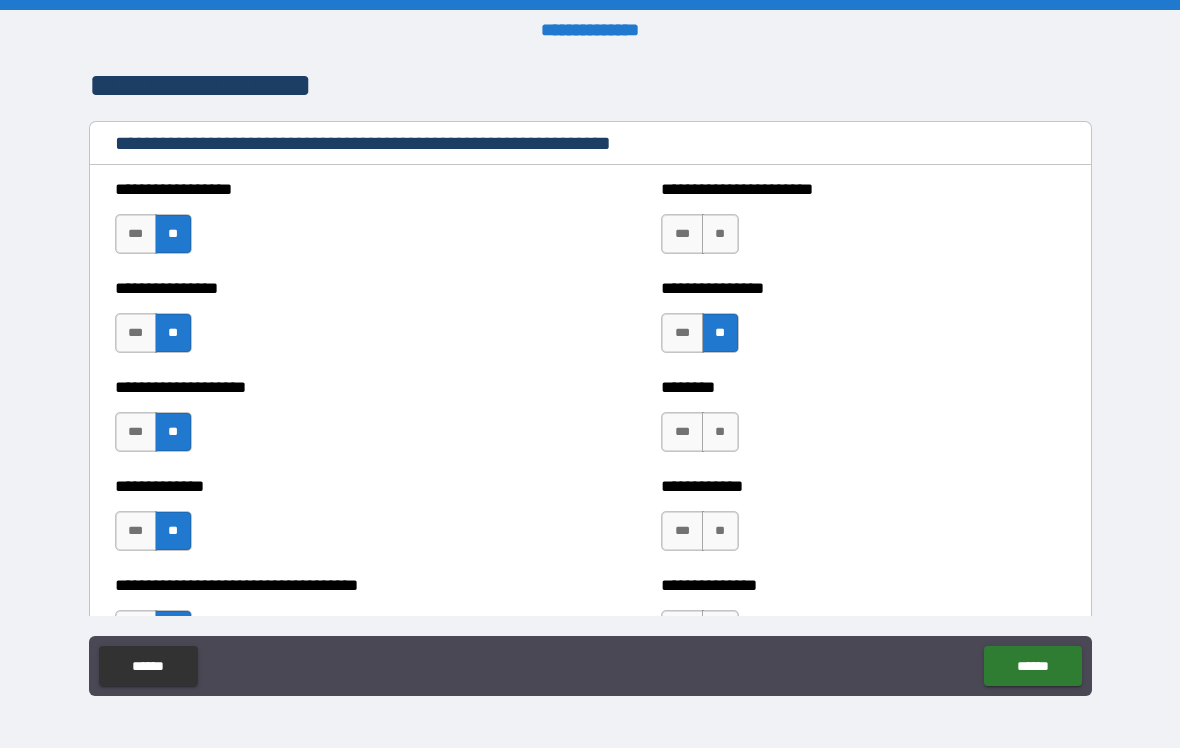 click on "**" at bounding box center (720, 432) 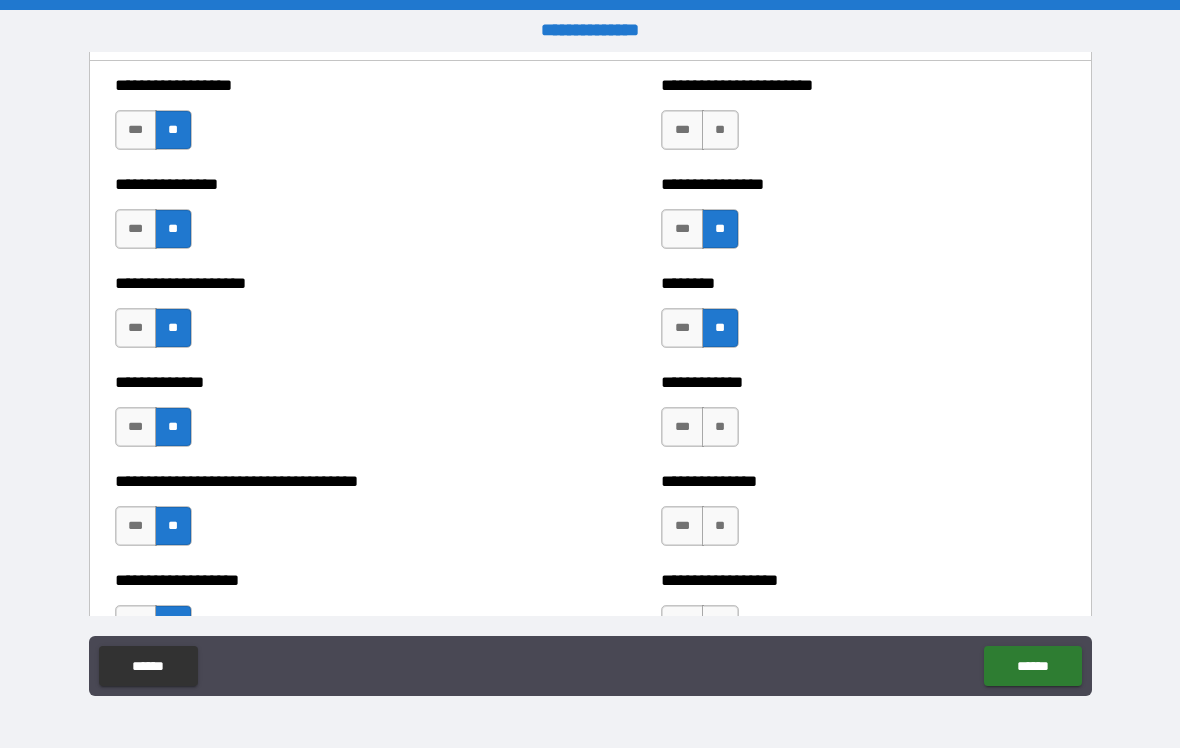 scroll, scrollTop: 2425, scrollLeft: 0, axis: vertical 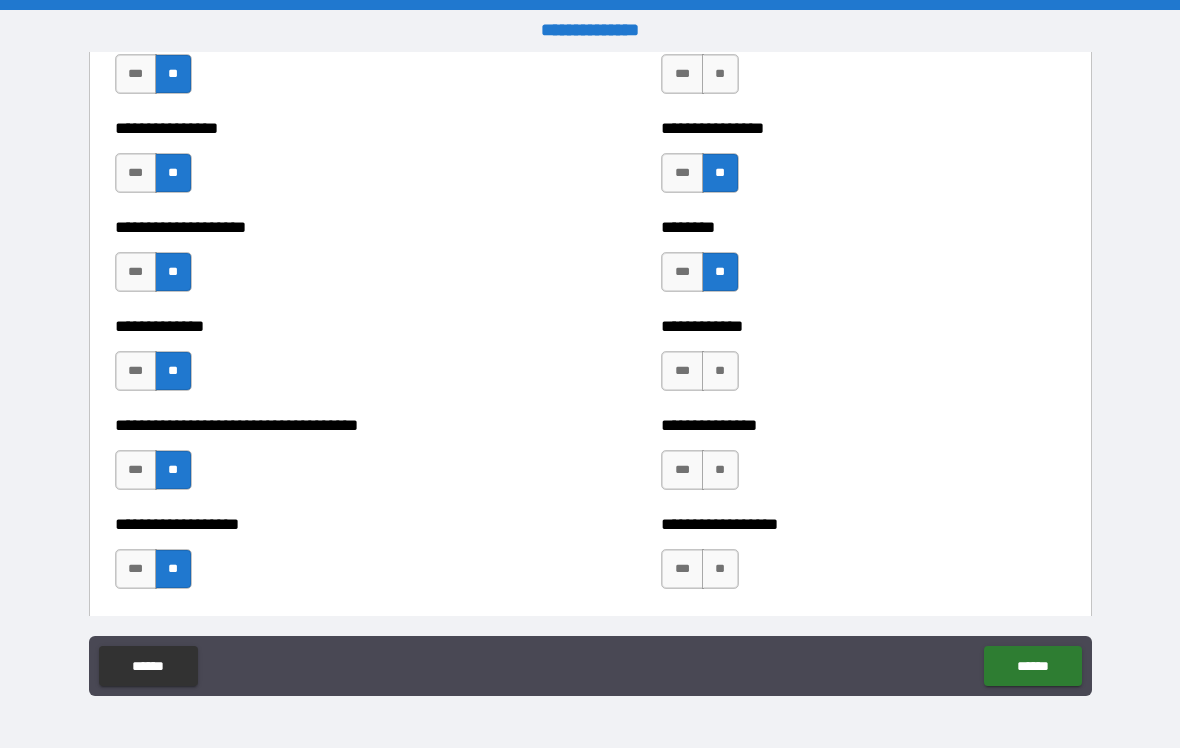 click on "**" at bounding box center (720, 371) 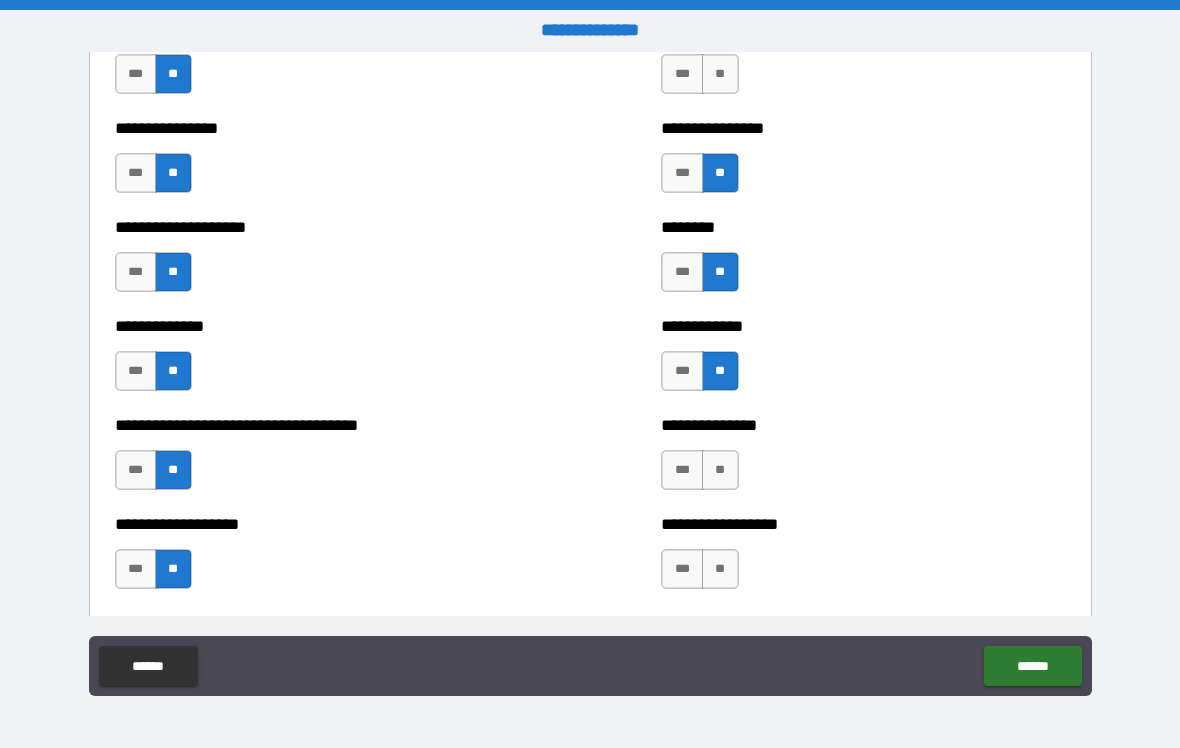 click on "**" at bounding box center (720, 470) 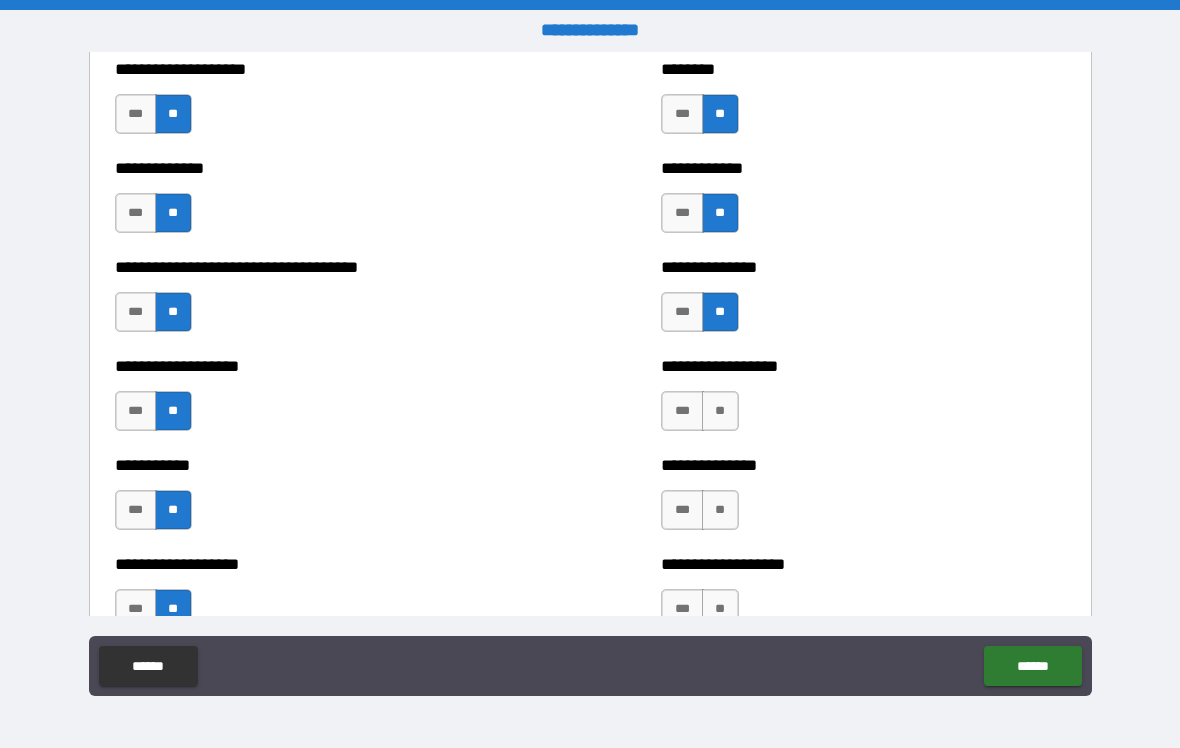 scroll, scrollTop: 2593, scrollLeft: 0, axis: vertical 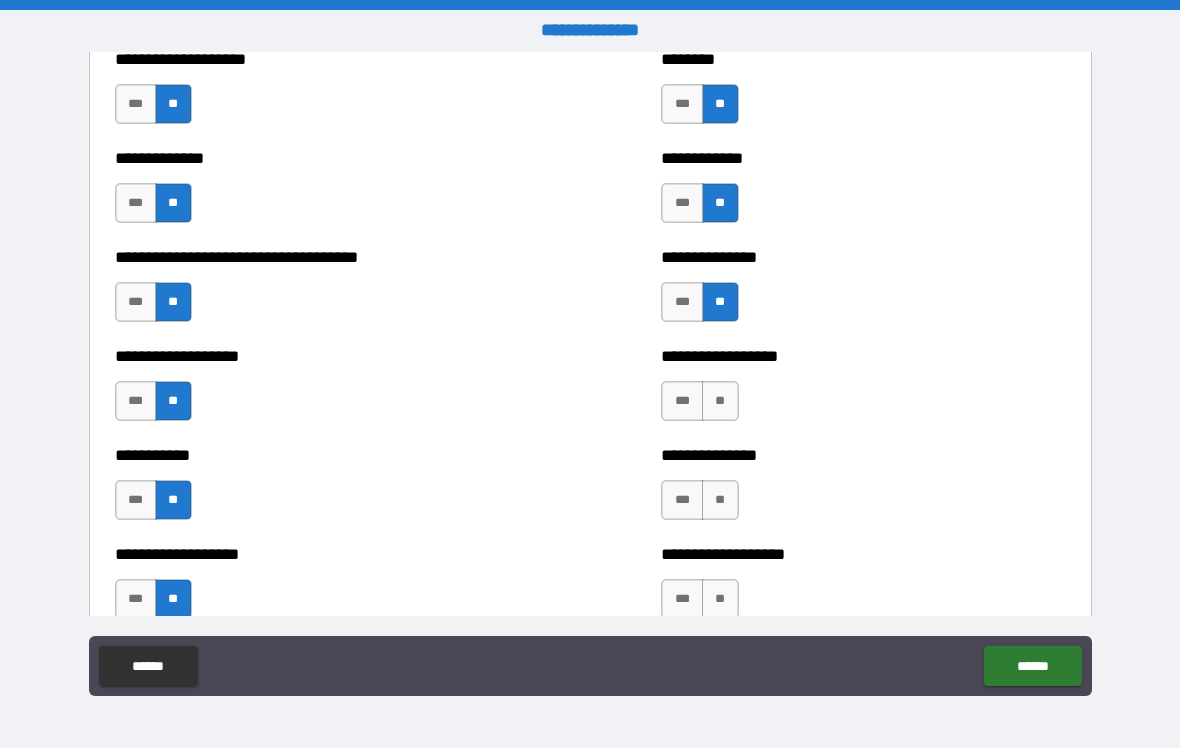 click on "**" at bounding box center [720, 401] 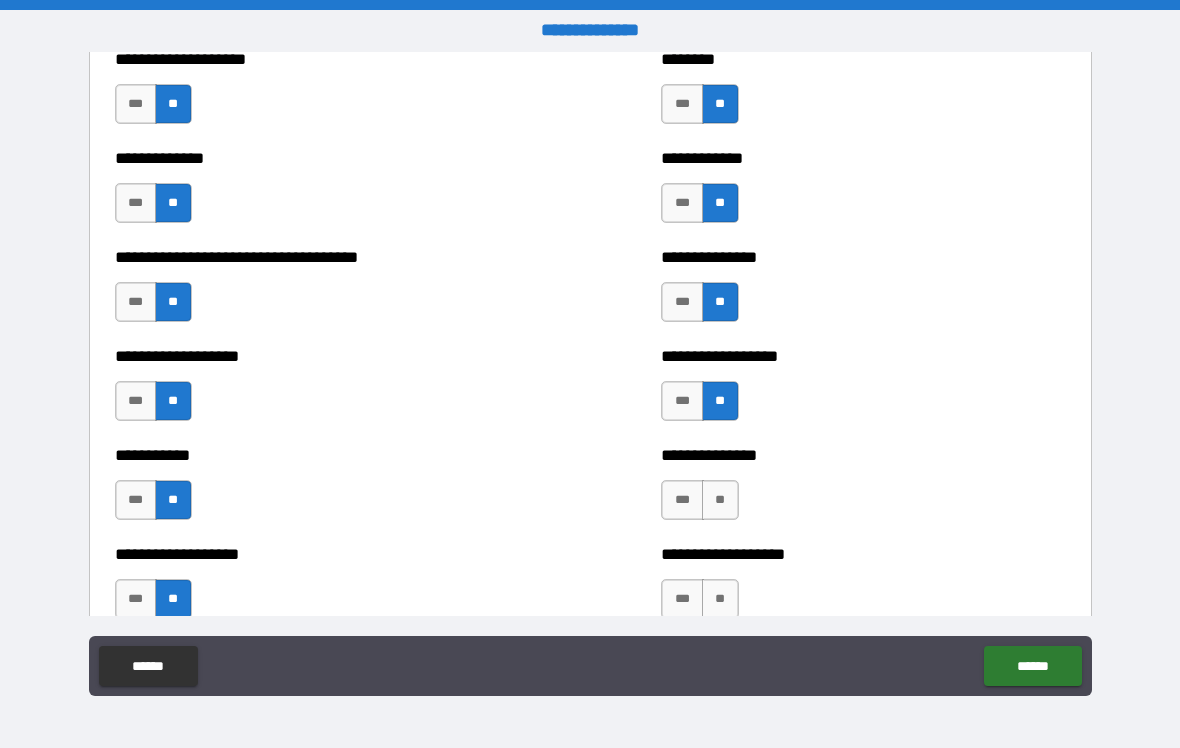 click on "**" at bounding box center [720, 500] 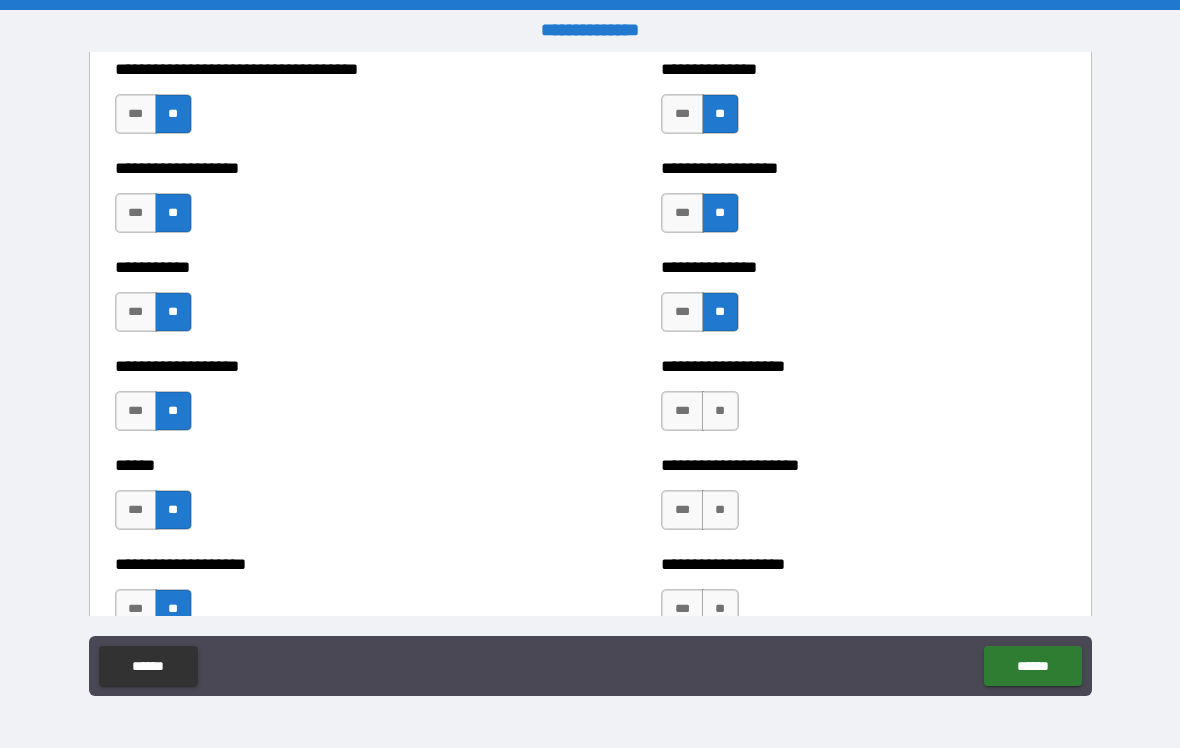 scroll, scrollTop: 2783, scrollLeft: 0, axis: vertical 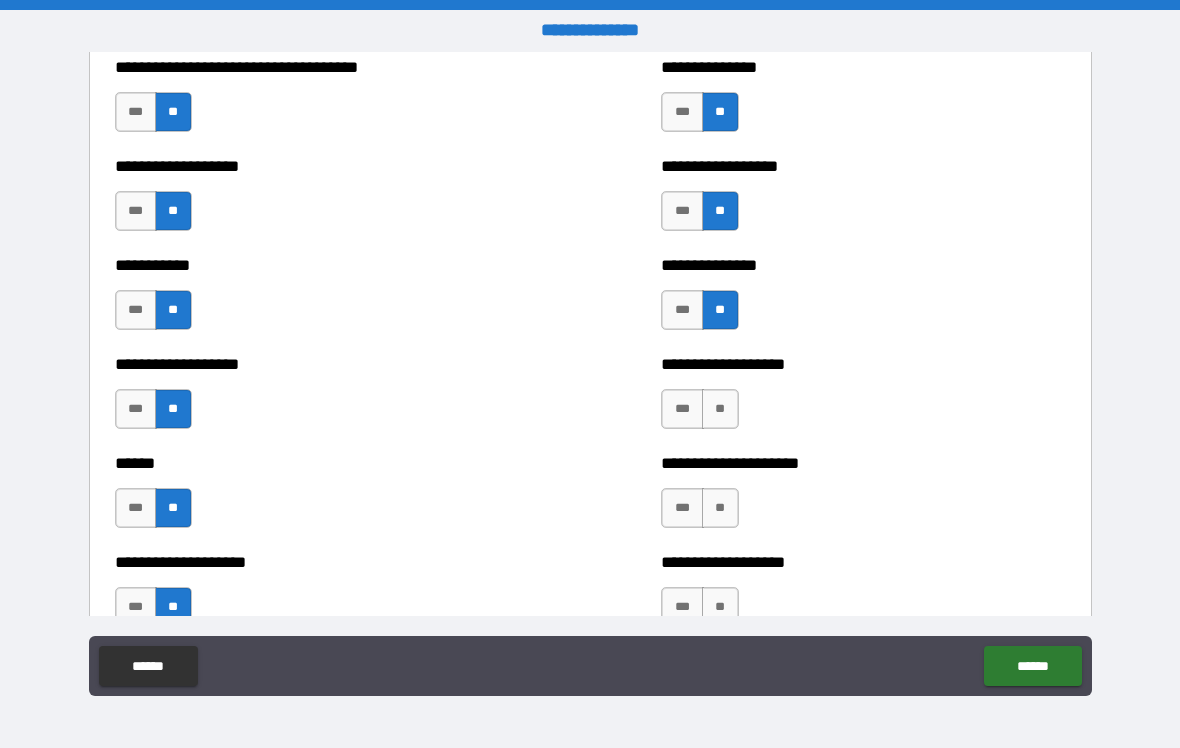 click on "**" at bounding box center [720, 409] 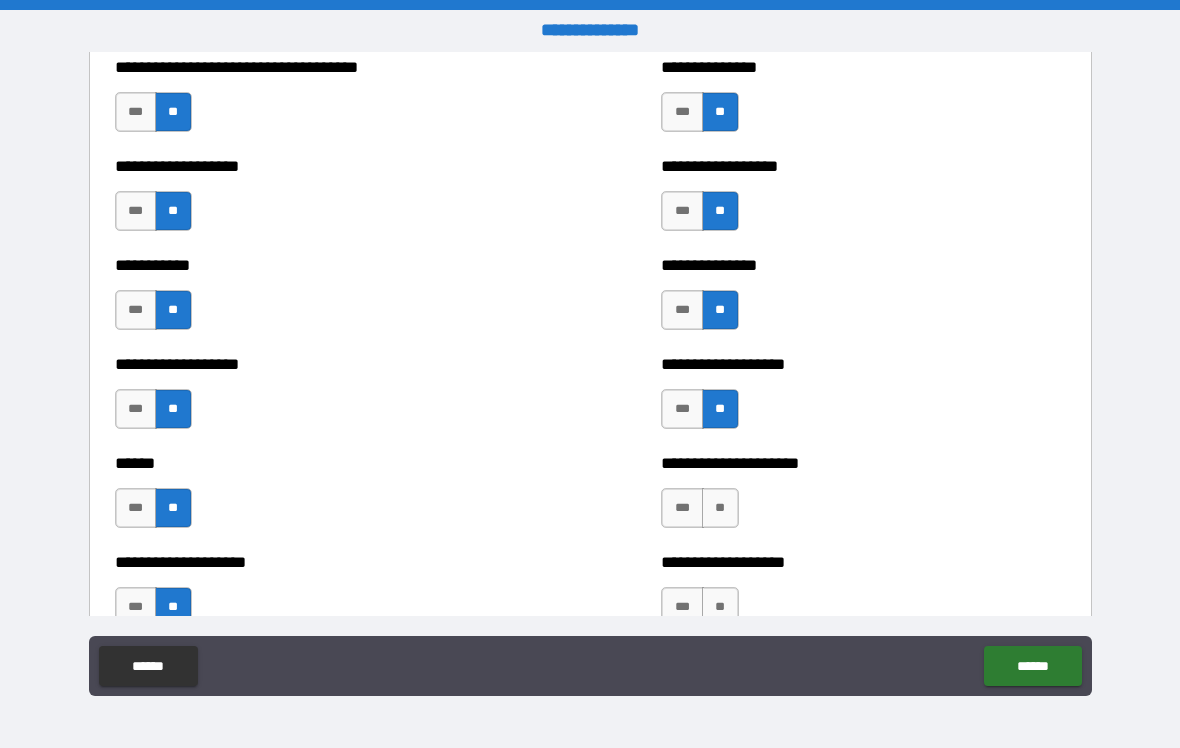 click on "**" at bounding box center (720, 508) 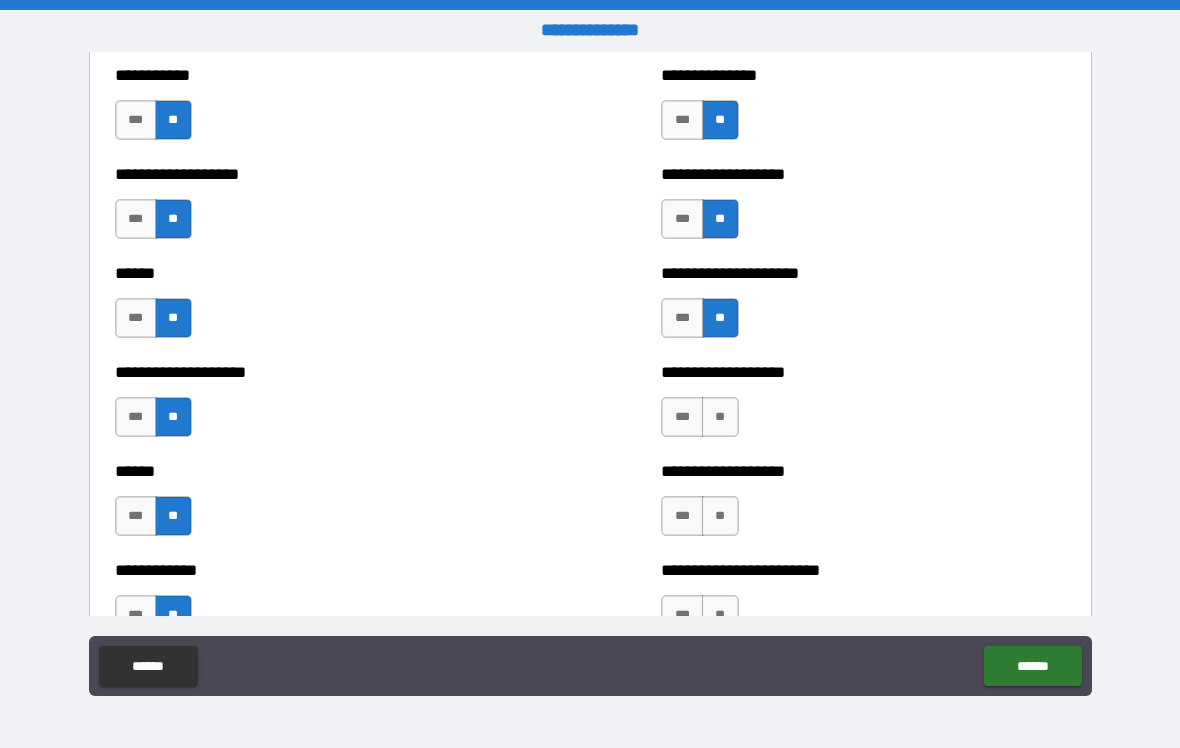 scroll, scrollTop: 2979, scrollLeft: 0, axis: vertical 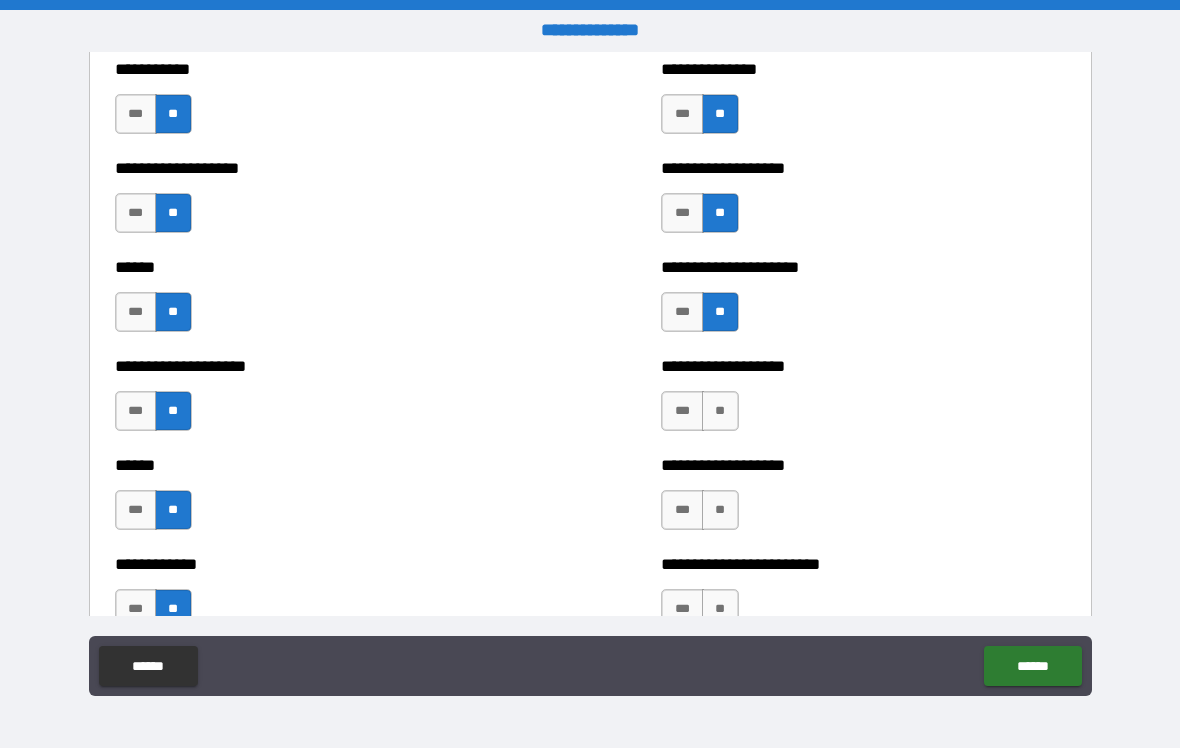 click on "**" at bounding box center (720, 411) 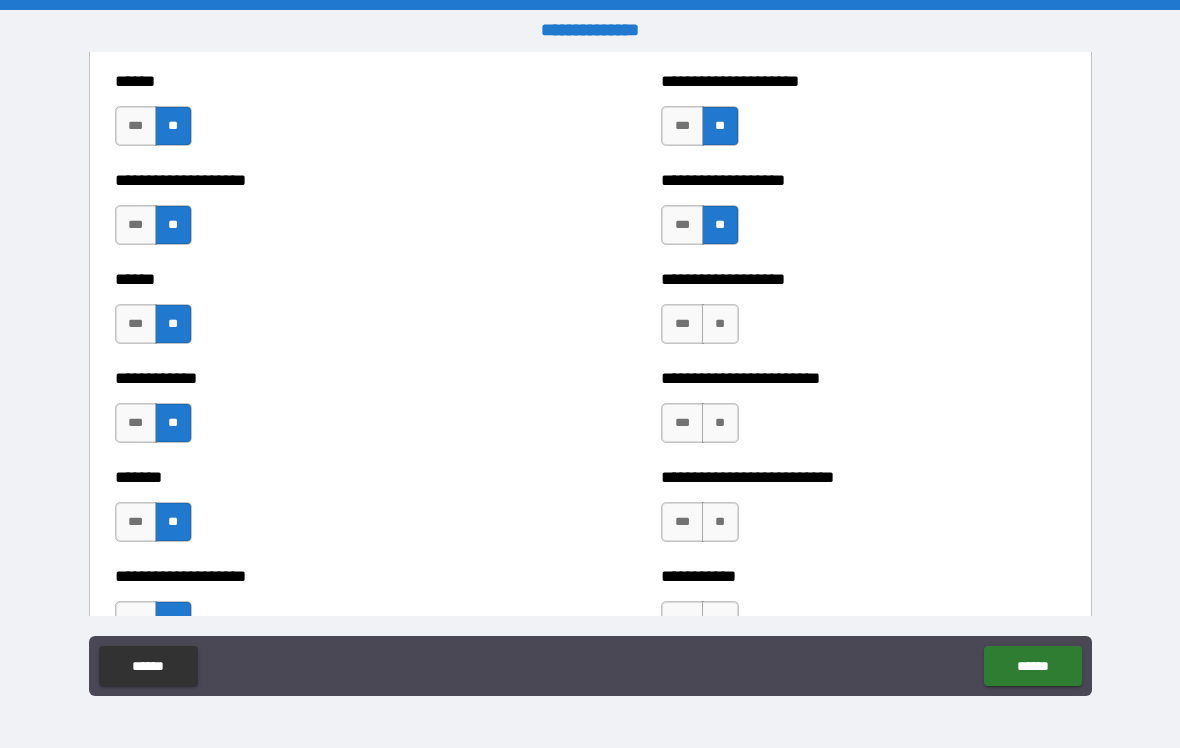 scroll, scrollTop: 3167, scrollLeft: 0, axis: vertical 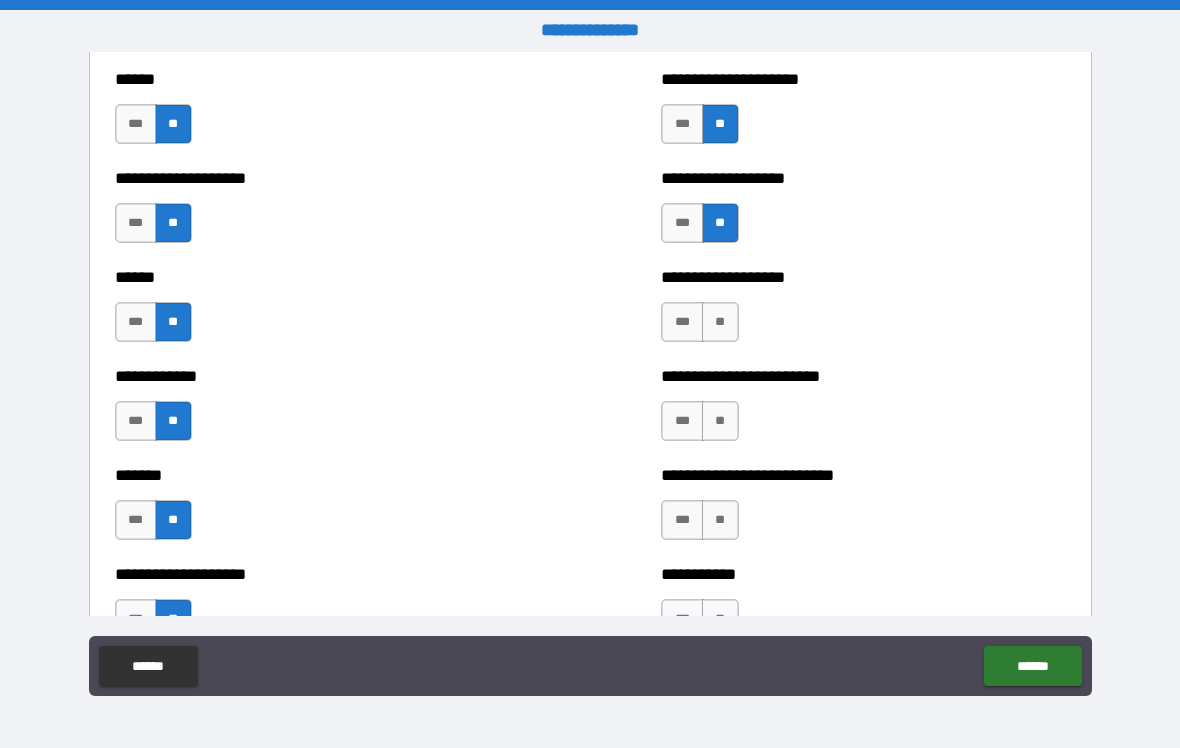 click on "**" at bounding box center [720, 322] 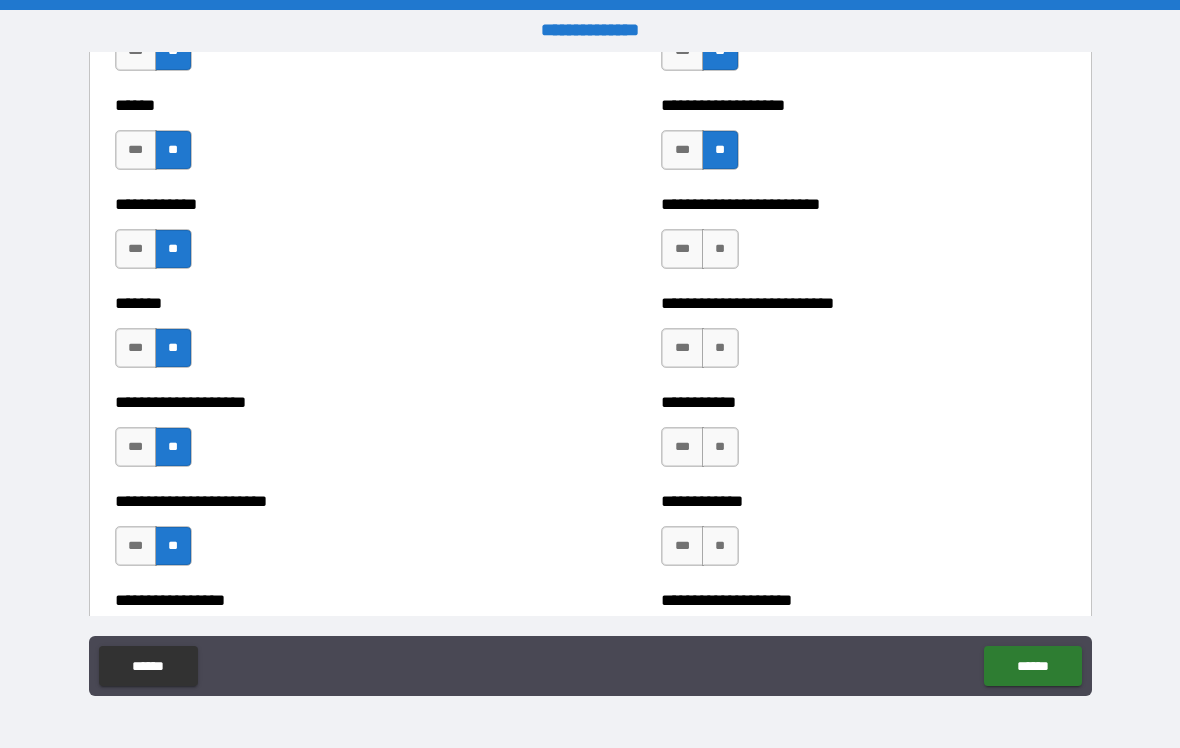 scroll, scrollTop: 3340, scrollLeft: 0, axis: vertical 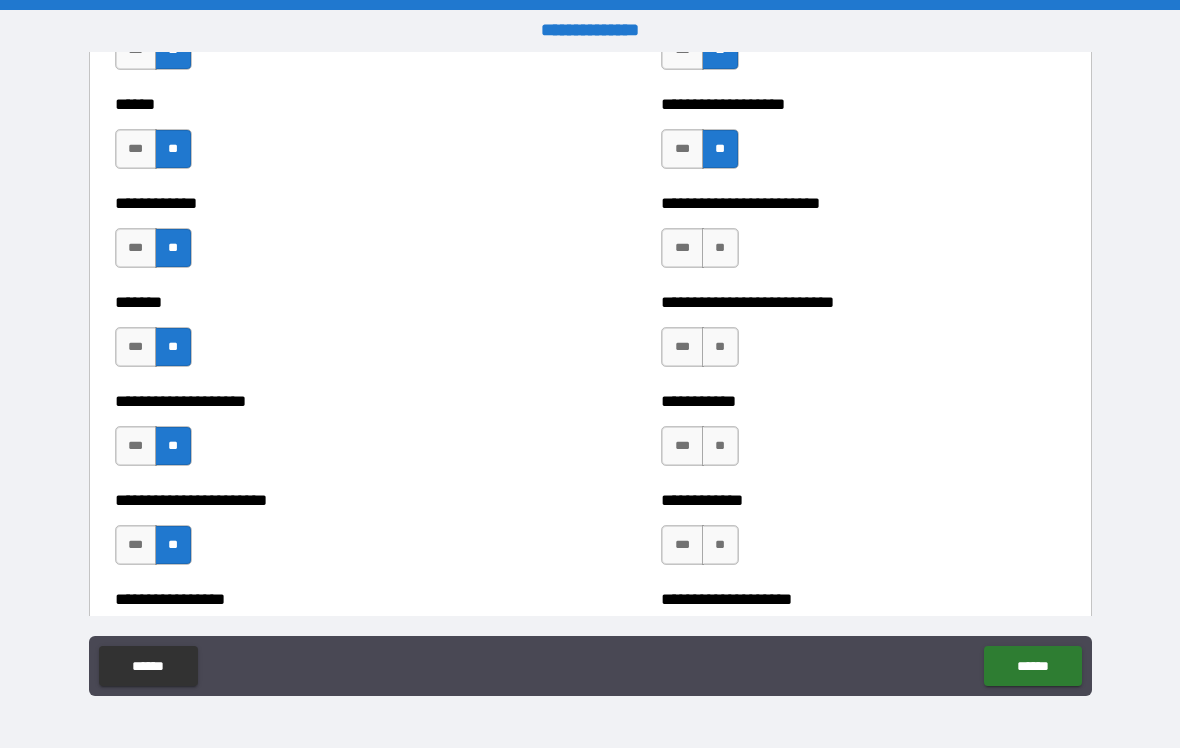 click on "**" at bounding box center (720, 248) 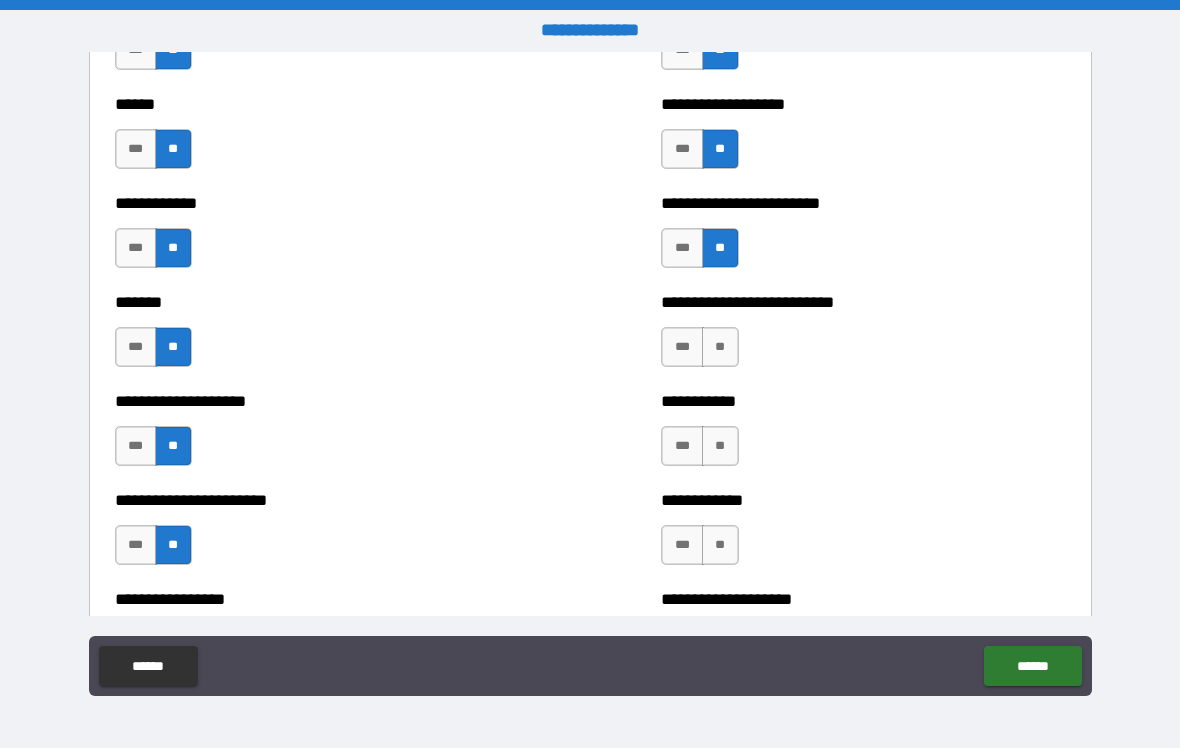 click on "**" at bounding box center (720, 347) 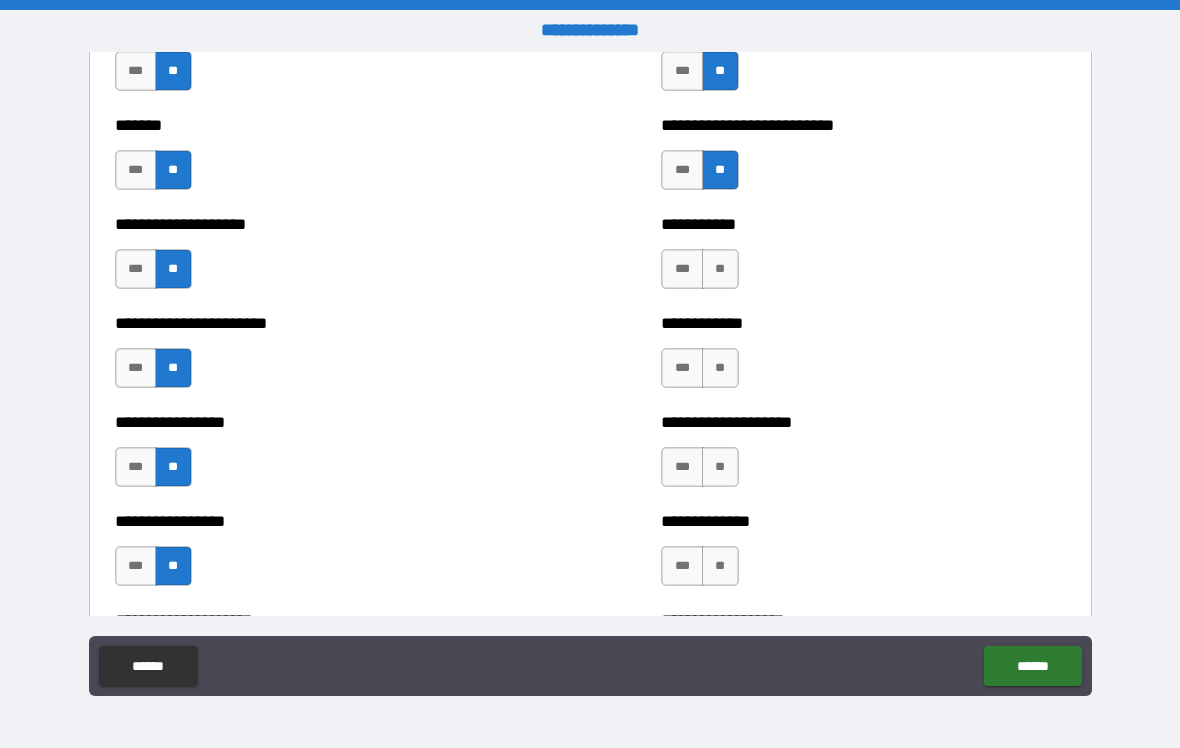 scroll, scrollTop: 3518, scrollLeft: 0, axis: vertical 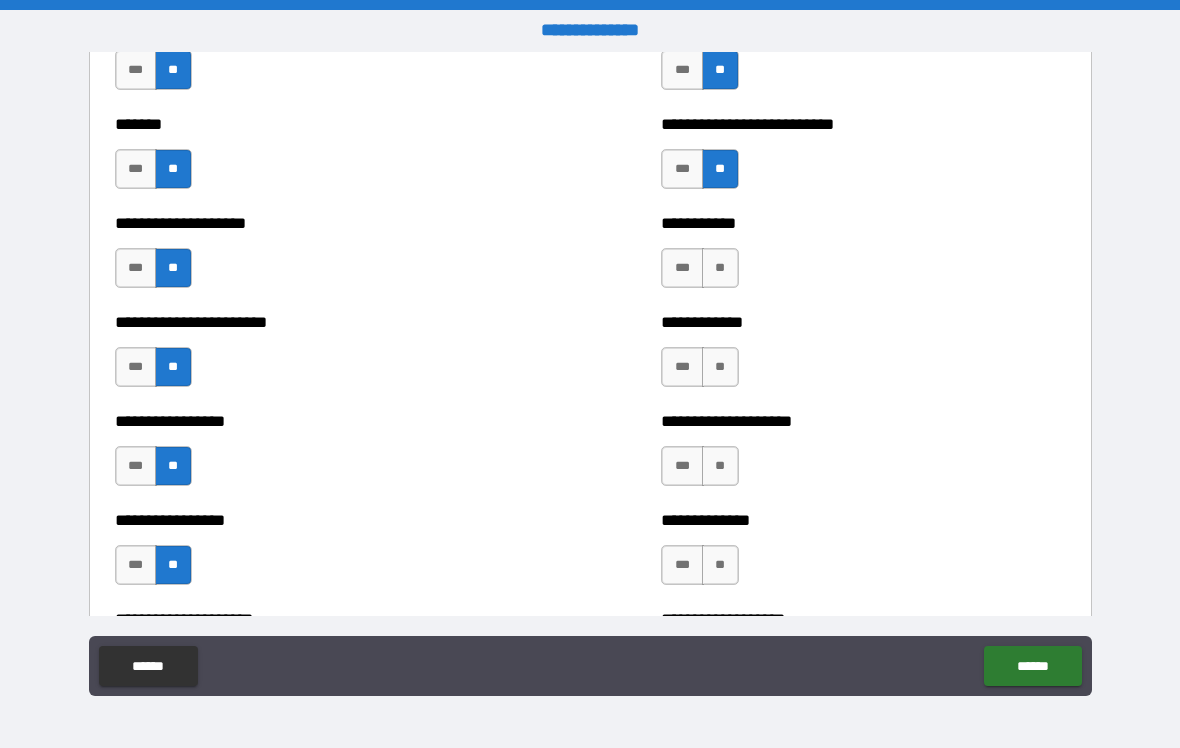 click on "**" at bounding box center (720, 268) 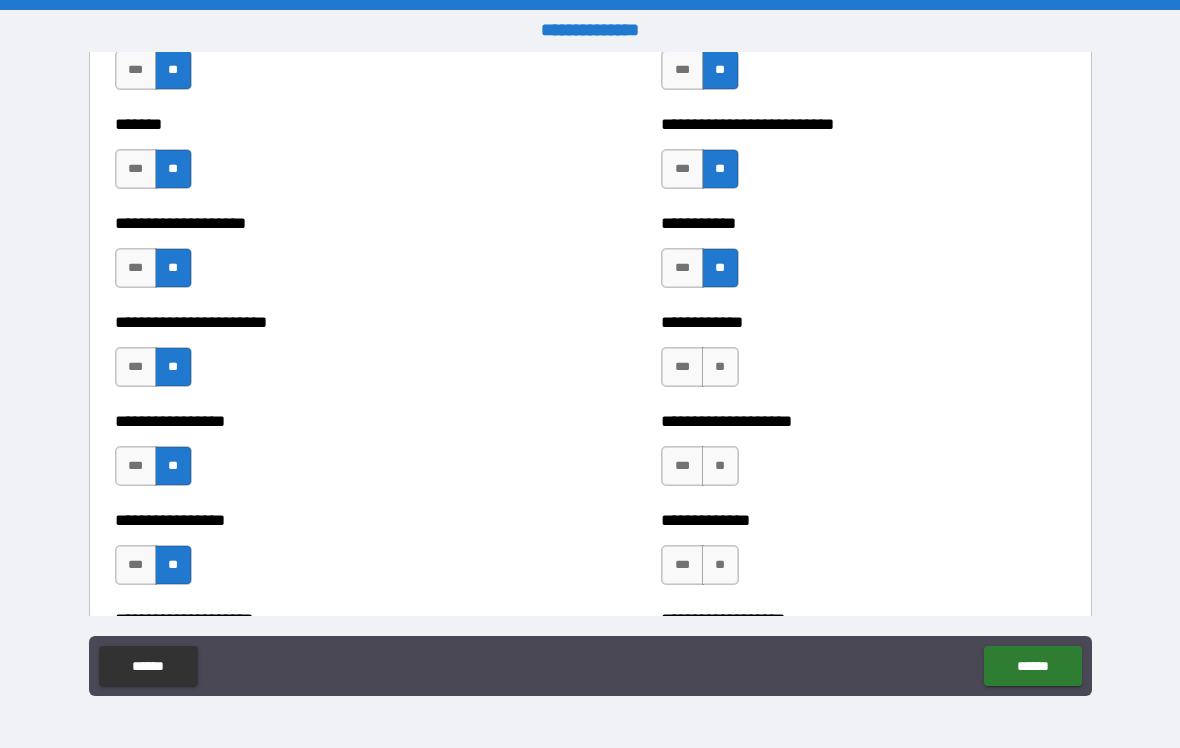 click on "**" at bounding box center (720, 367) 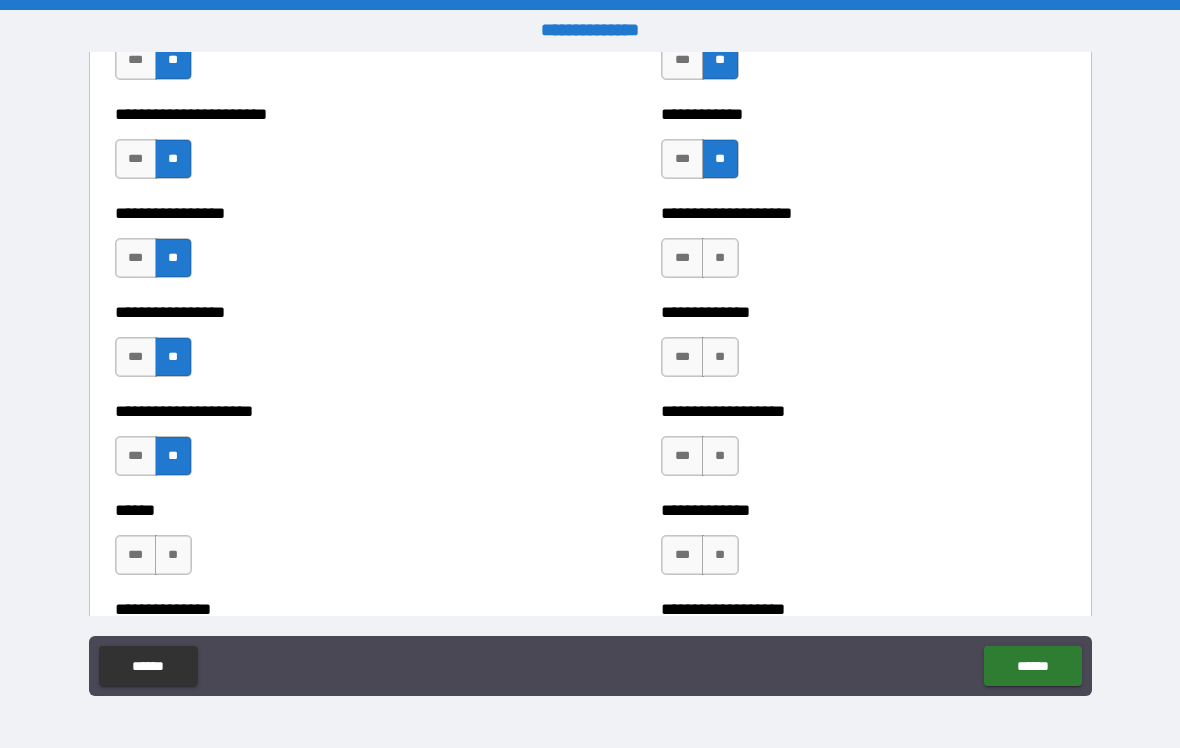 scroll, scrollTop: 3729, scrollLeft: 0, axis: vertical 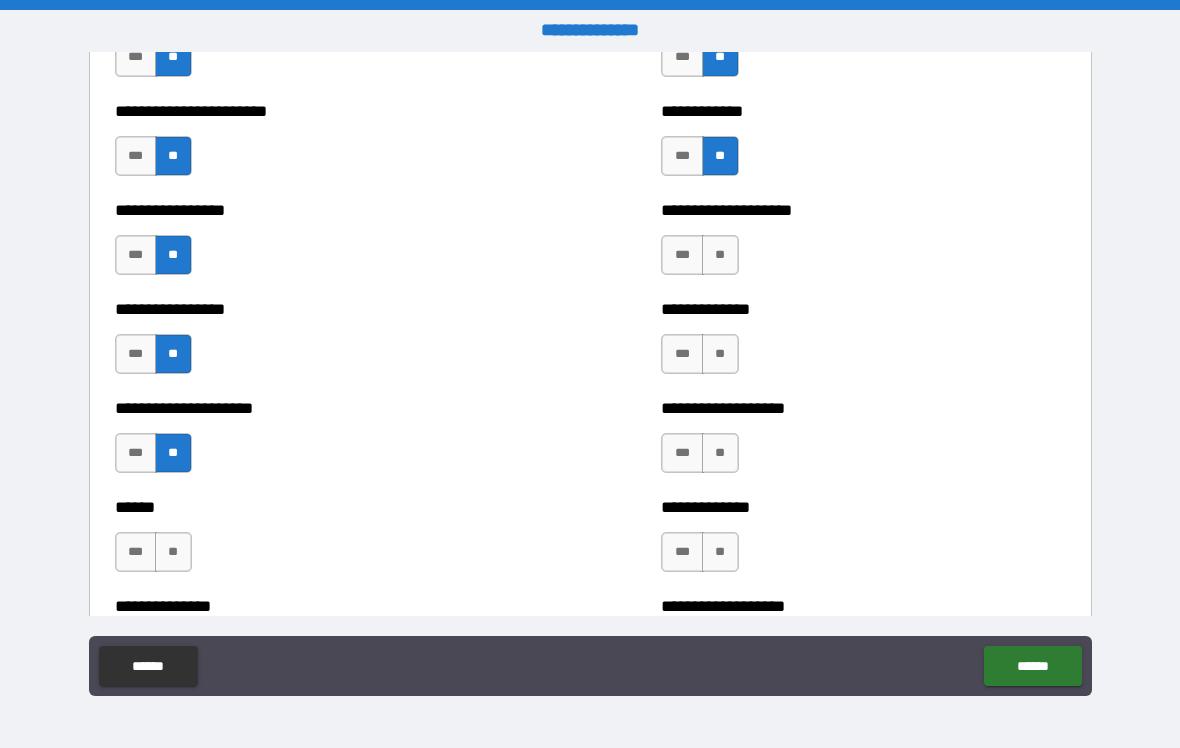 click on "**" at bounding box center (720, 255) 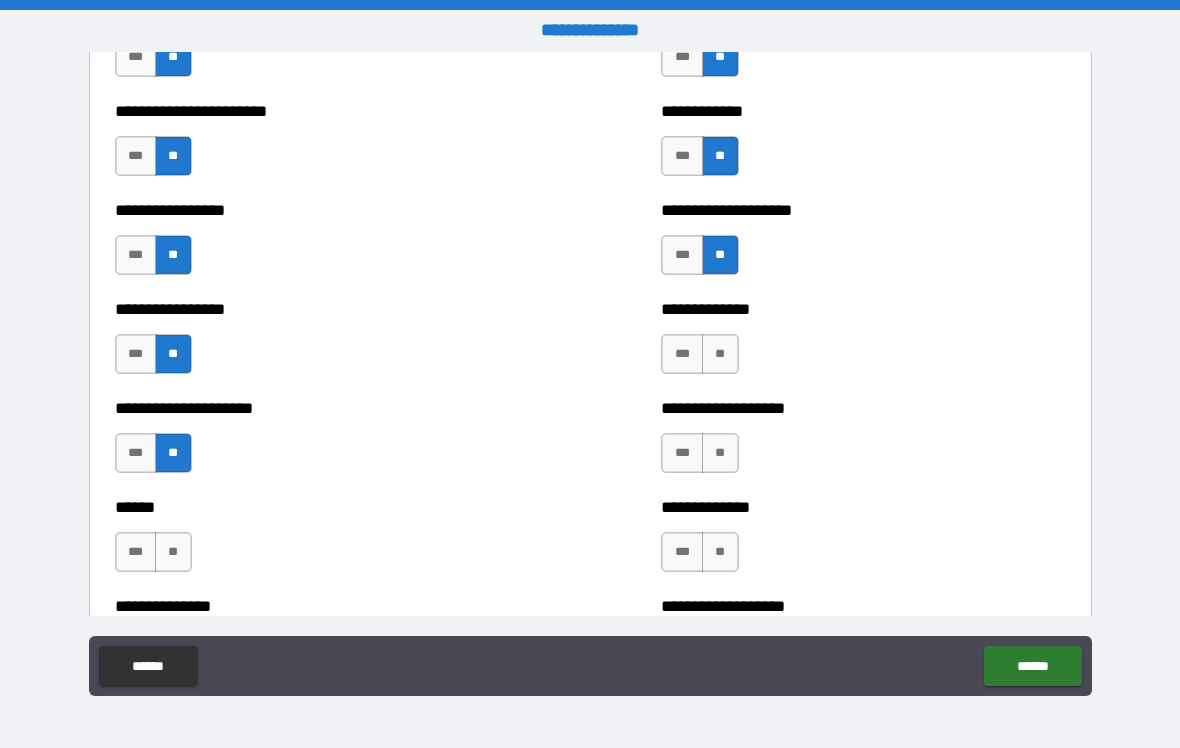 click on "**" at bounding box center (720, 354) 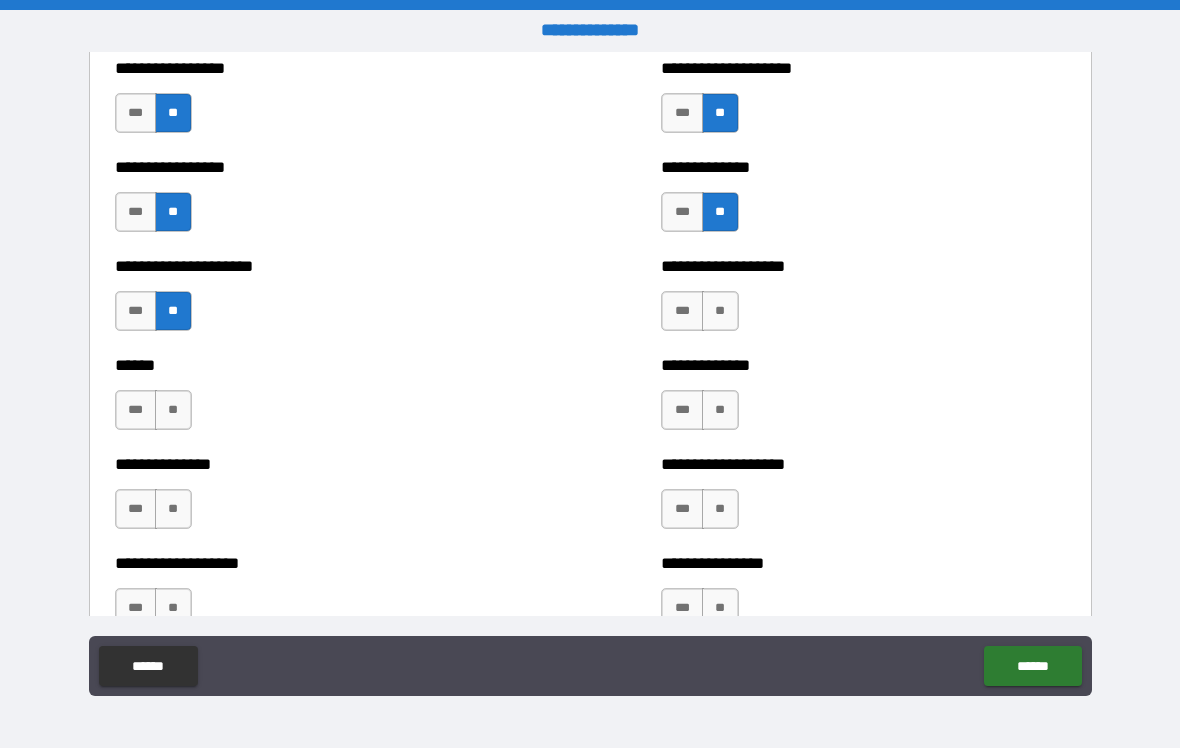 scroll, scrollTop: 3926, scrollLeft: 0, axis: vertical 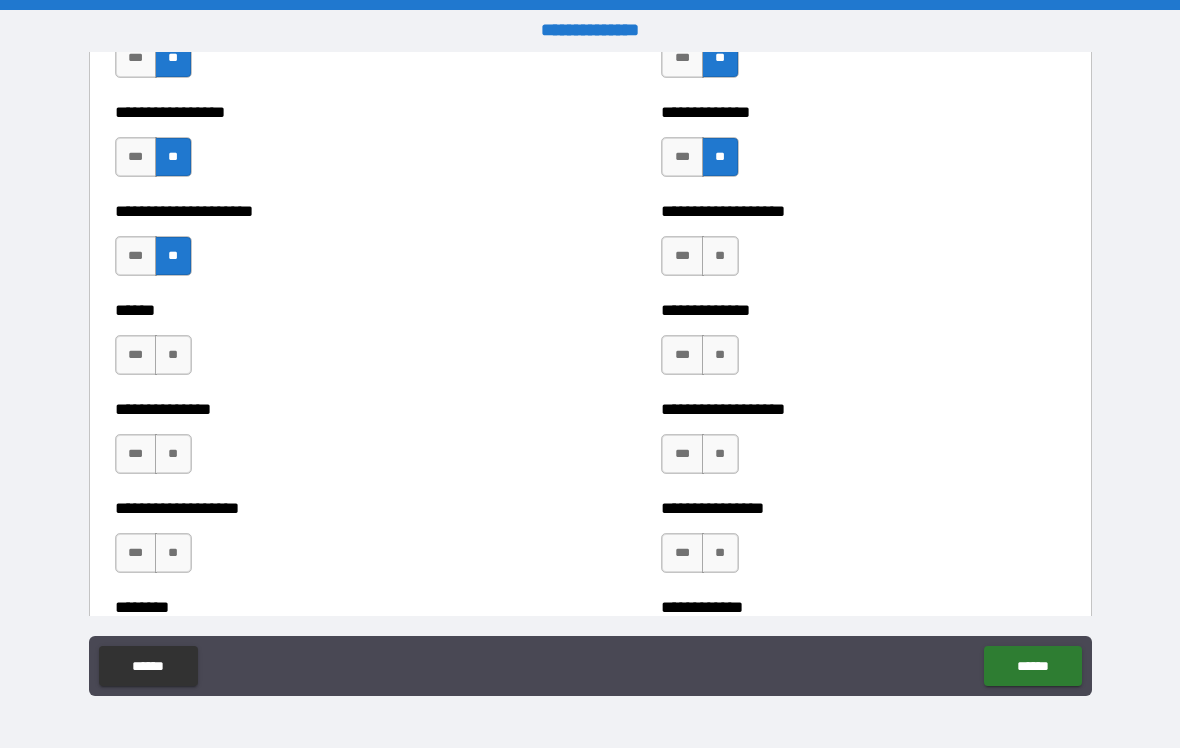 click on "**" at bounding box center [720, 256] 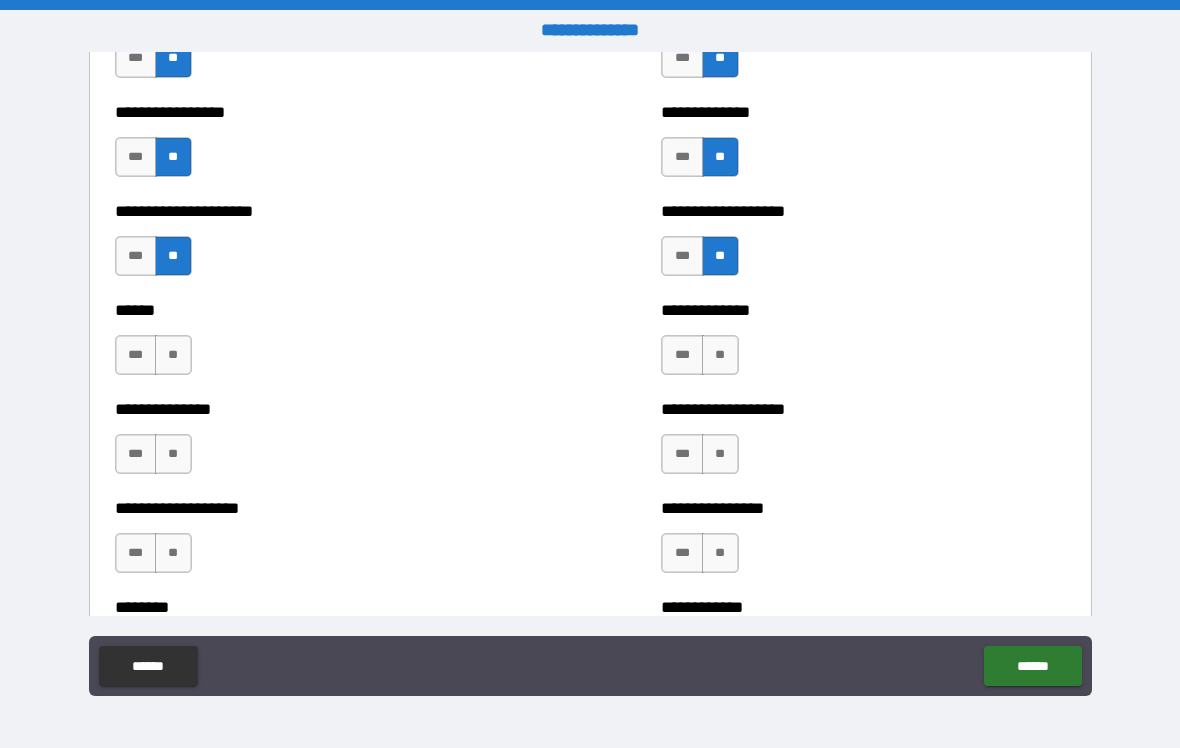 click on "**" at bounding box center [720, 355] 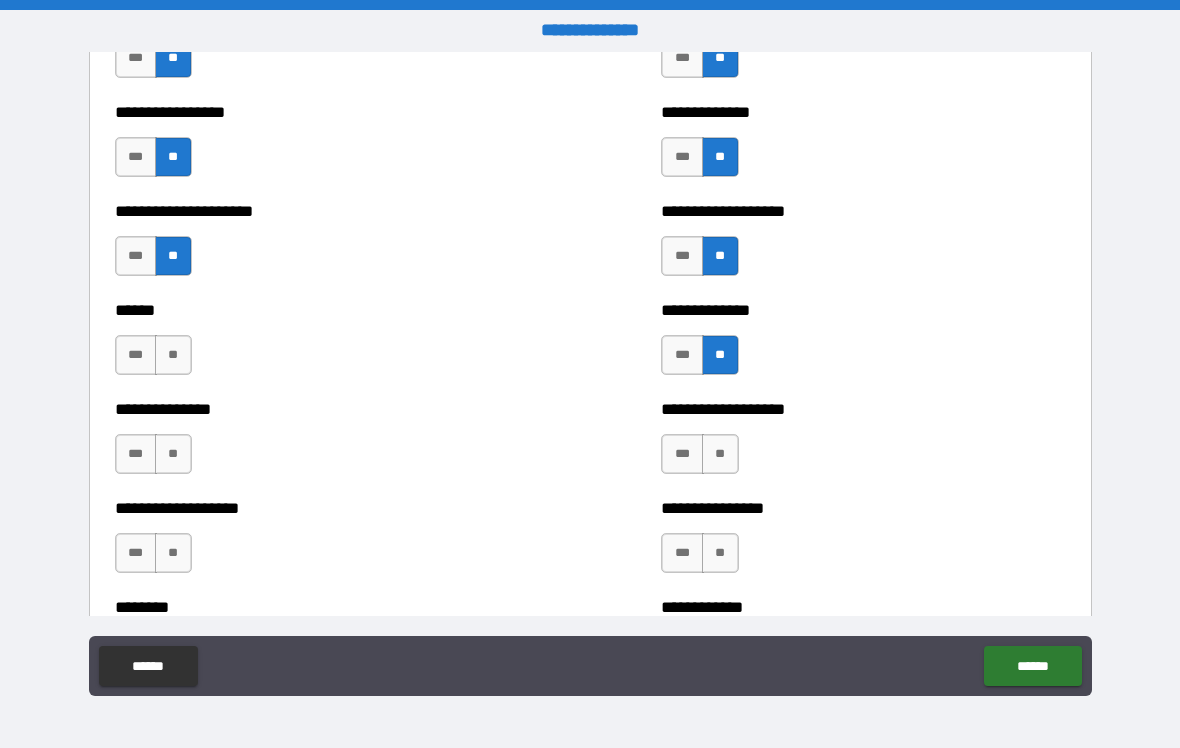 click on "**" at bounding box center [720, 454] 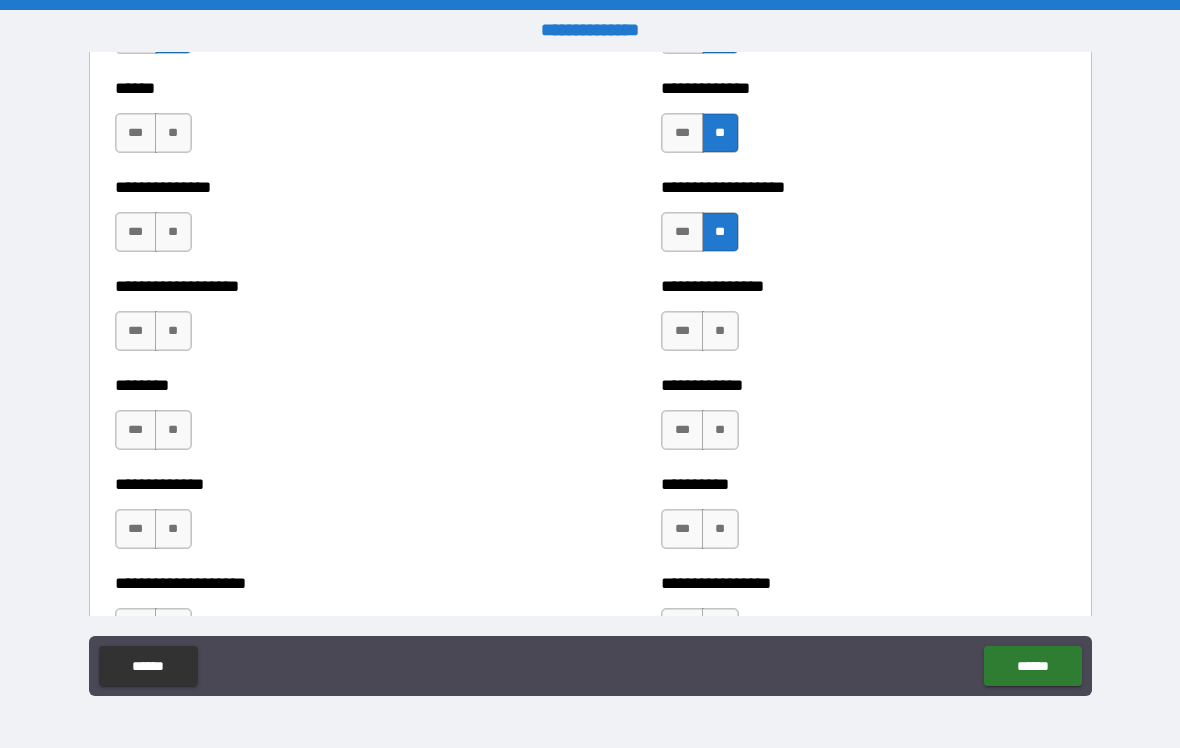 scroll, scrollTop: 4153, scrollLeft: 0, axis: vertical 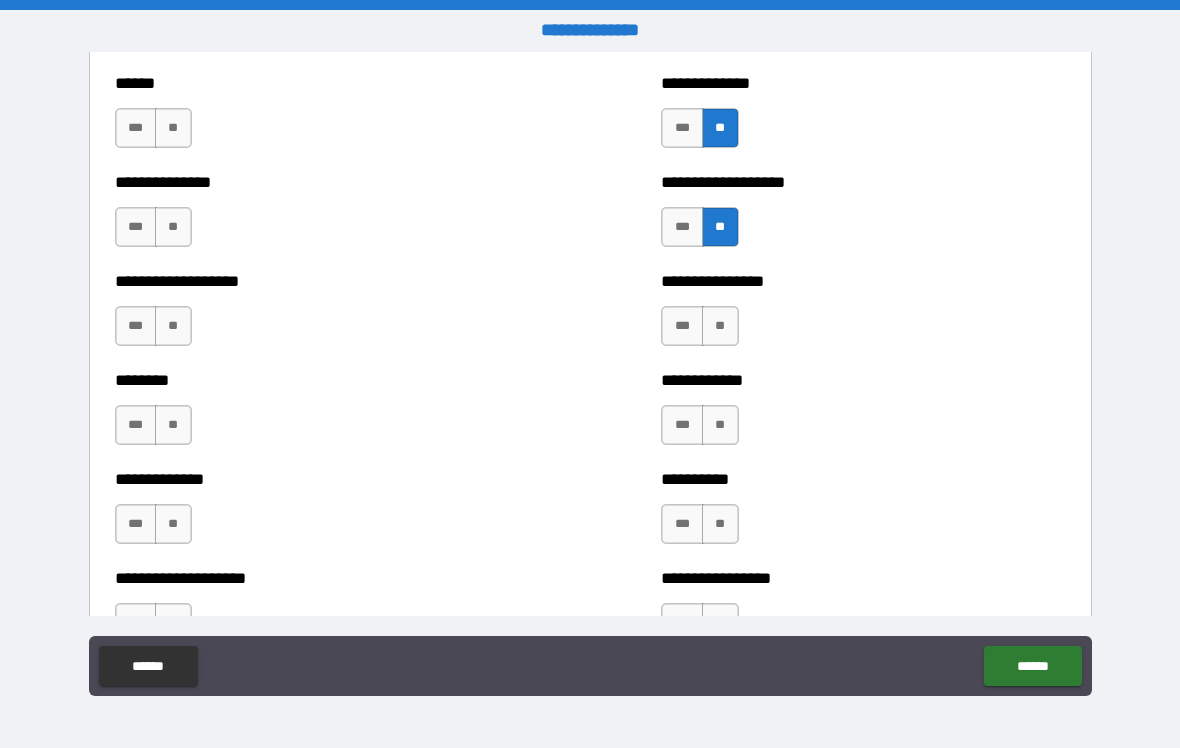 click on "**" at bounding box center [720, 326] 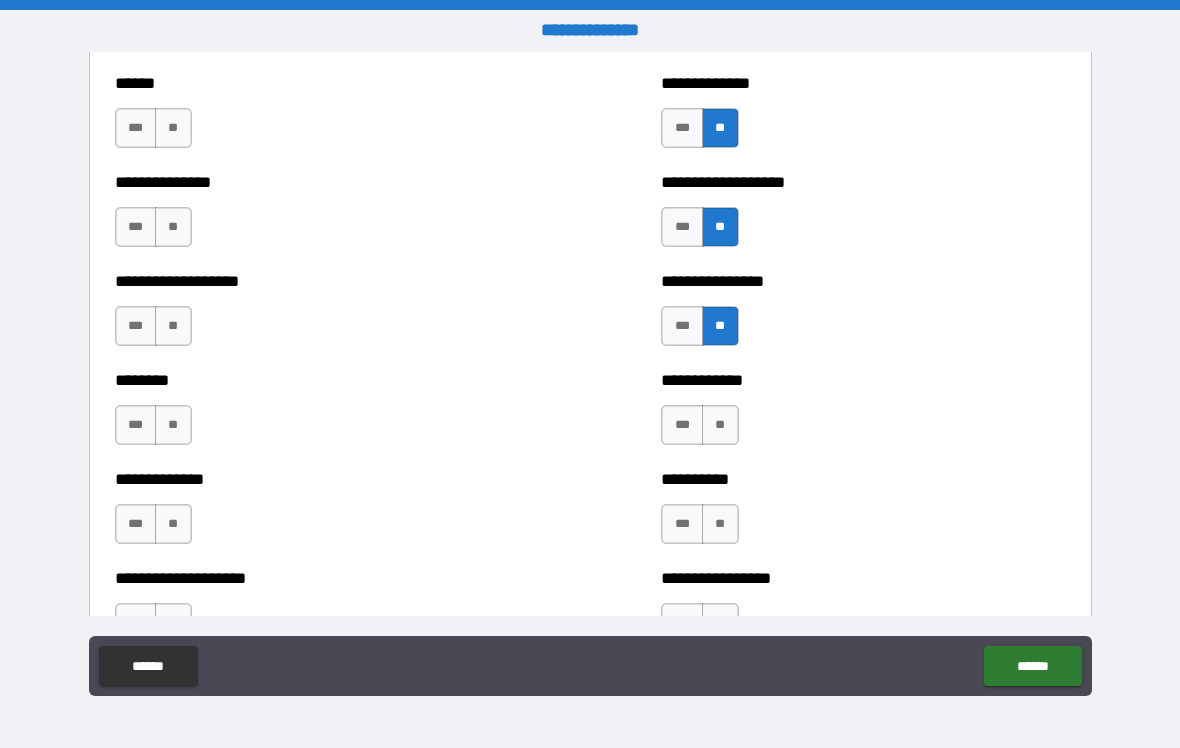 click on "**" at bounding box center (720, 425) 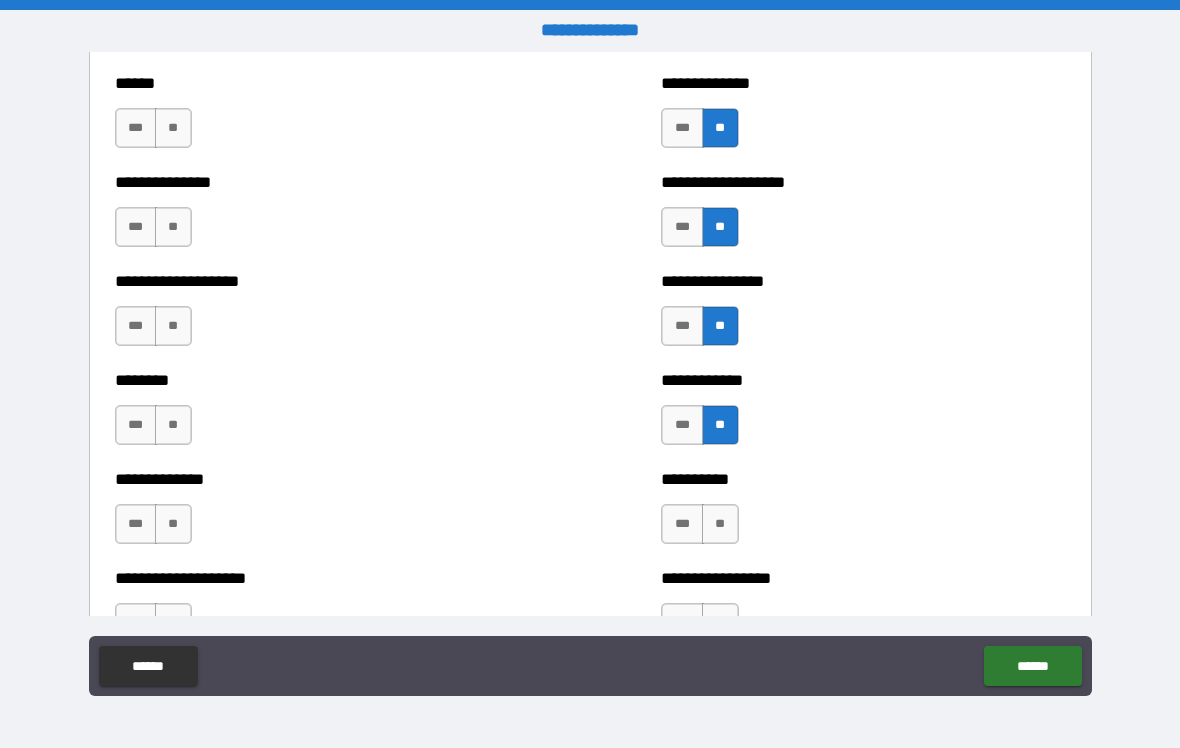 click on "**" at bounding box center (720, 524) 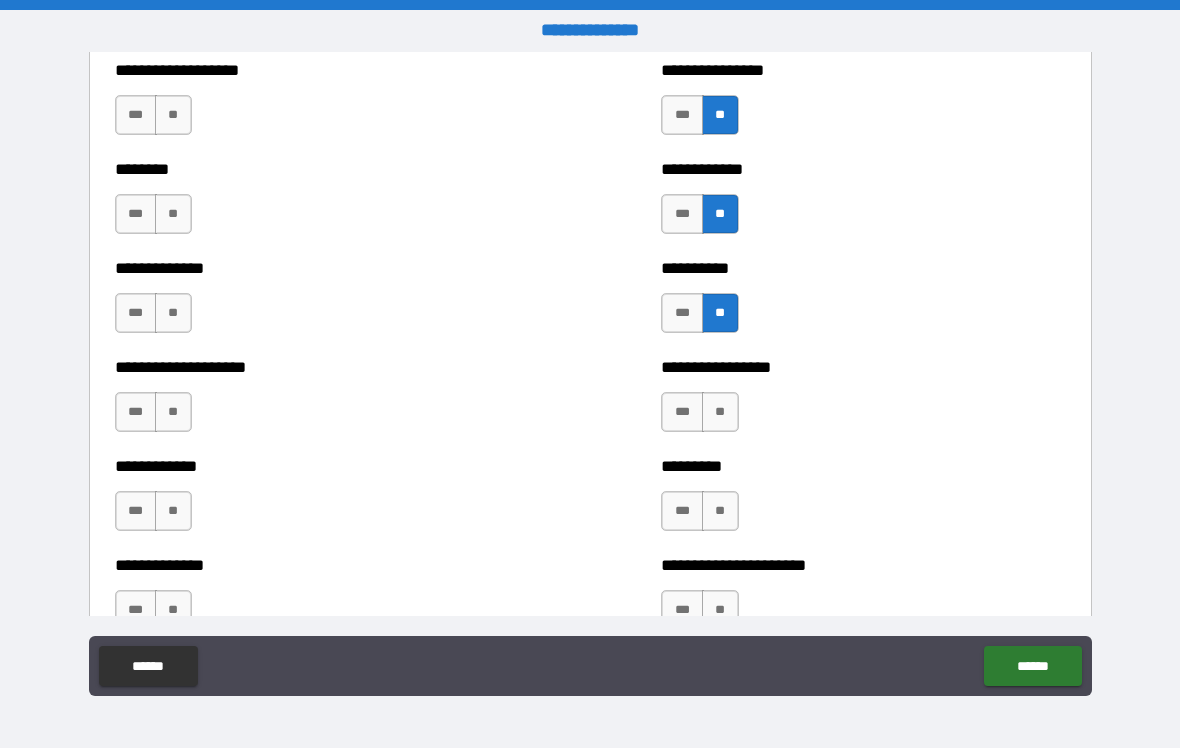 scroll, scrollTop: 4392, scrollLeft: 0, axis: vertical 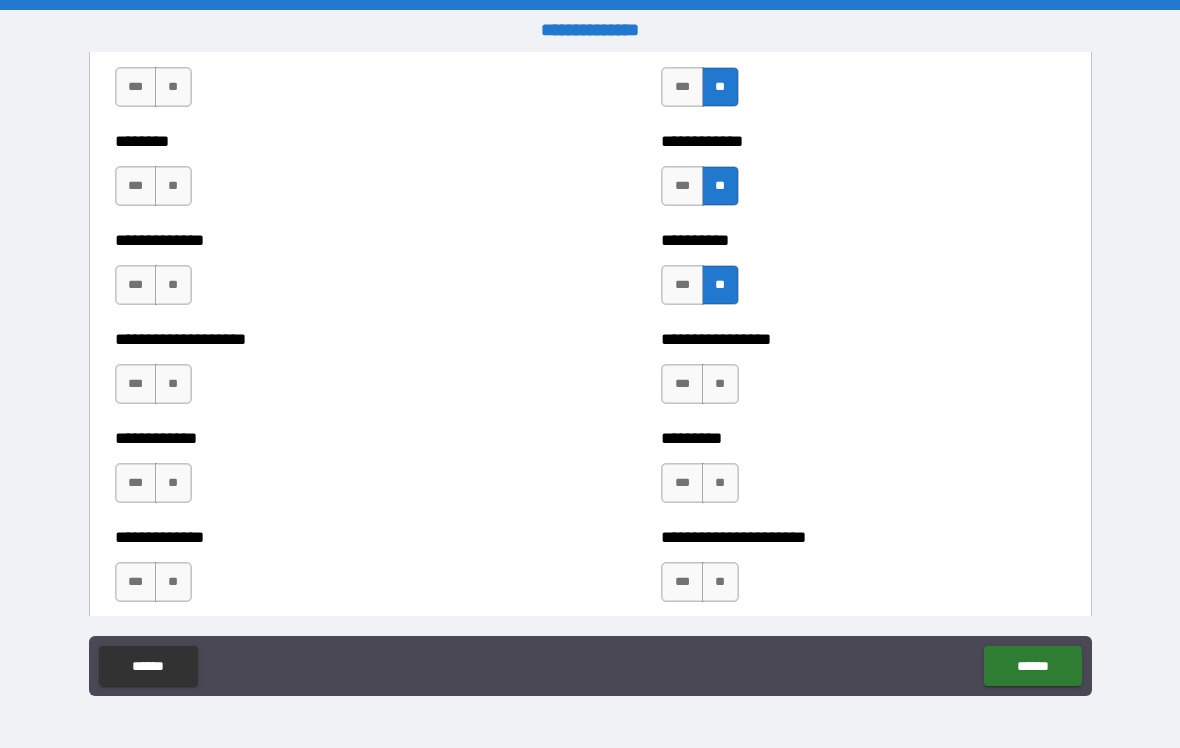 click on "**" at bounding box center (720, 384) 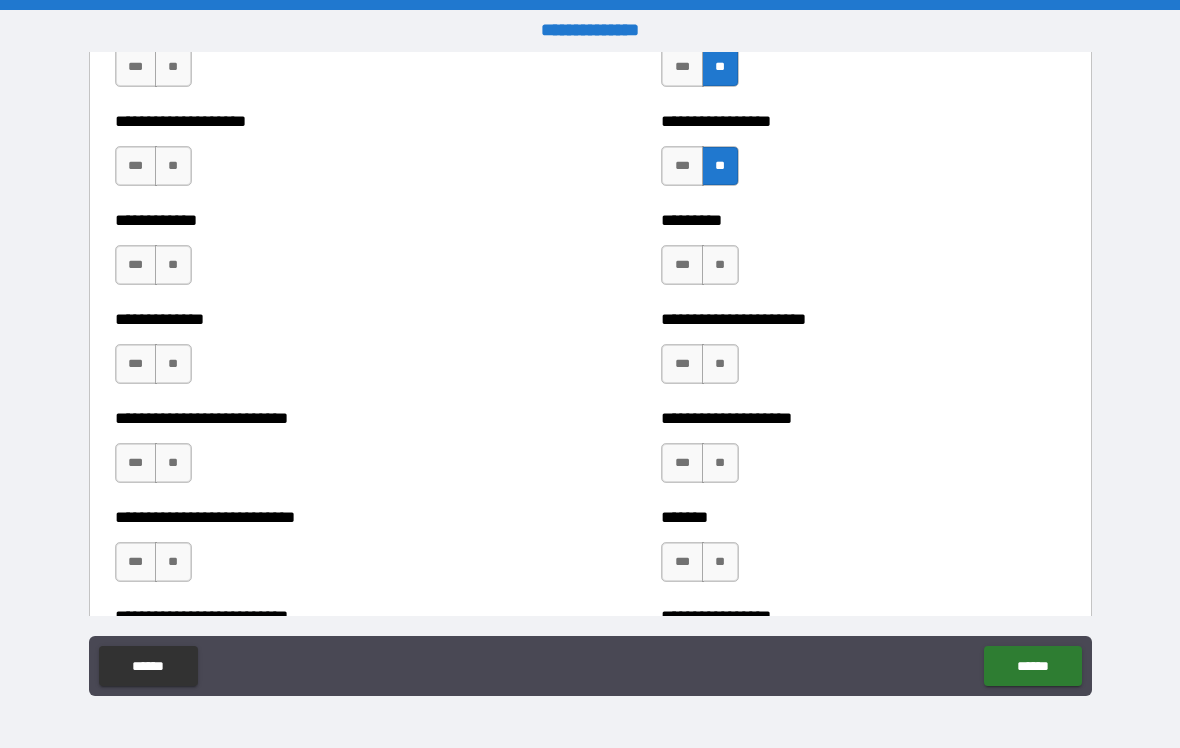 scroll, scrollTop: 4615, scrollLeft: 0, axis: vertical 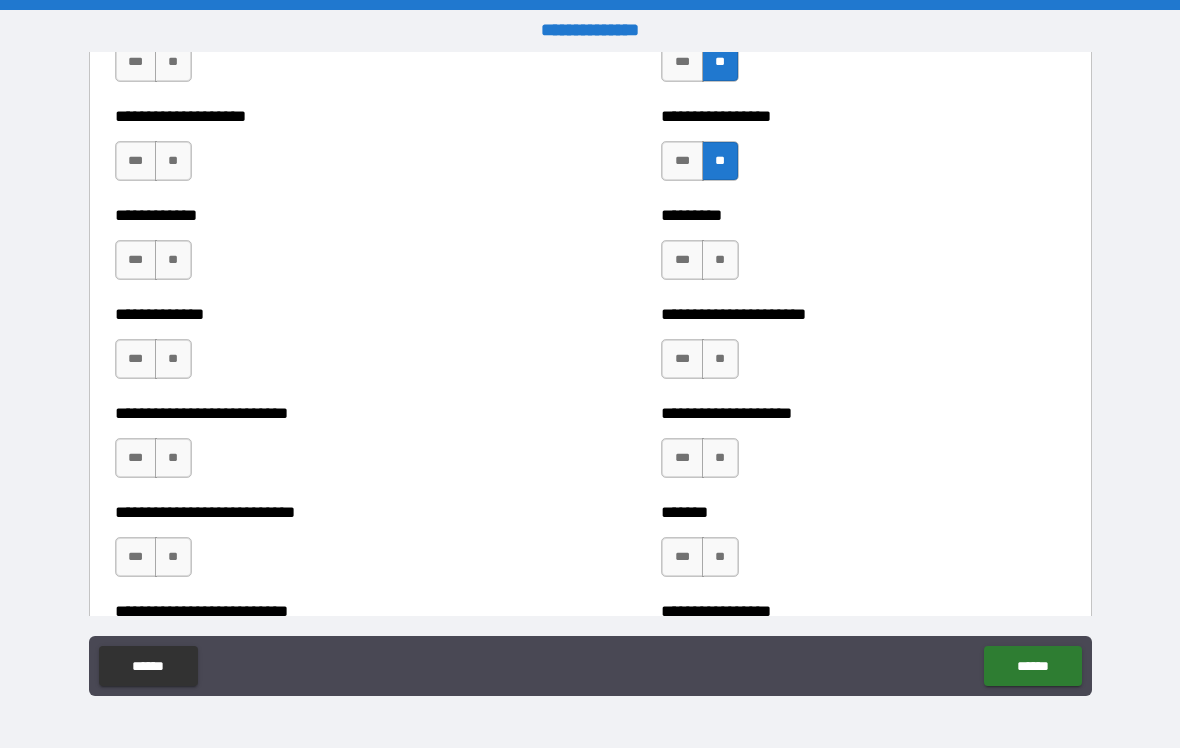 click on "**" at bounding box center (720, 260) 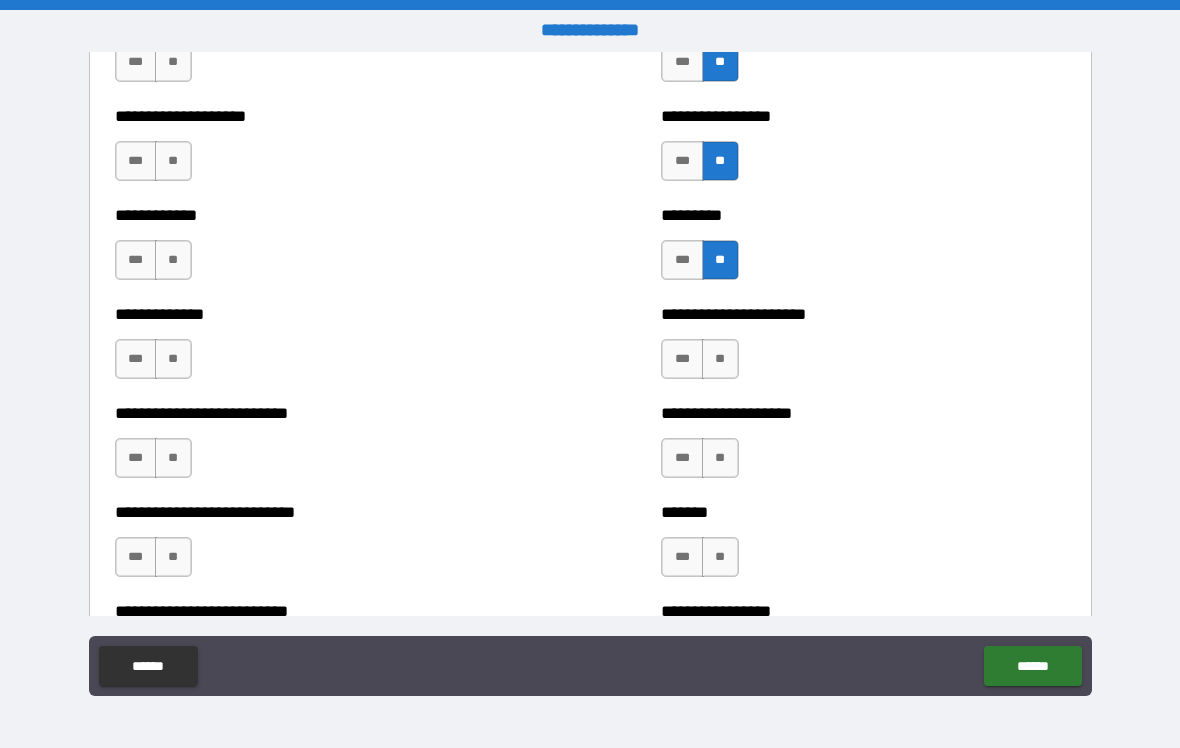 click on "**" at bounding box center [720, 359] 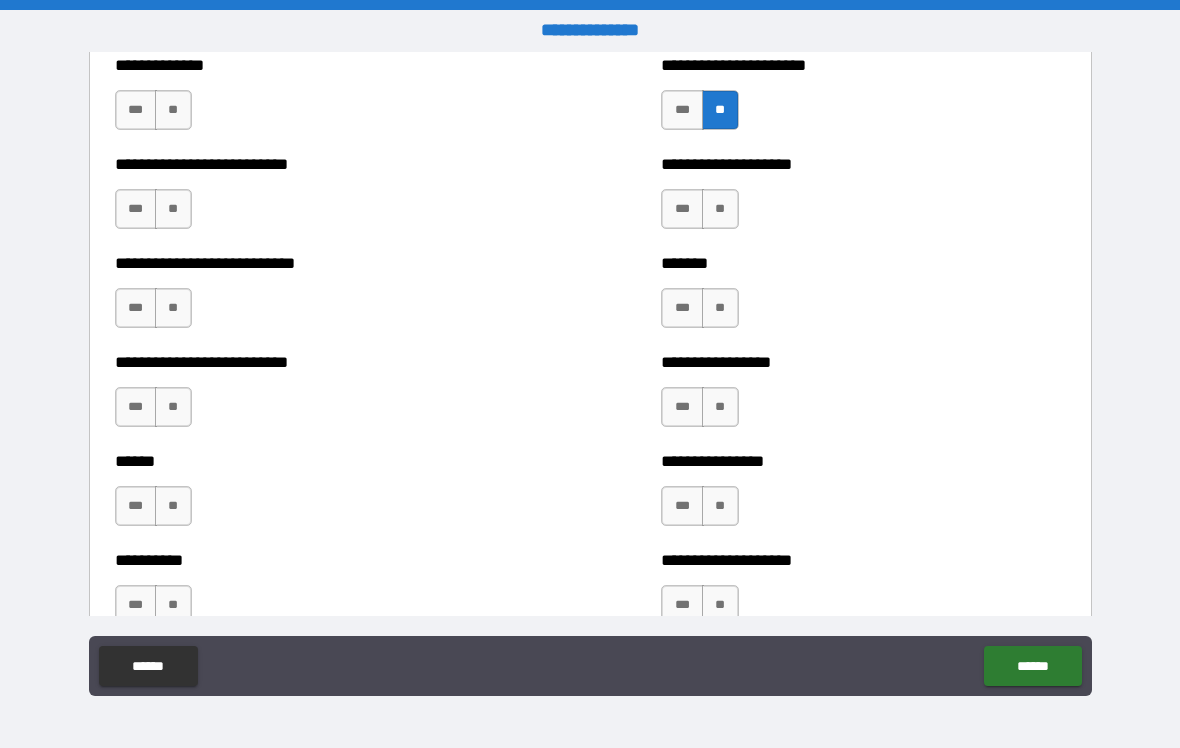 scroll, scrollTop: 4865, scrollLeft: 0, axis: vertical 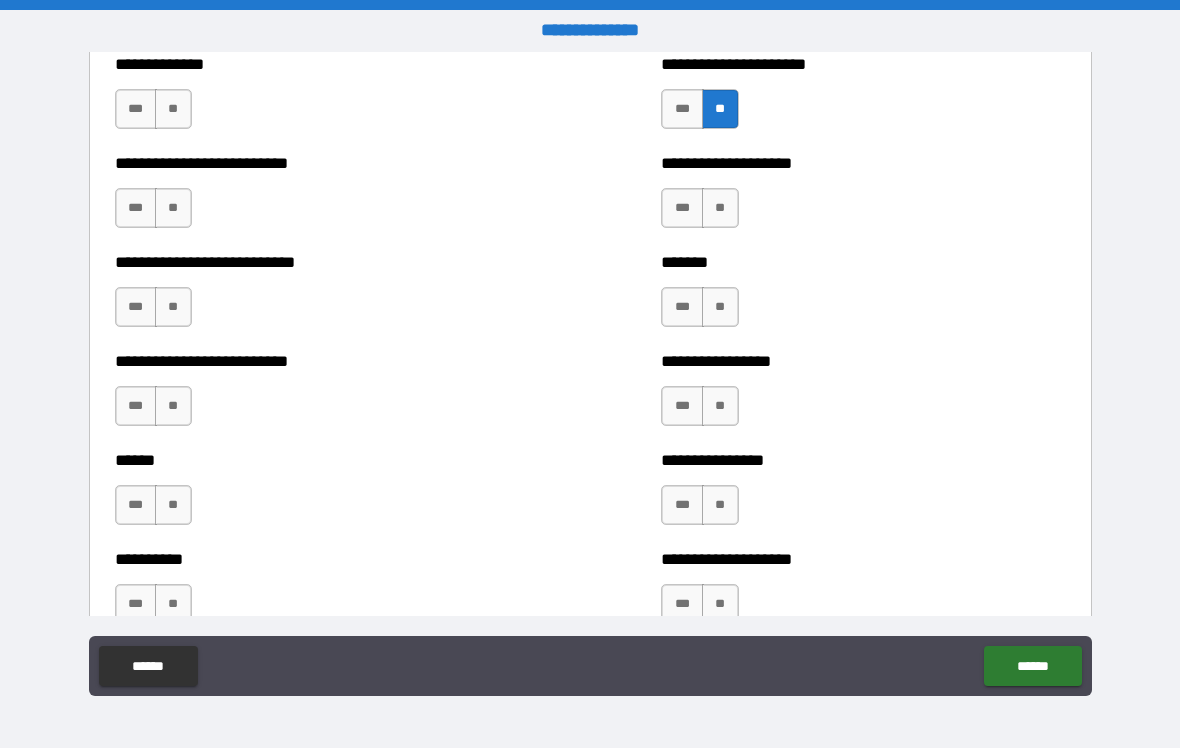 click on "***" at bounding box center [682, 208] 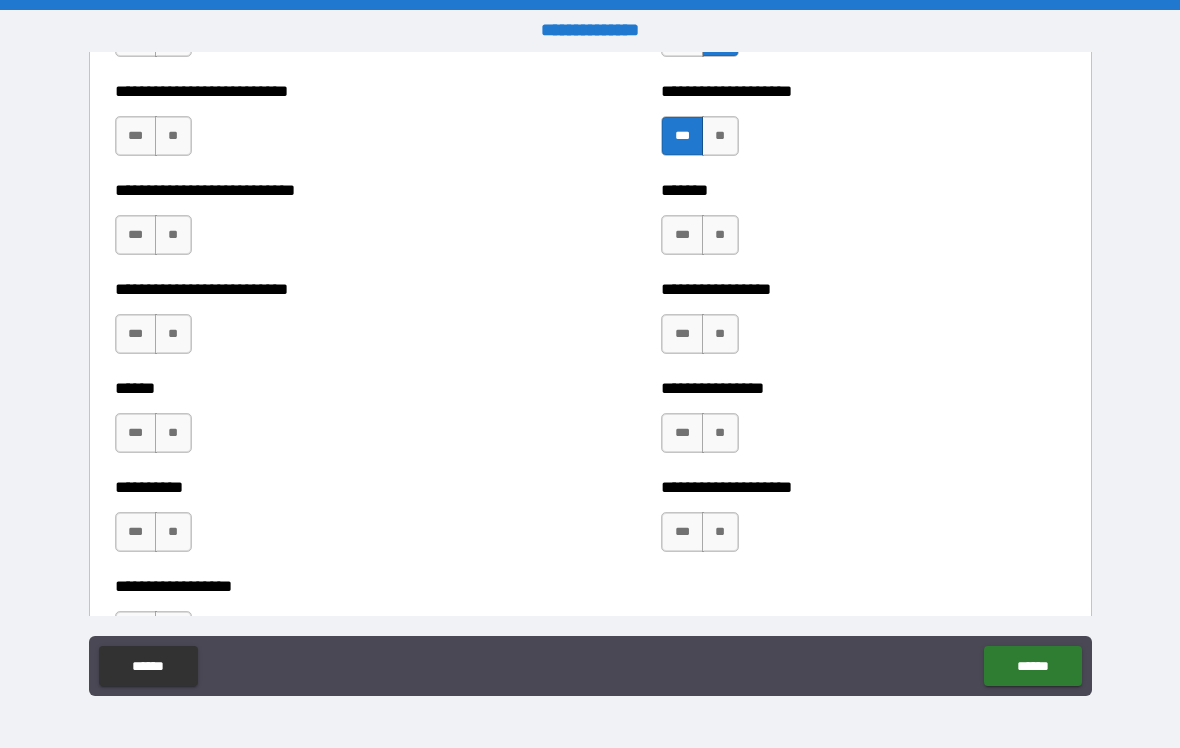 scroll, scrollTop: 4939, scrollLeft: 0, axis: vertical 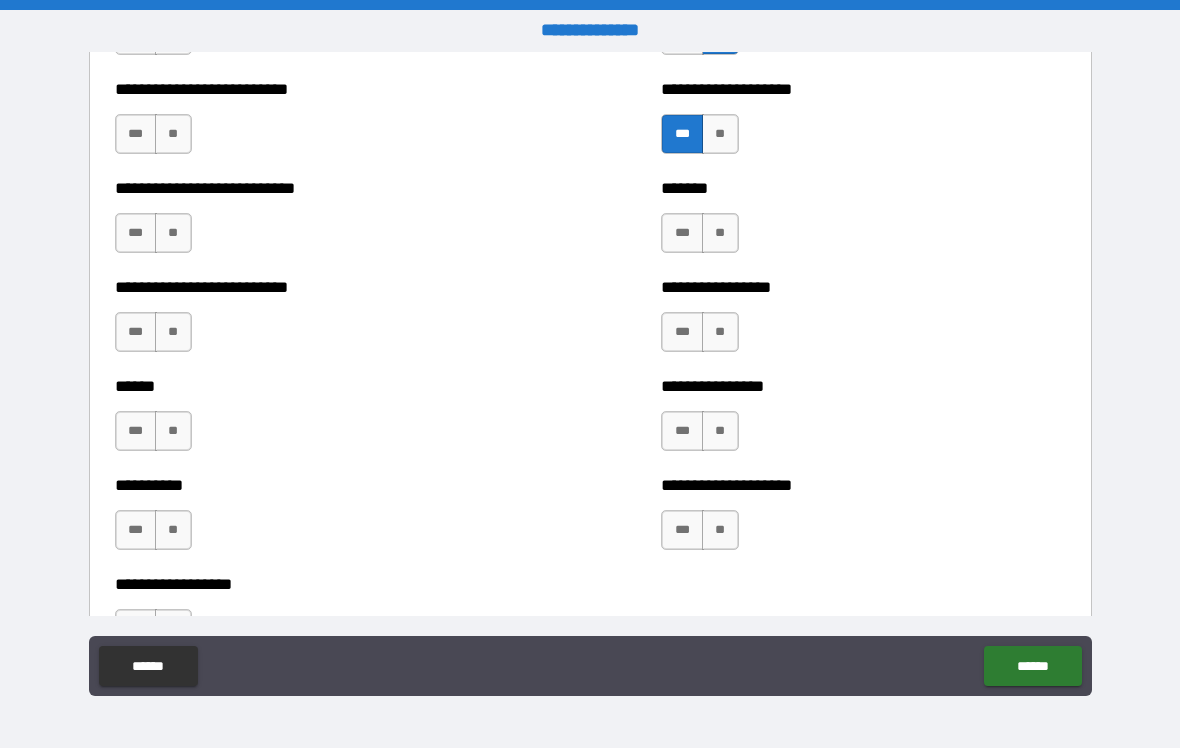 click on "**" at bounding box center [720, 233] 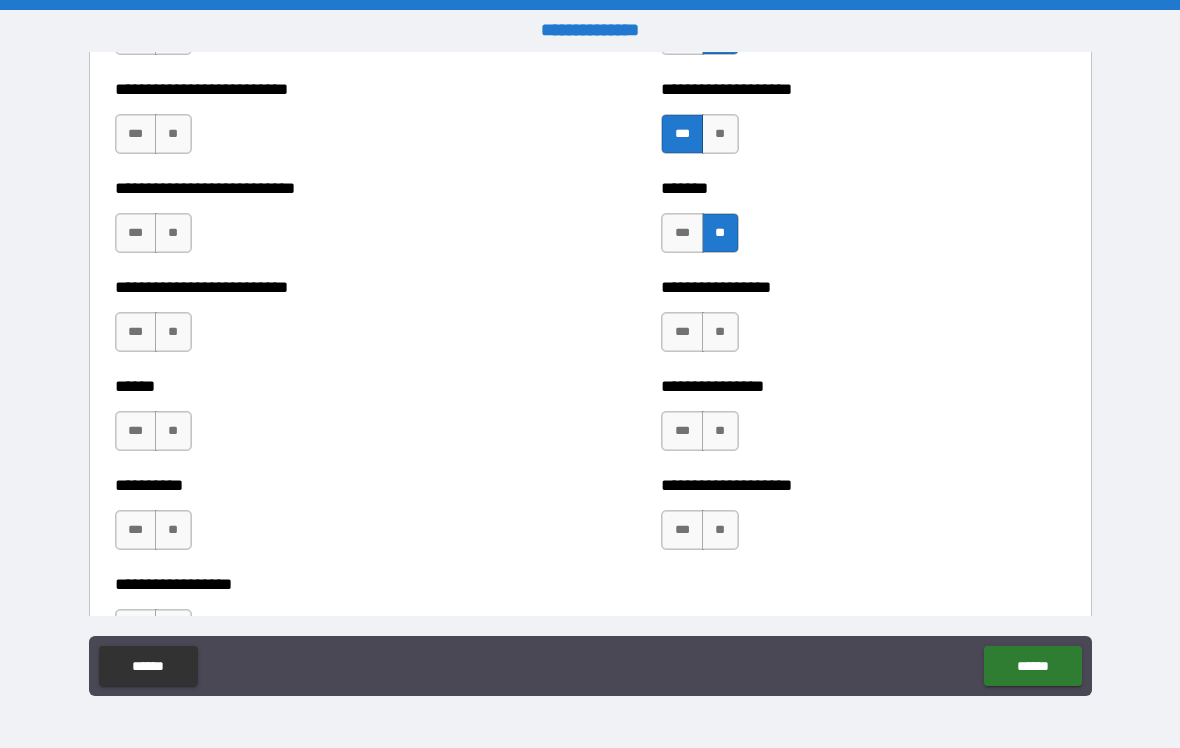 click on "**" at bounding box center [720, 332] 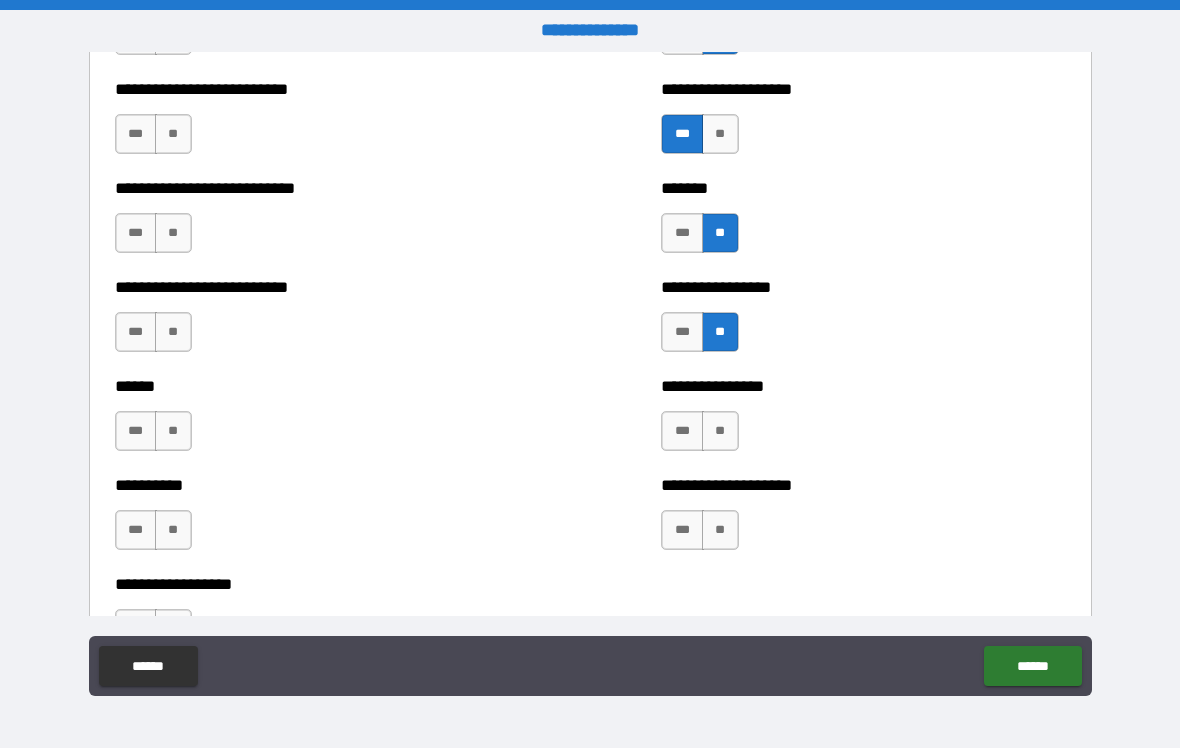 click on "***" at bounding box center (682, 332) 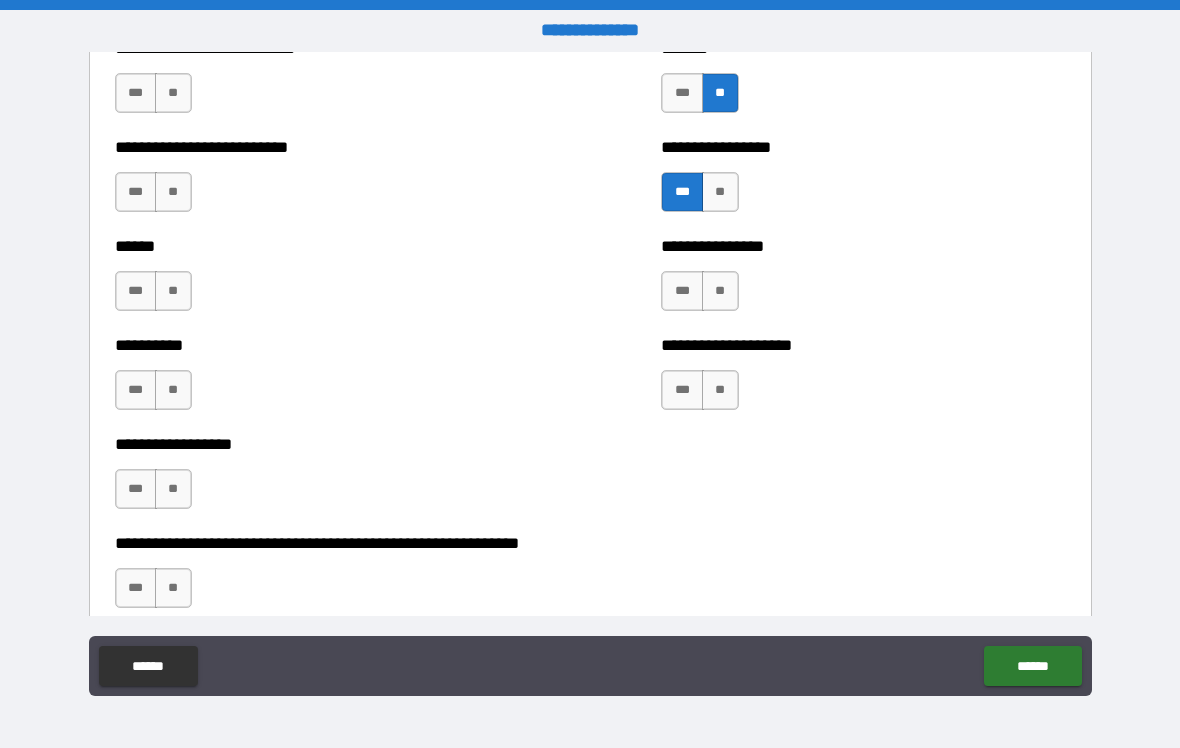 scroll, scrollTop: 5080, scrollLeft: 0, axis: vertical 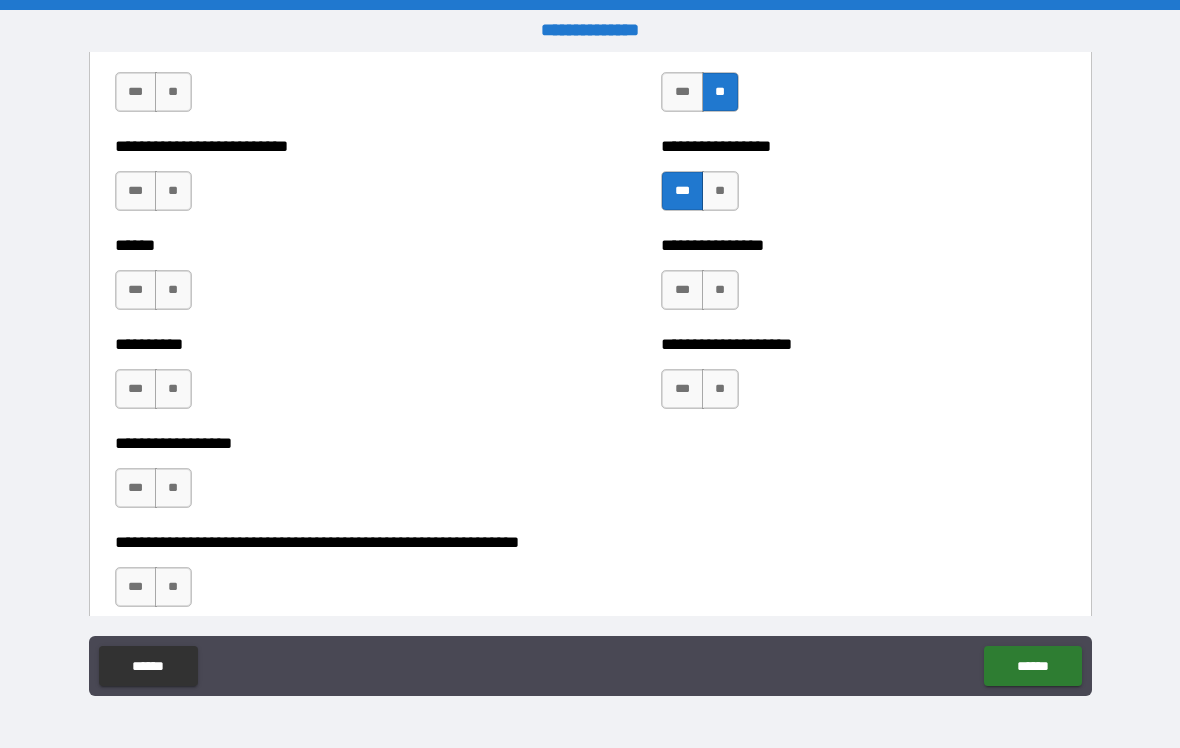 click on "**" at bounding box center (720, 290) 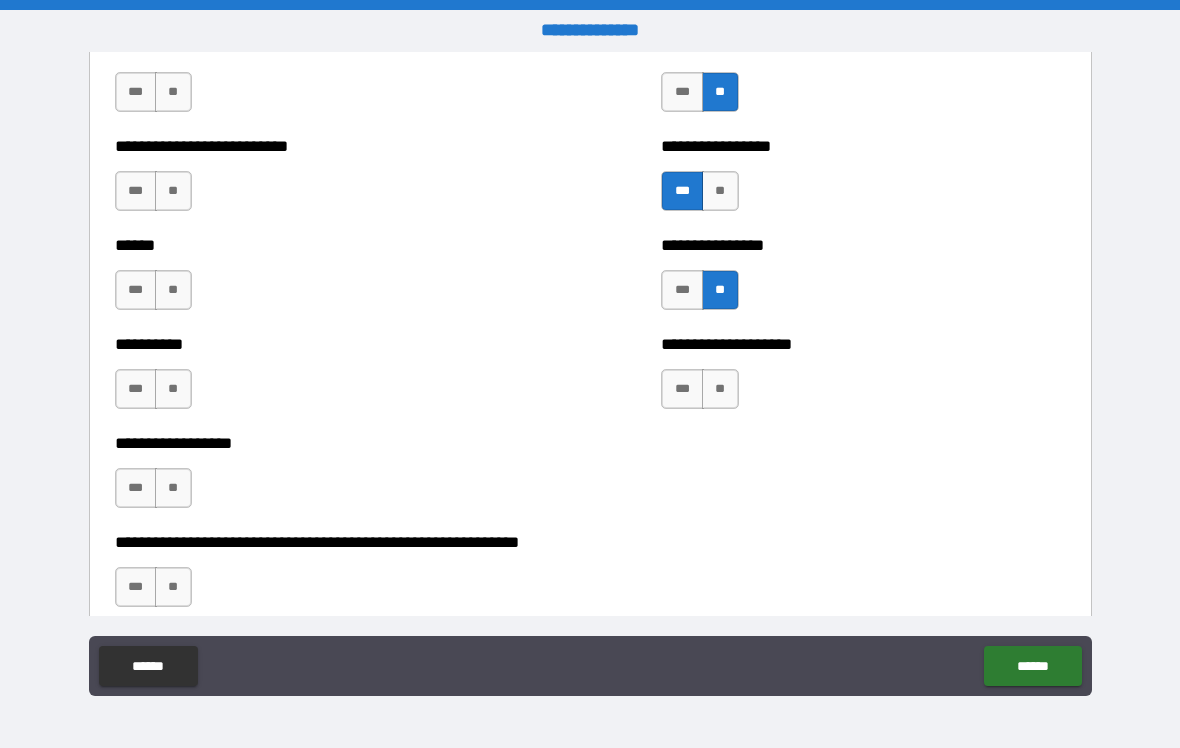 click on "***" at bounding box center [682, 389] 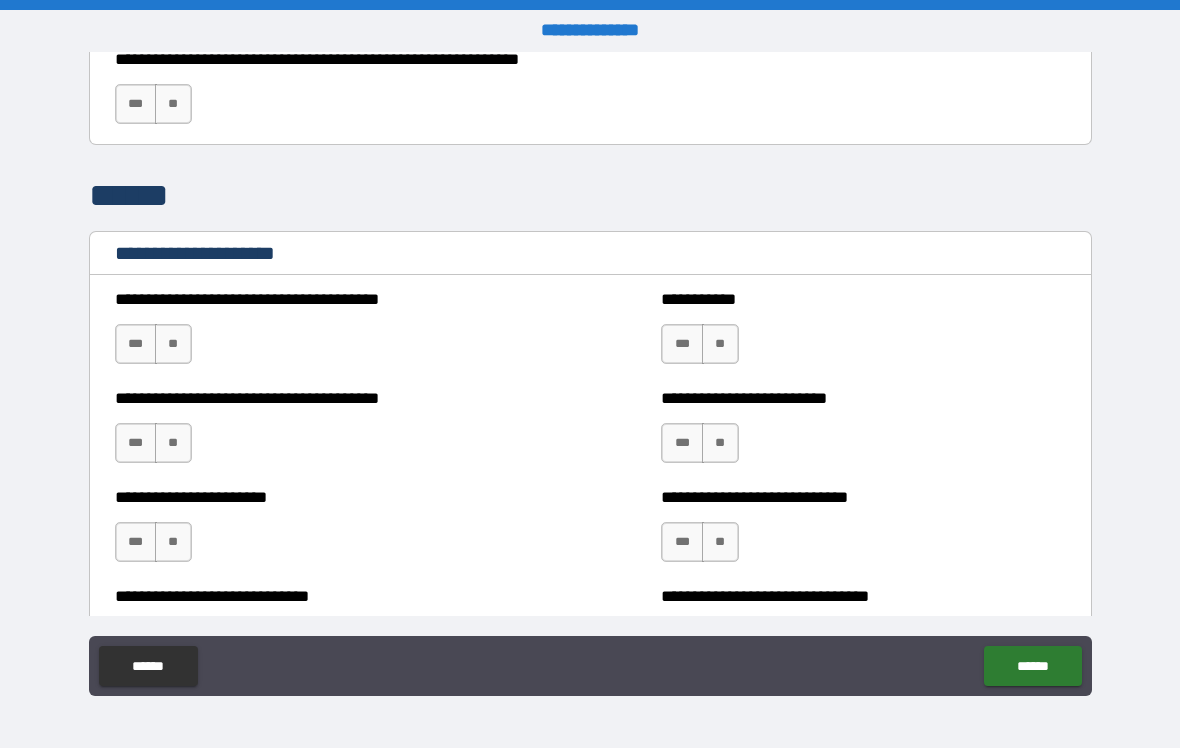 scroll, scrollTop: 5562, scrollLeft: 0, axis: vertical 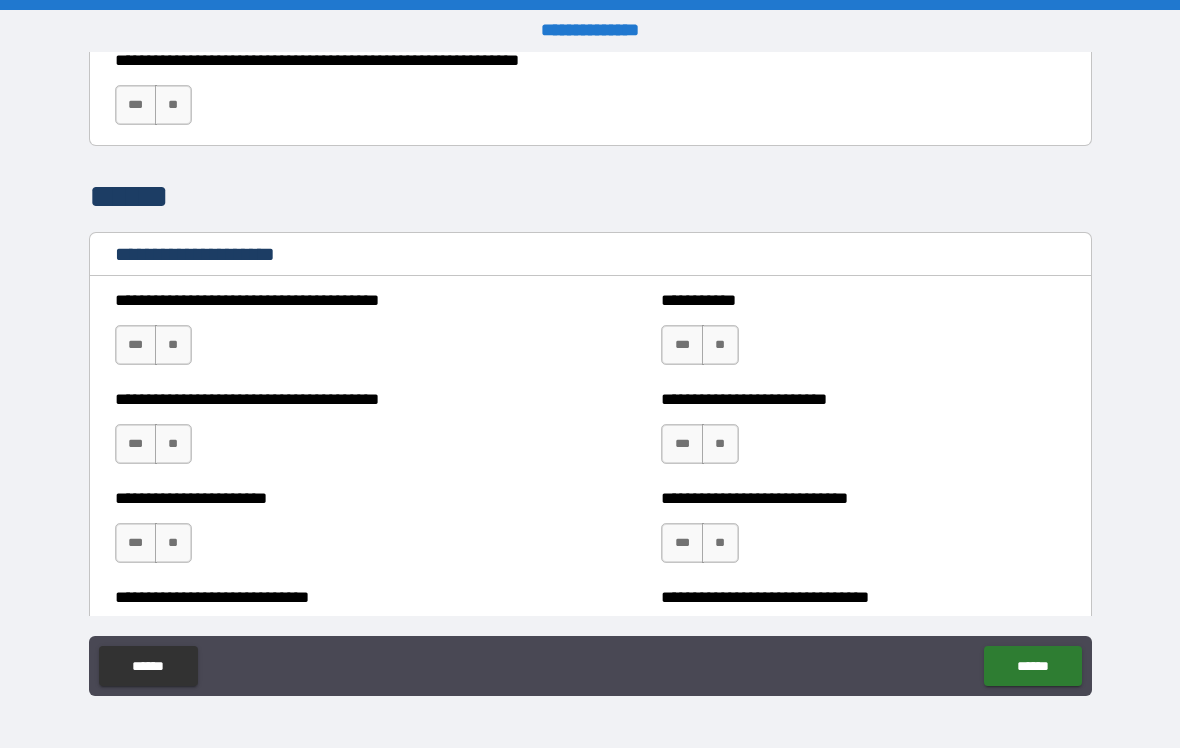 click on "**" at bounding box center [173, 345] 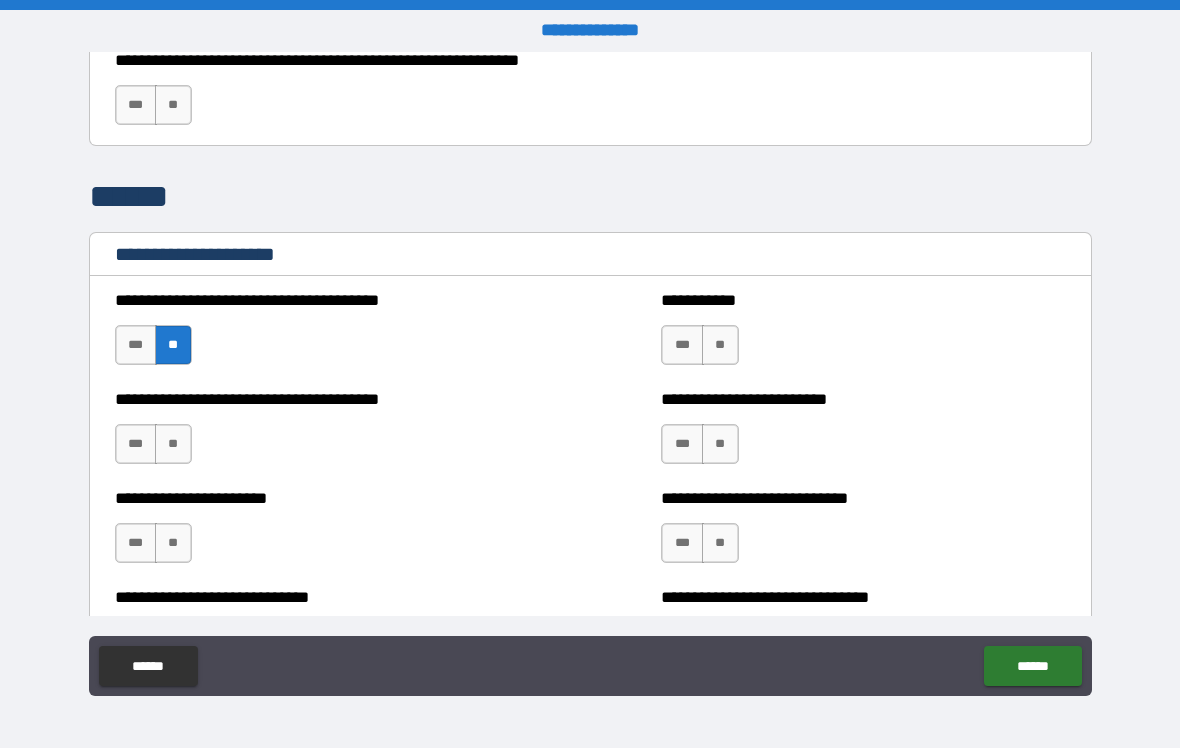 click on "**" at bounding box center [173, 444] 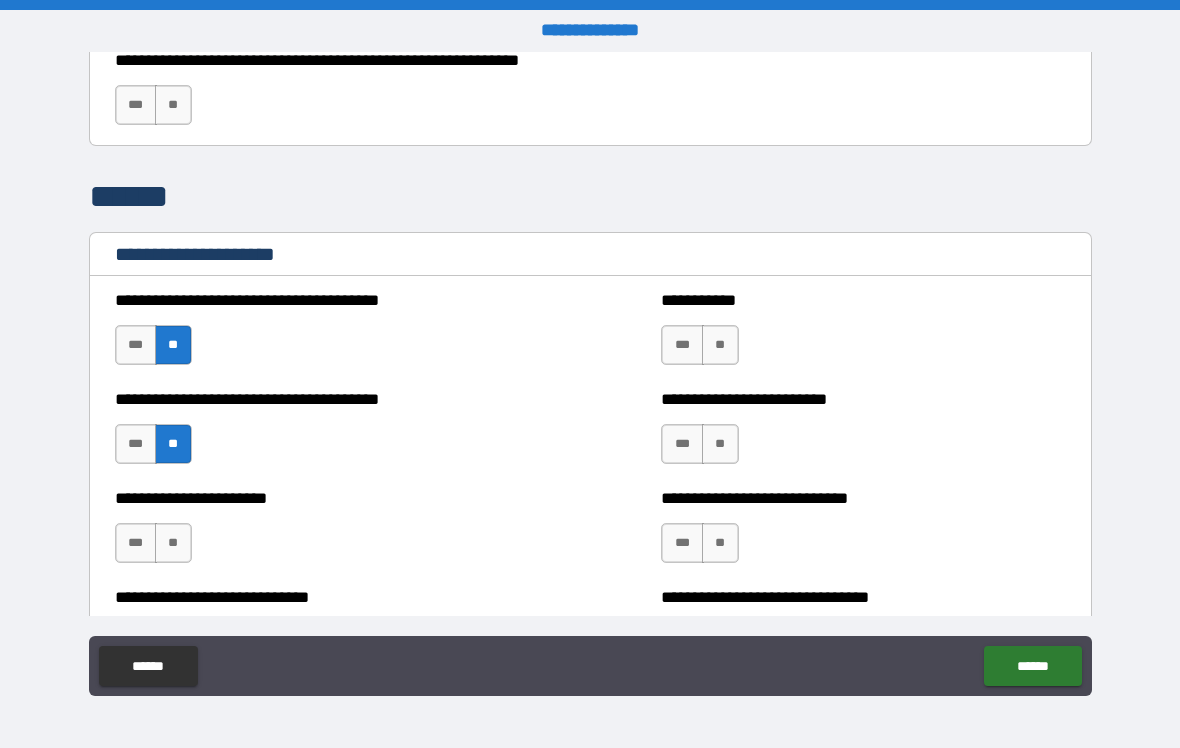 click on "**" at bounding box center (173, 543) 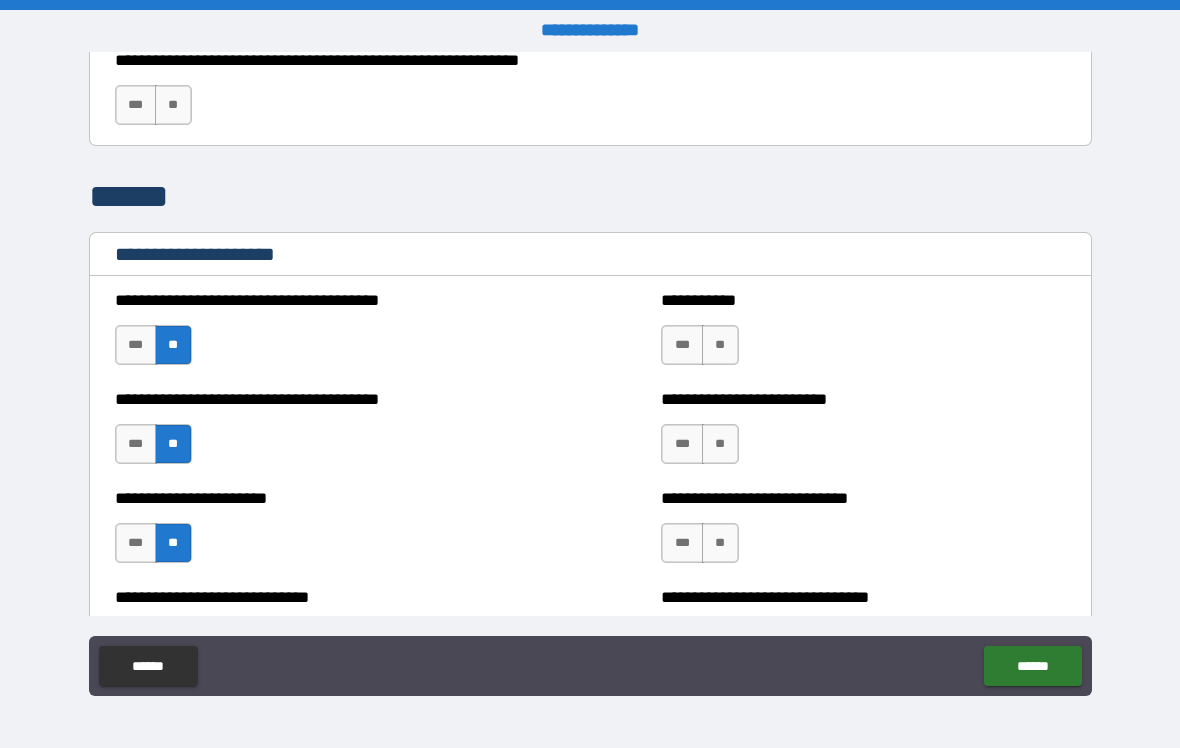 click on "**" at bounding box center [720, 345] 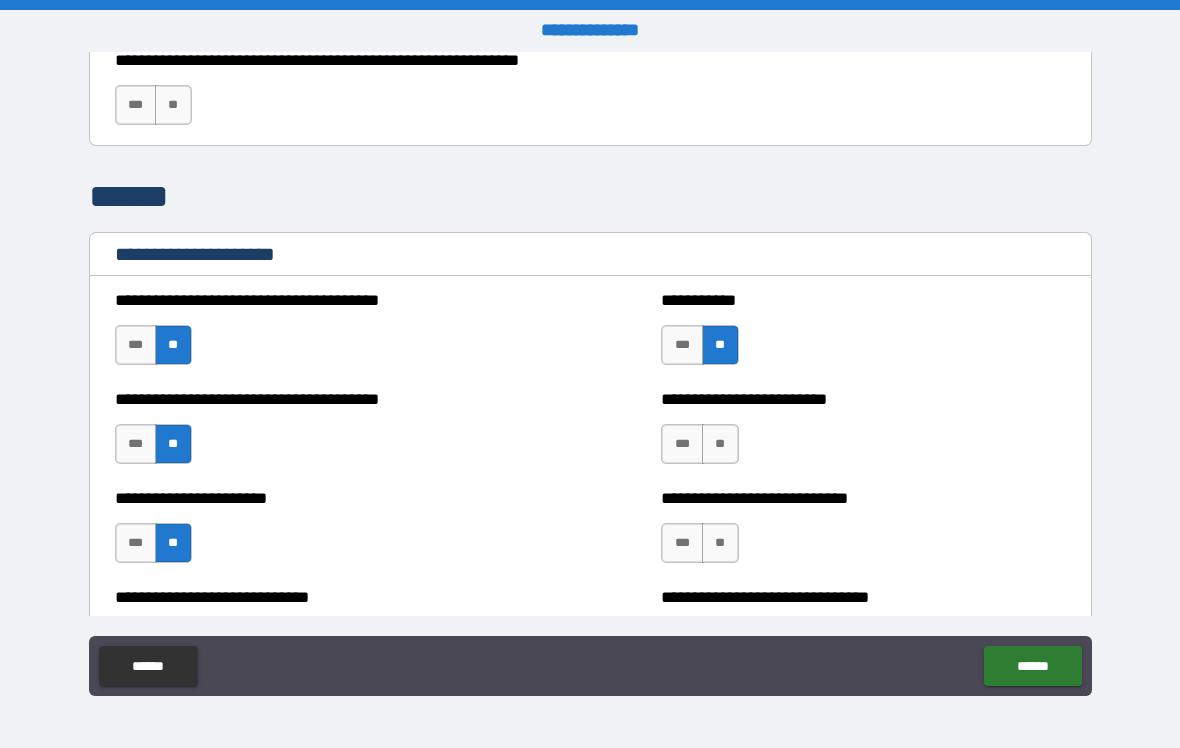 click on "**" at bounding box center [720, 444] 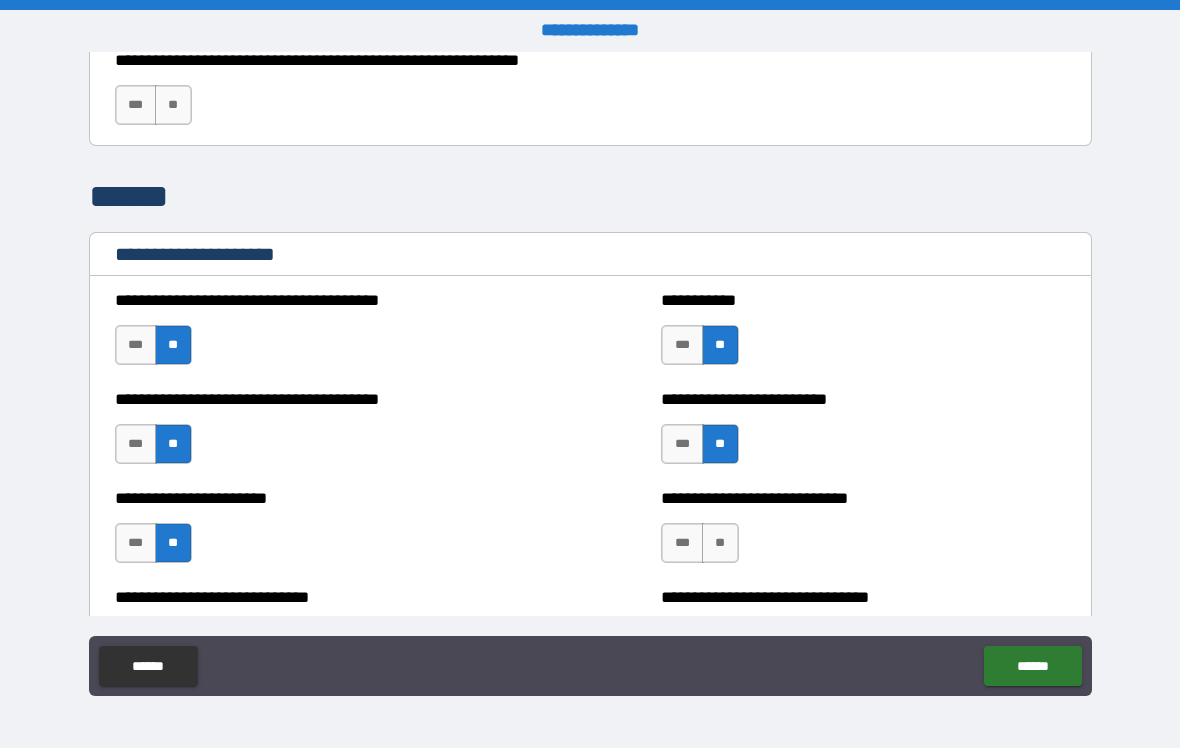click on "**" at bounding box center [720, 543] 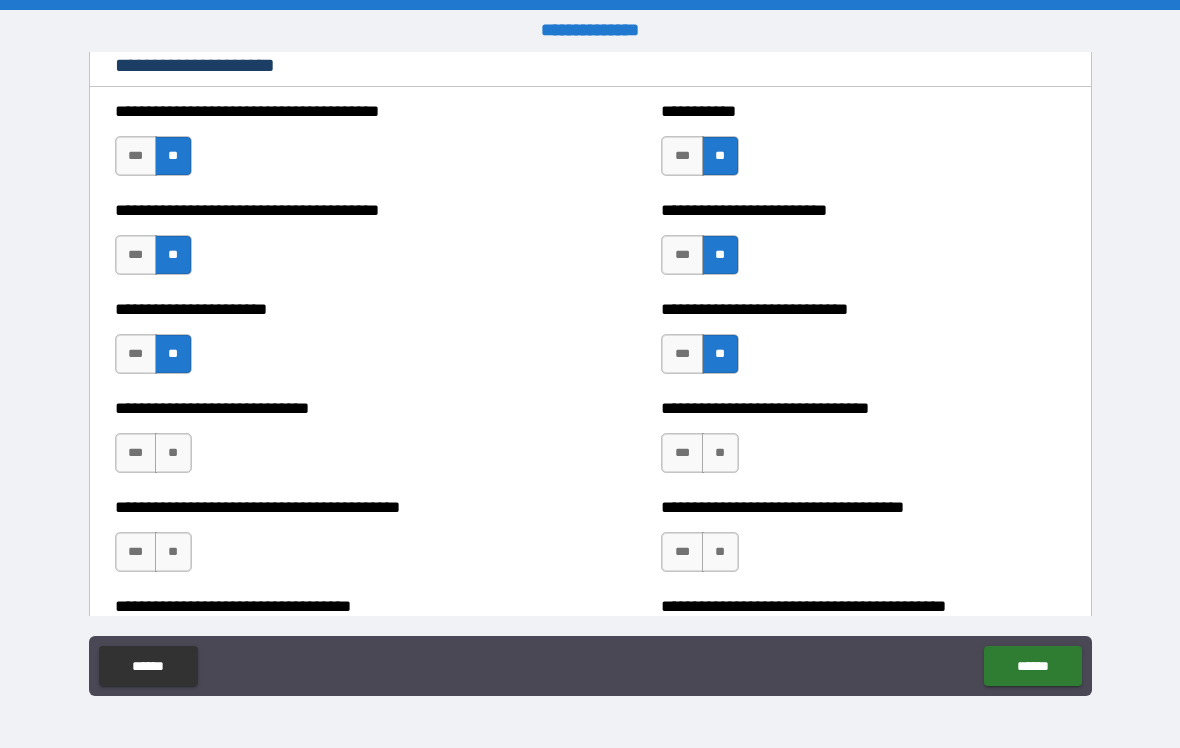 scroll, scrollTop: 5760, scrollLeft: 0, axis: vertical 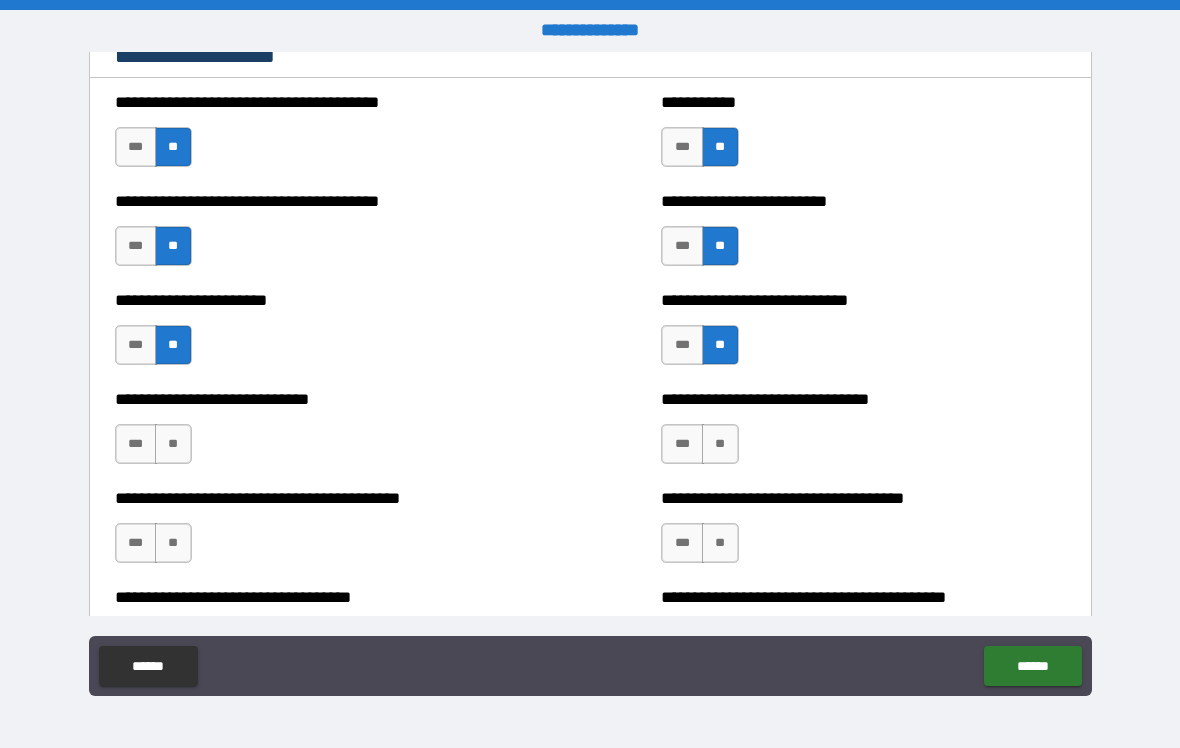 click on "***" at bounding box center [682, 444] 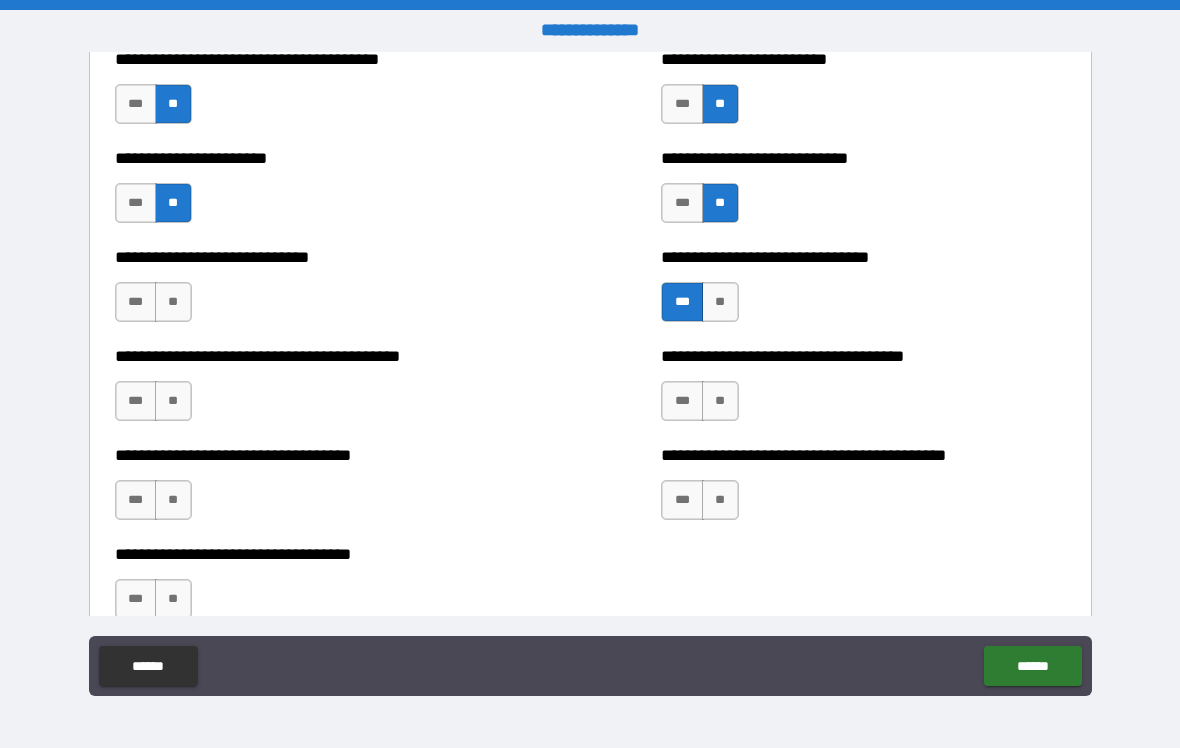 scroll, scrollTop: 5903, scrollLeft: 0, axis: vertical 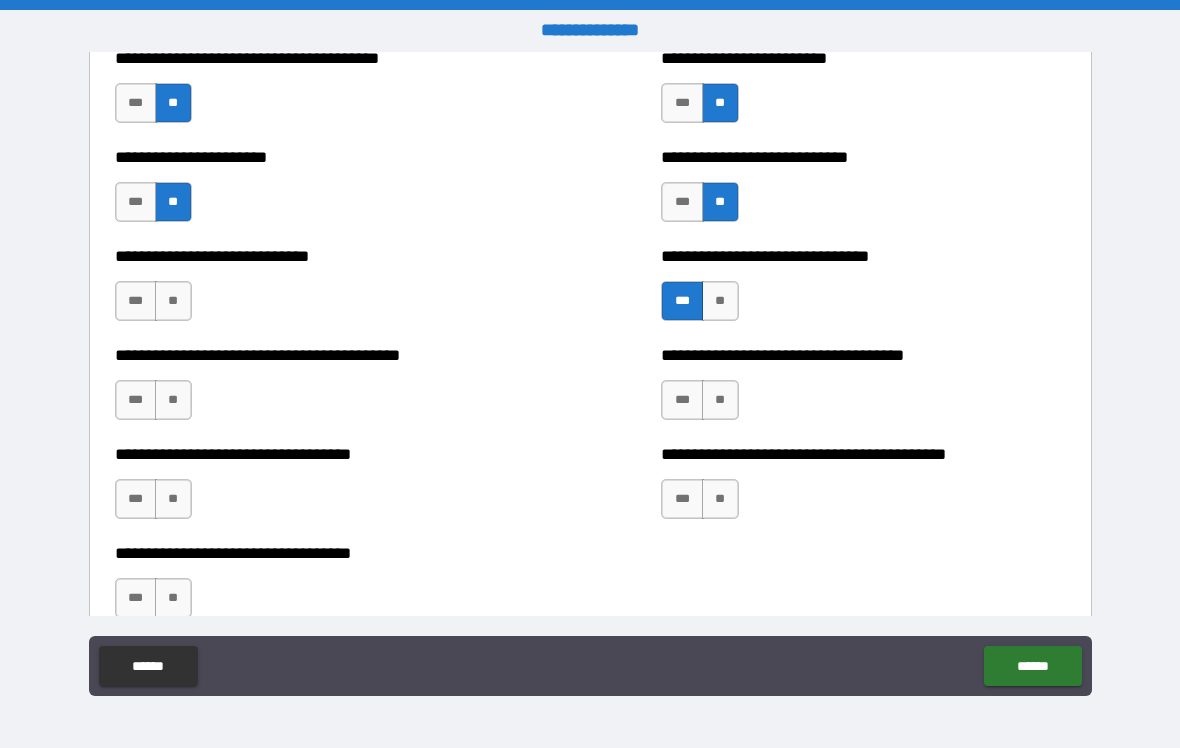 click on "**" at bounding box center (720, 400) 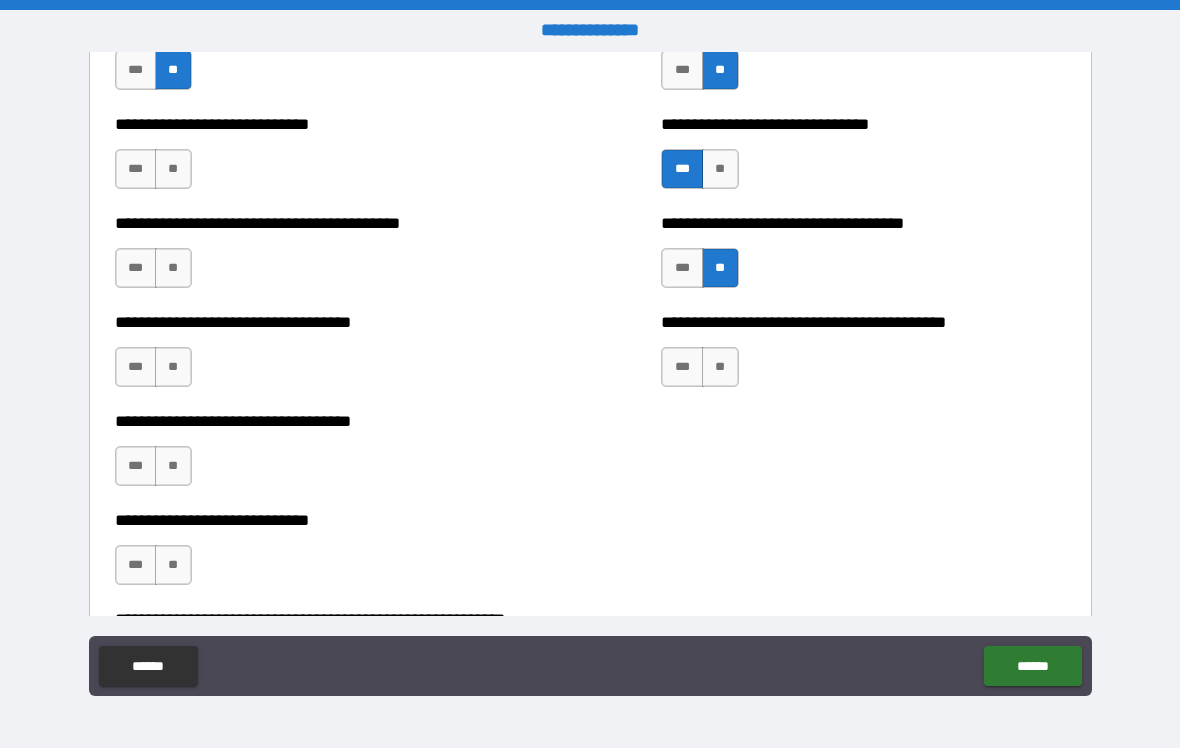 scroll, scrollTop: 6040, scrollLeft: 0, axis: vertical 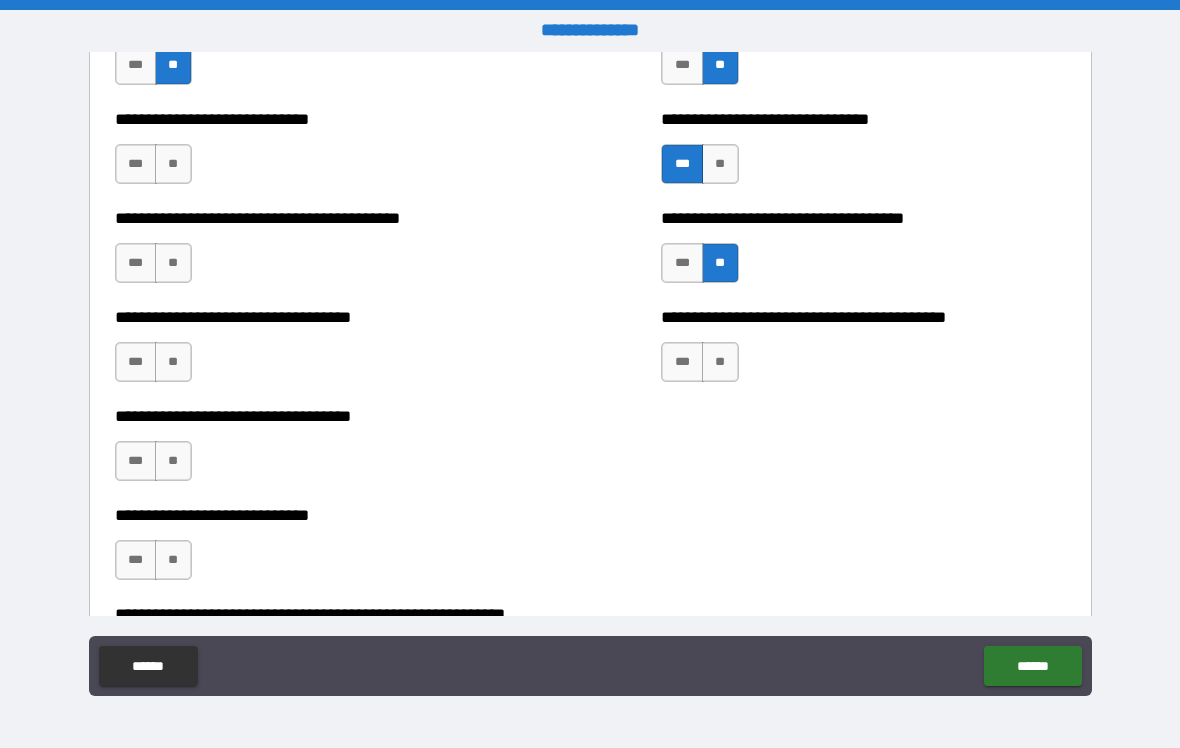 click on "**" at bounding box center (720, 362) 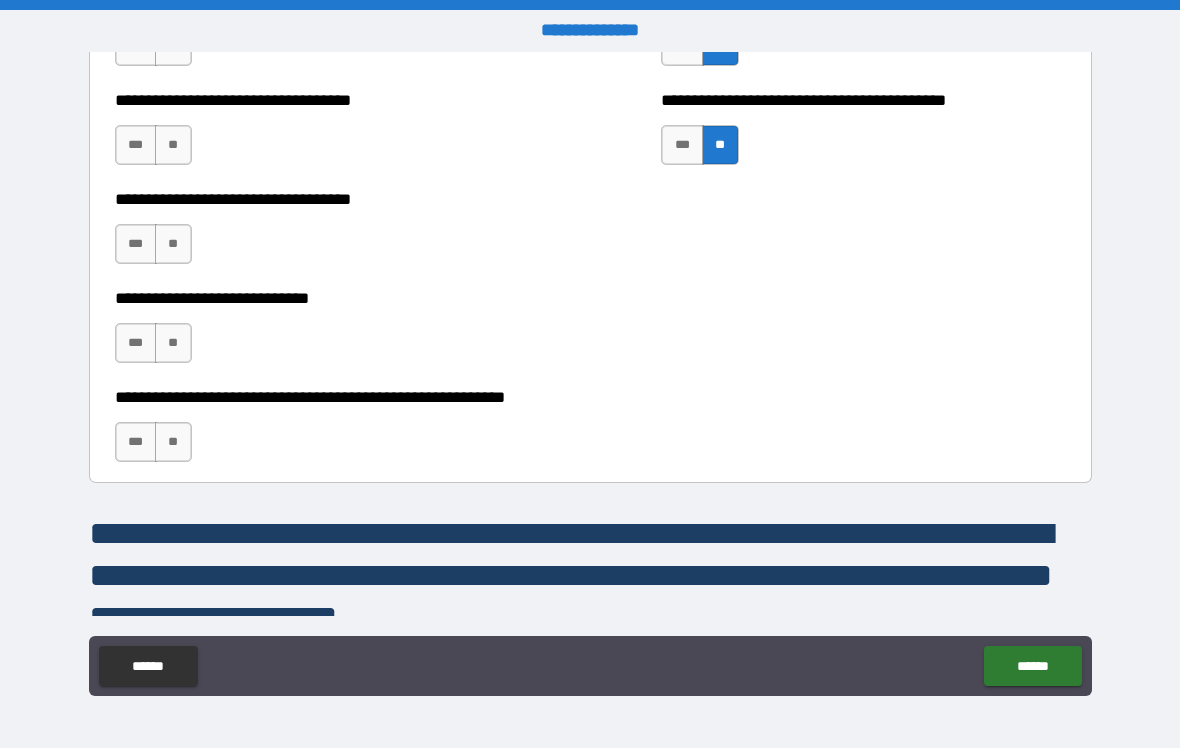 scroll, scrollTop: 6270, scrollLeft: 0, axis: vertical 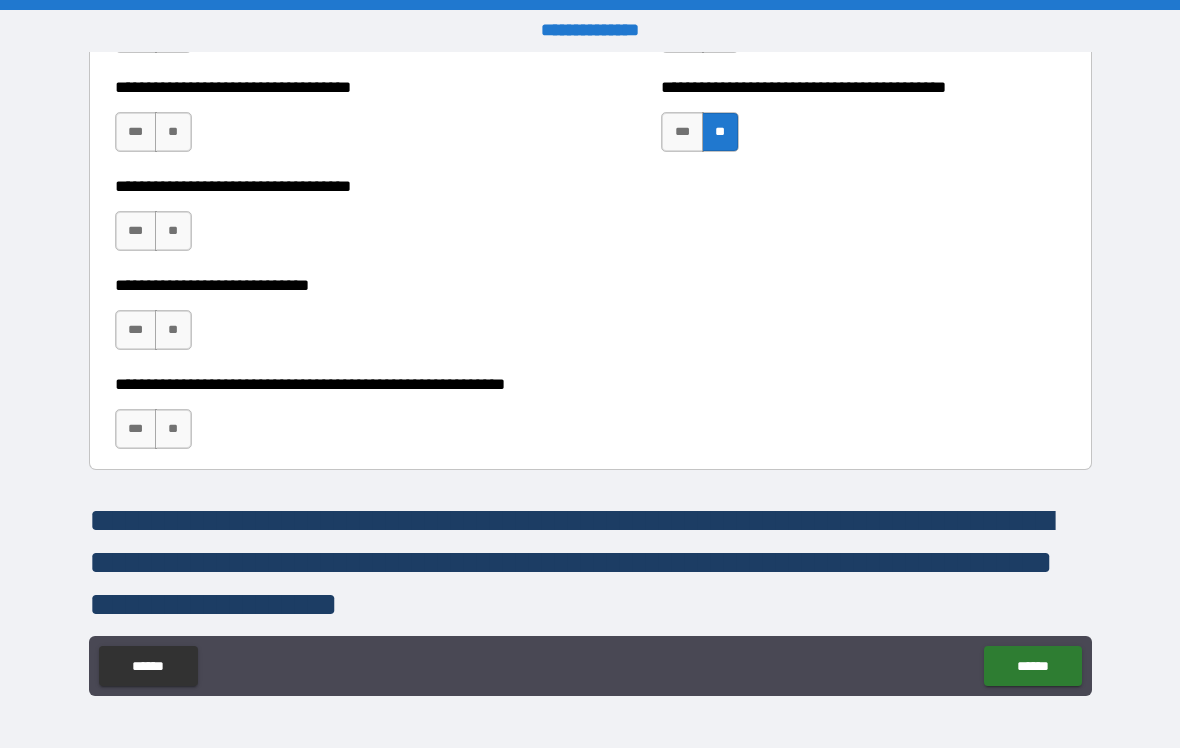 click on "***" at bounding box center (136, 132) 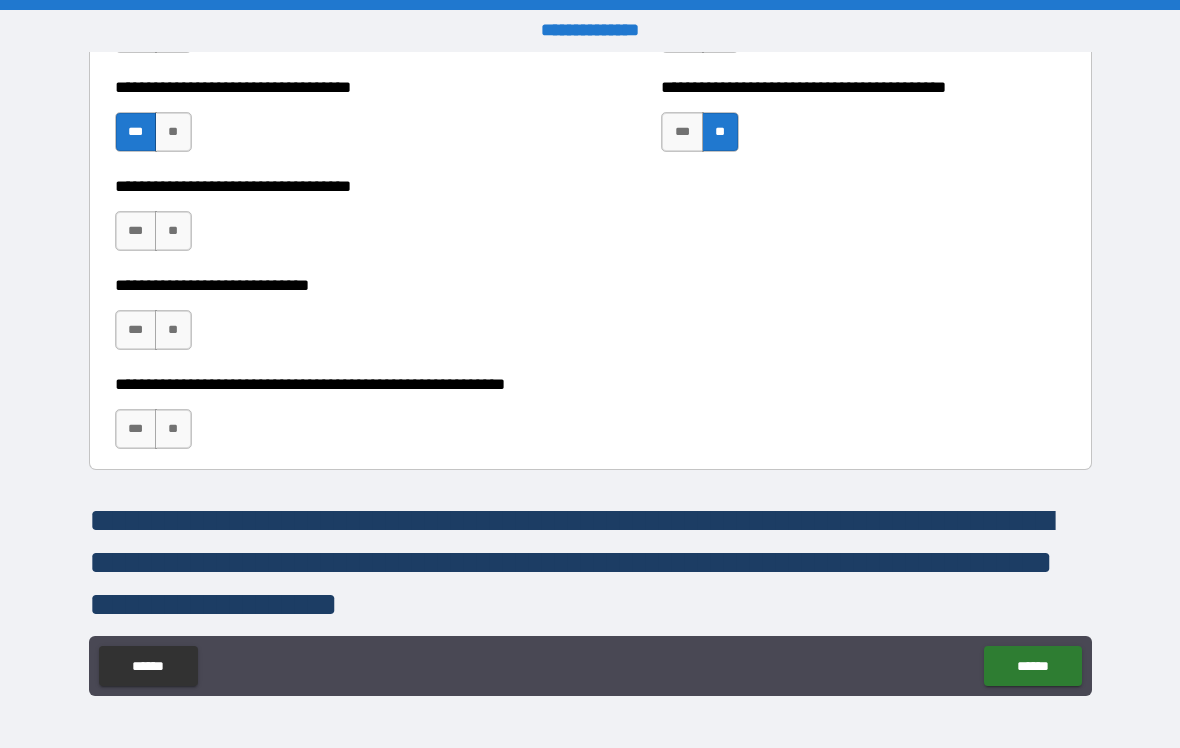 click on "***" at bounding box center [136, 231] 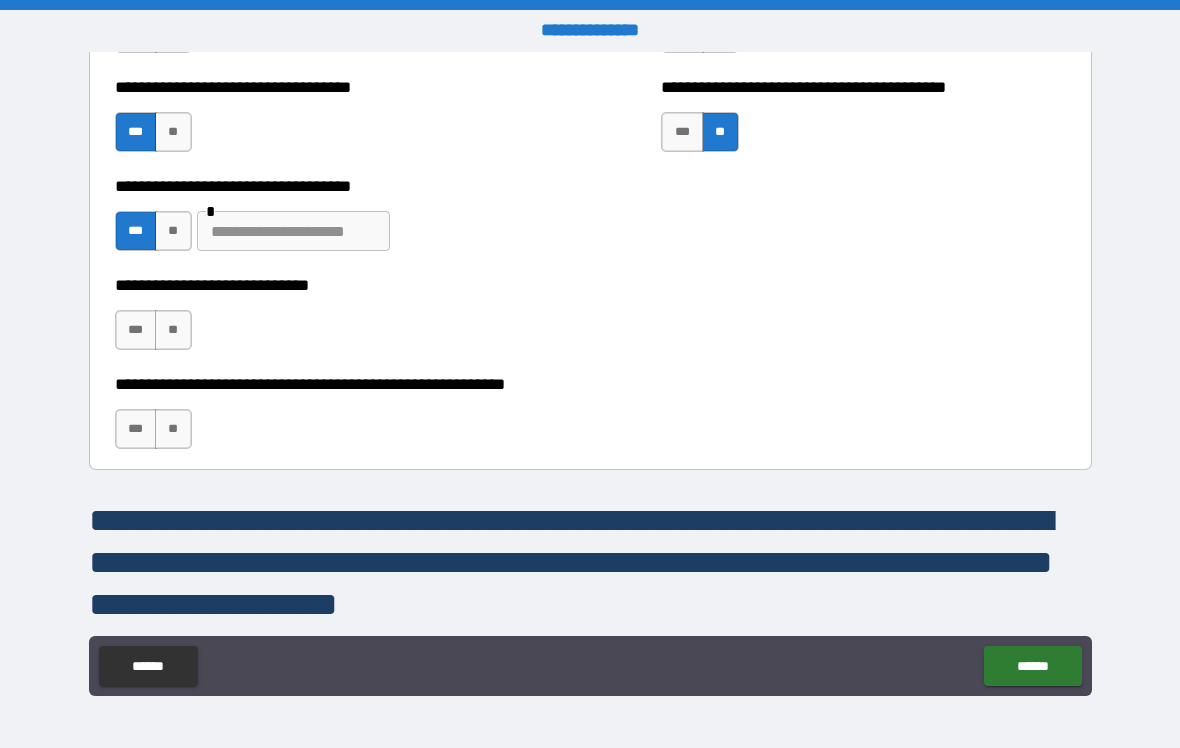 click at bounding box center (293, 231) 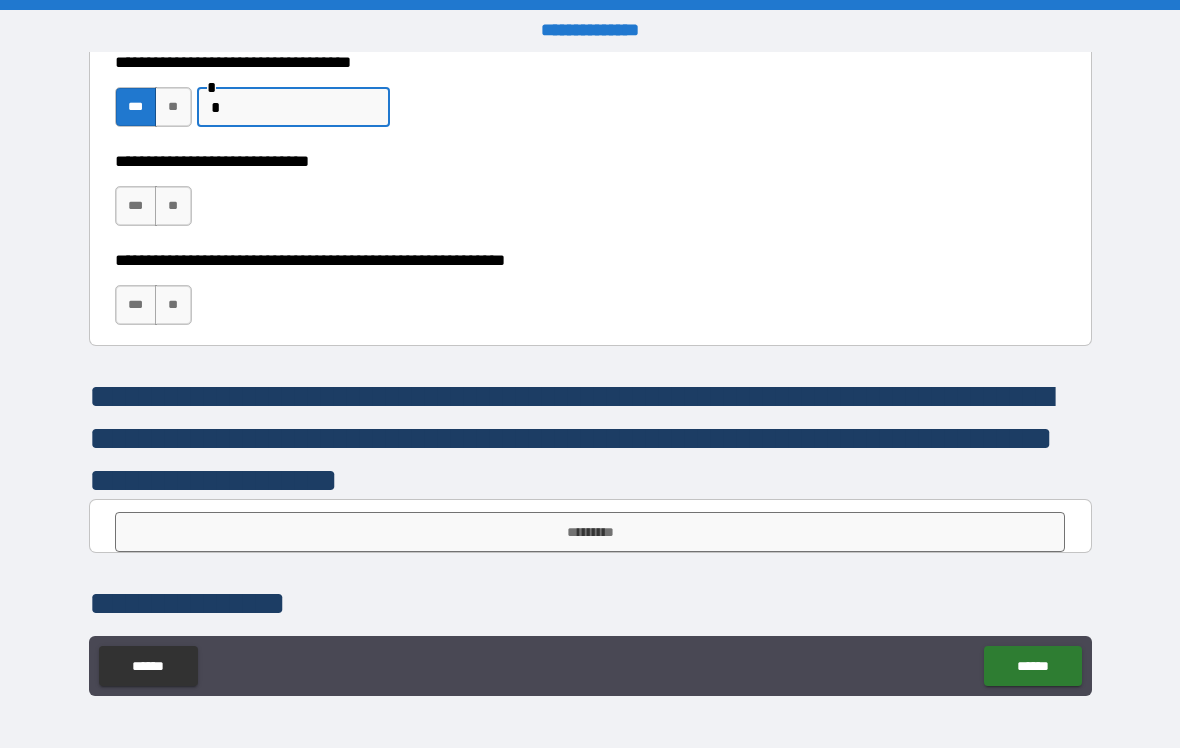 scroll, scrollTop: 6393, scrollLeft: 0, axis: vertical 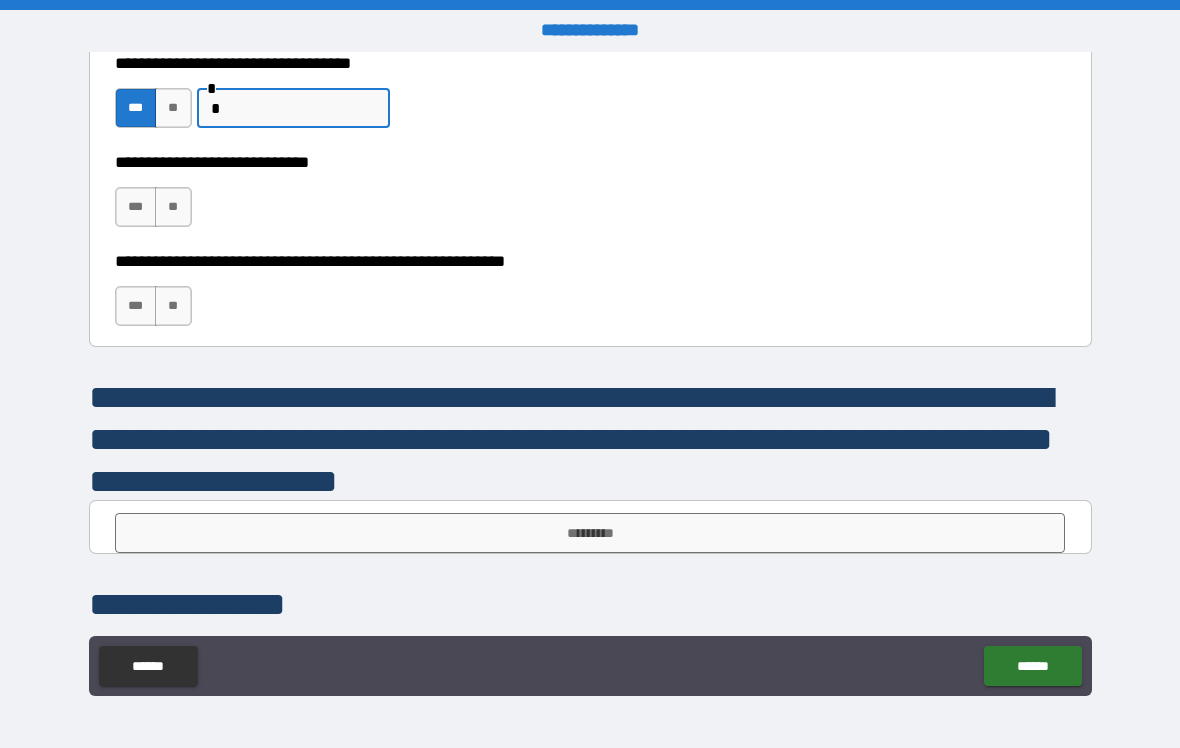 type on "*" 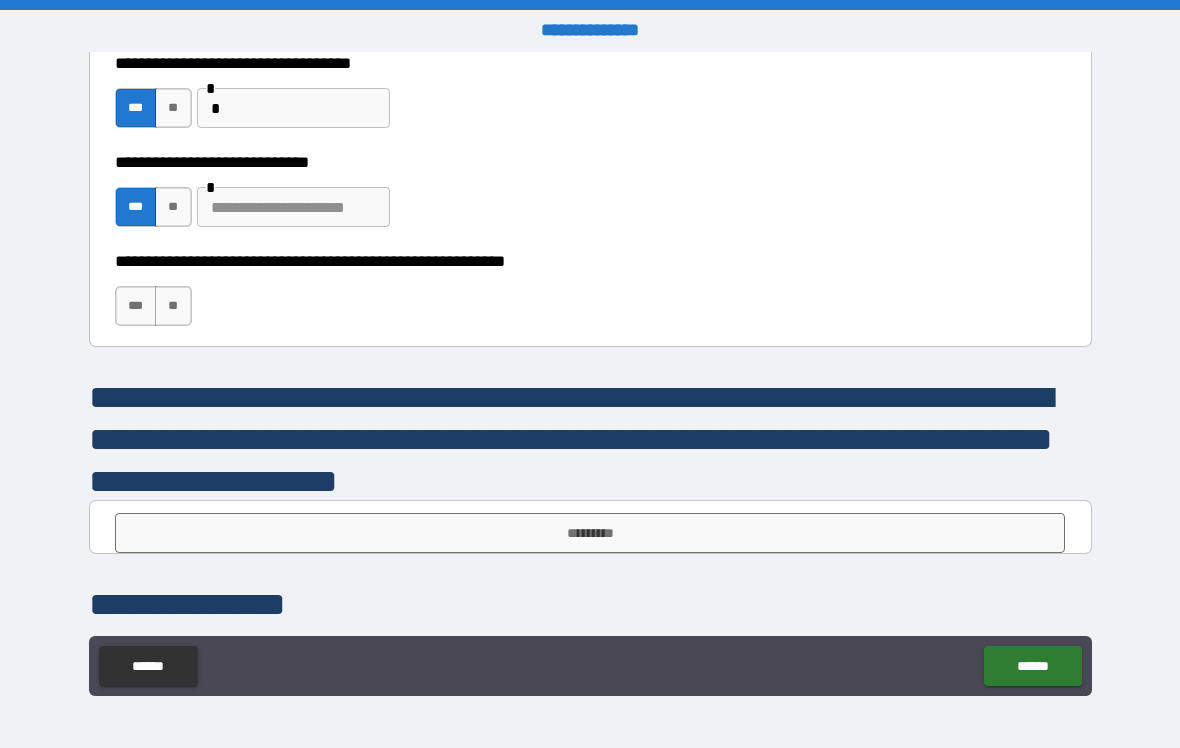click at bounding box center [293, 207] 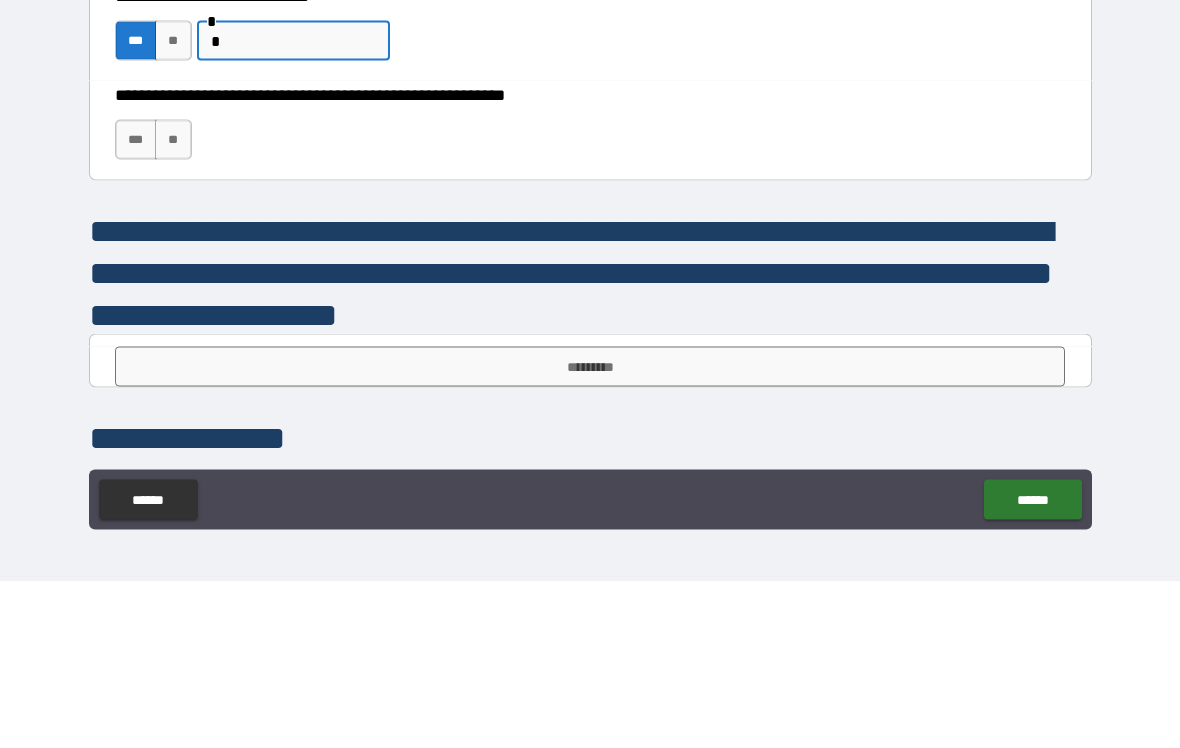 type on "*" 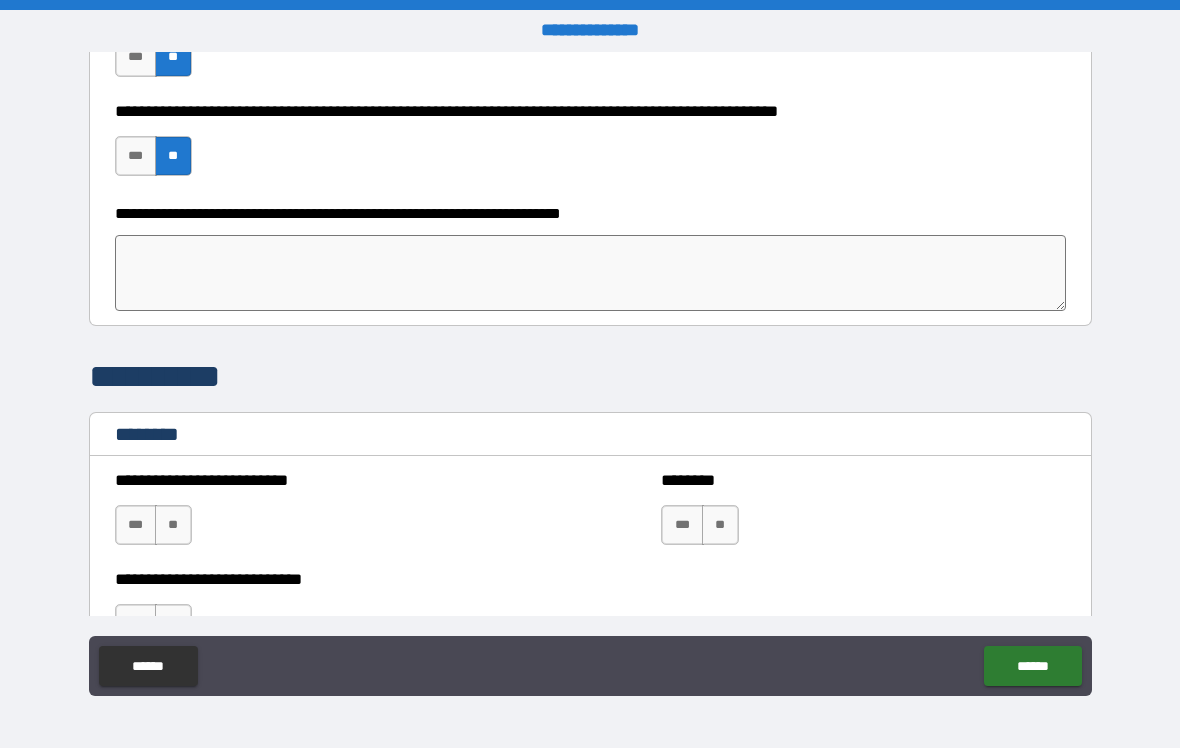 click on "**********" at bounding box center [590, 365] 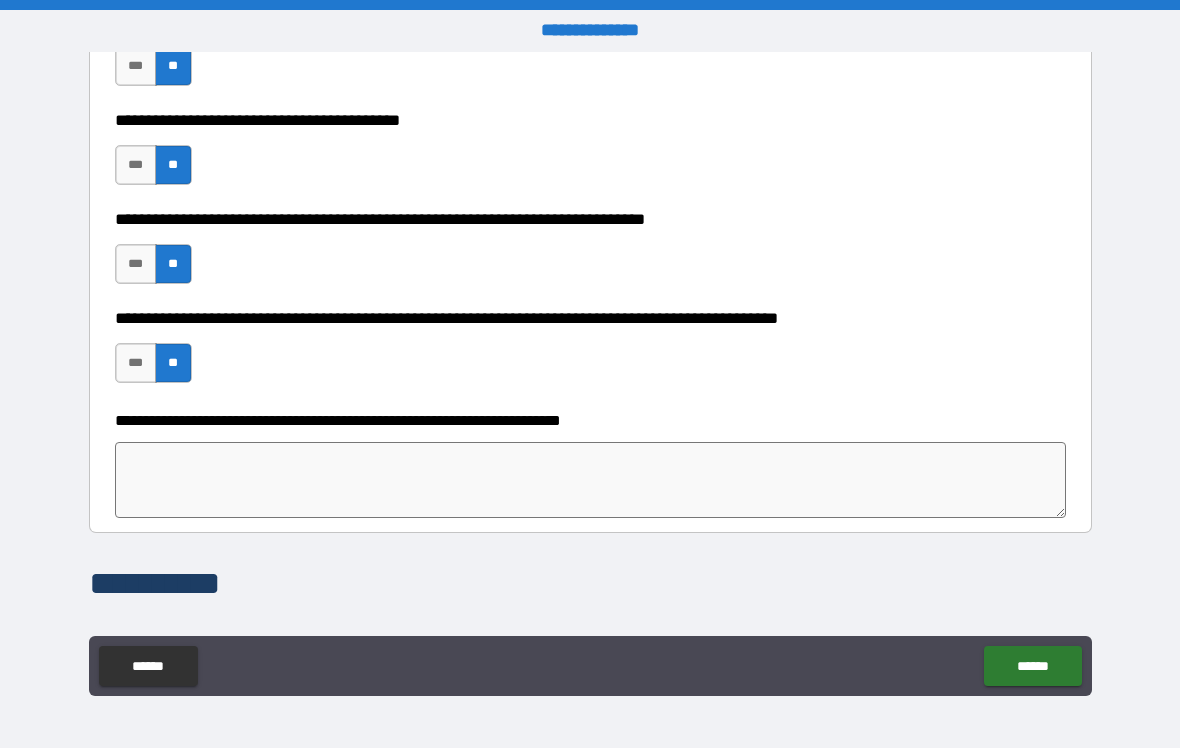 scroll, scrollTop: 695, scrollLeft: 0, axis: vertical 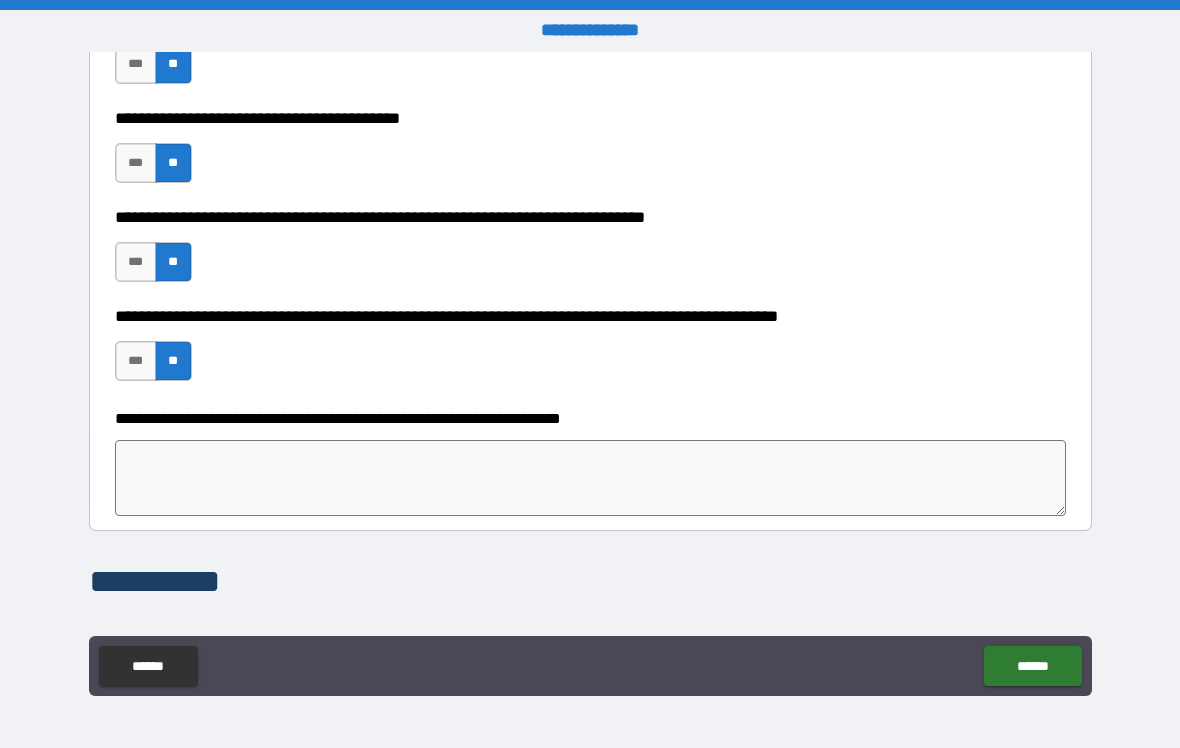 click at bounding box center (591, 478) 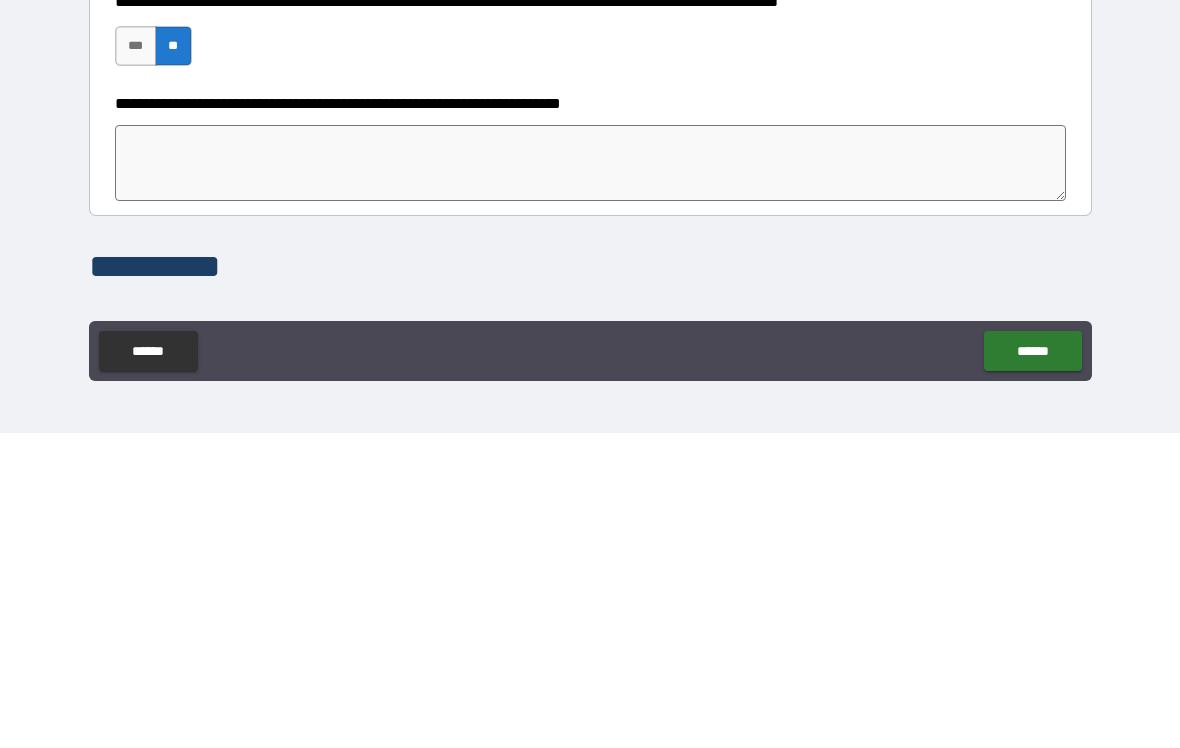 type on "*" 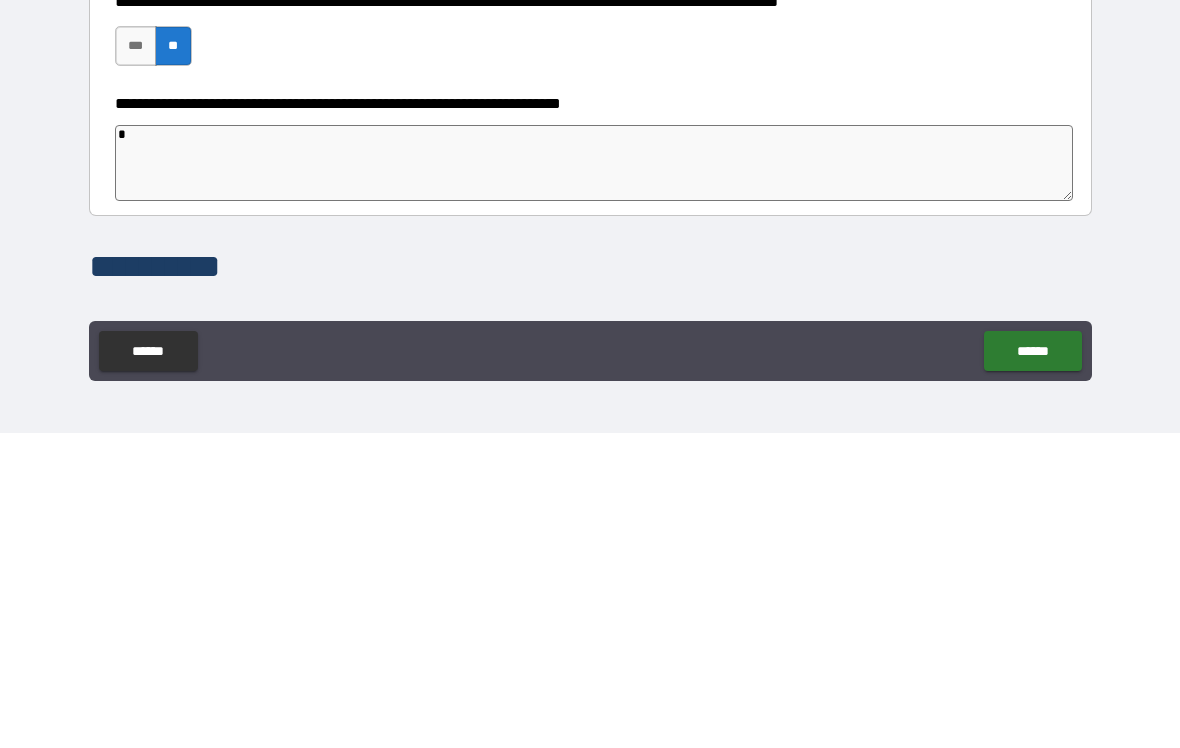 type on "*" 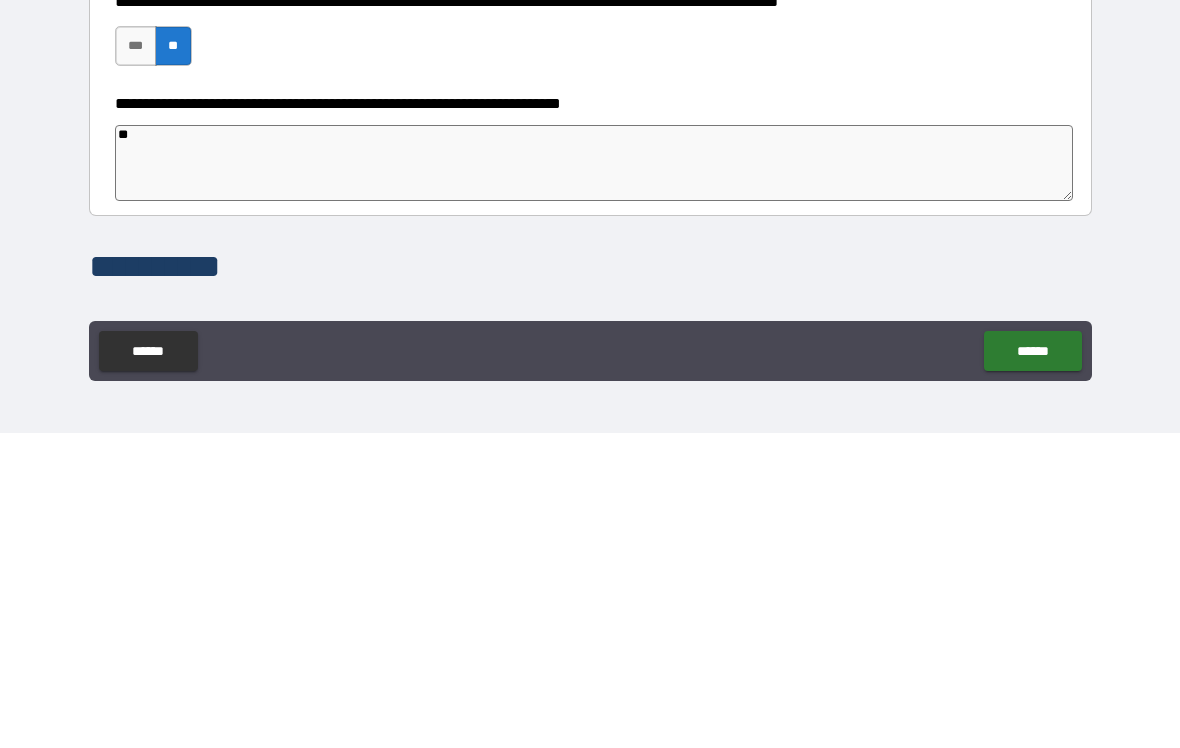 type on "*" 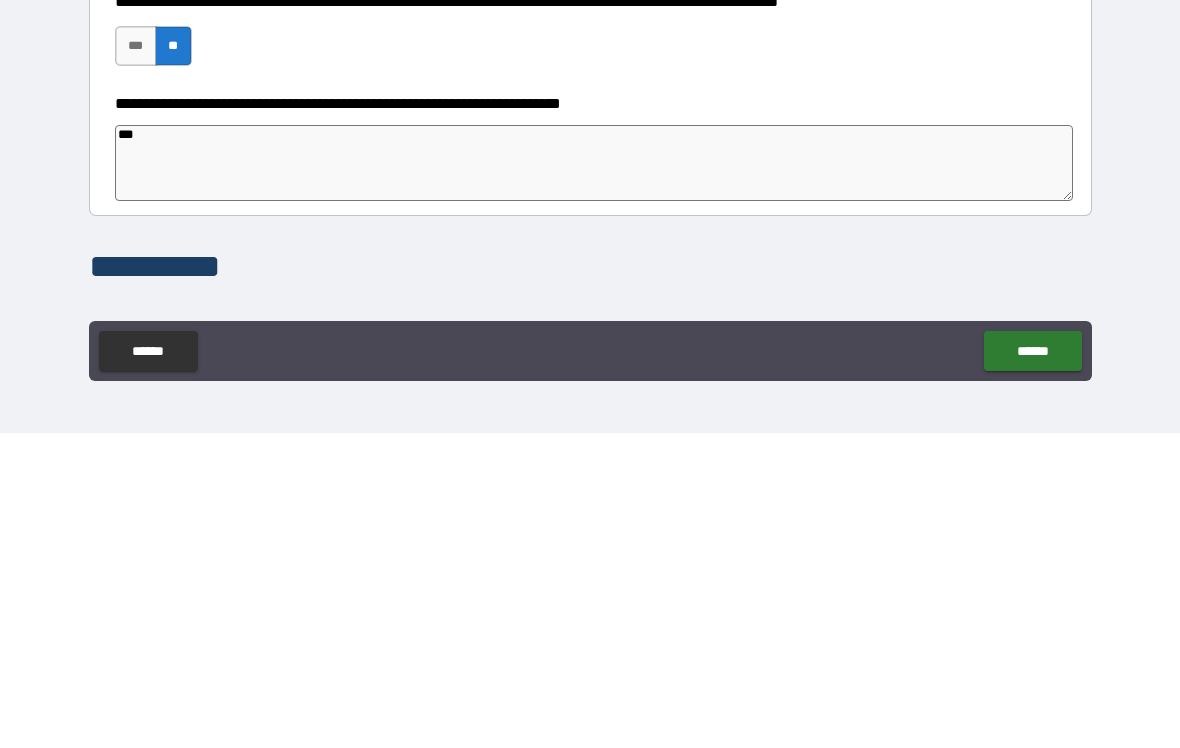 type on "*" 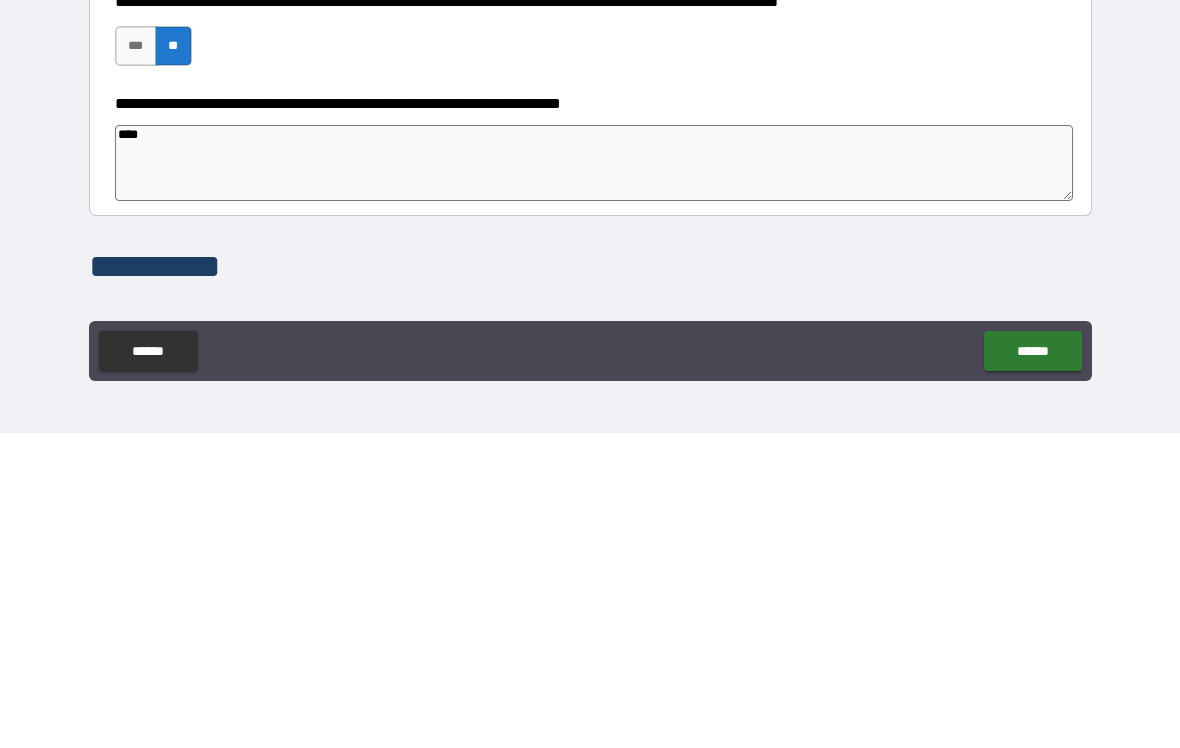 type on "*" 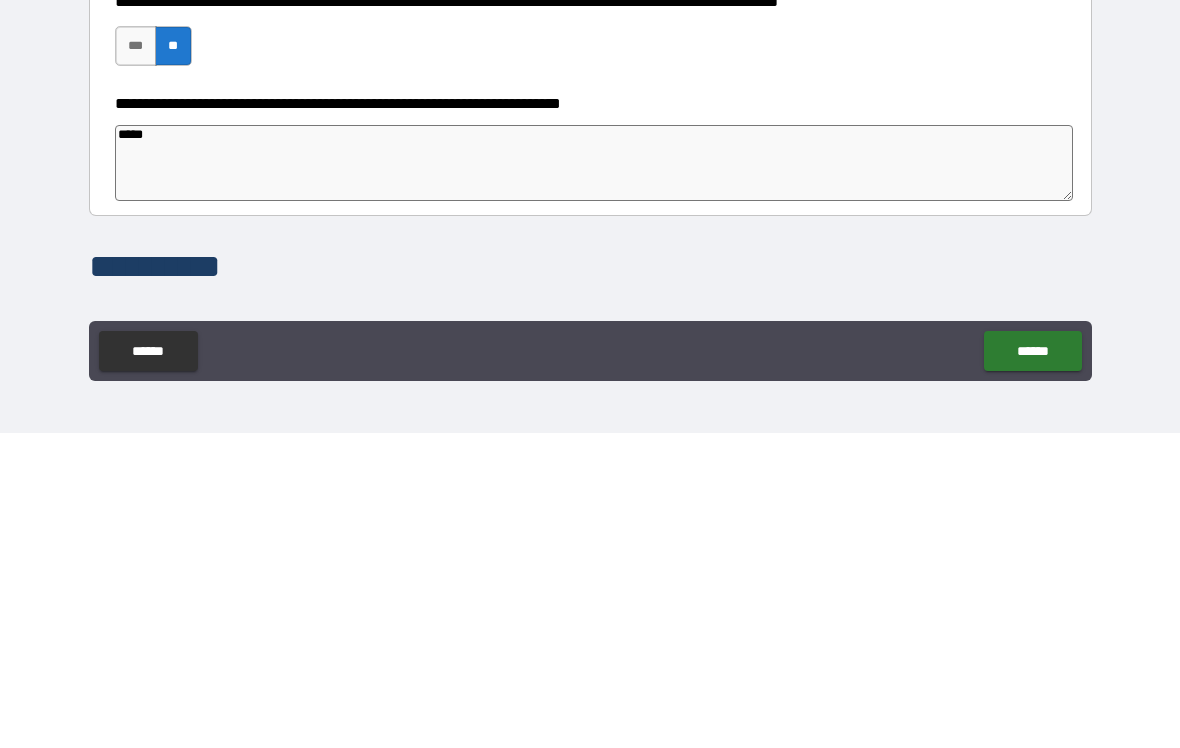 type on "*" 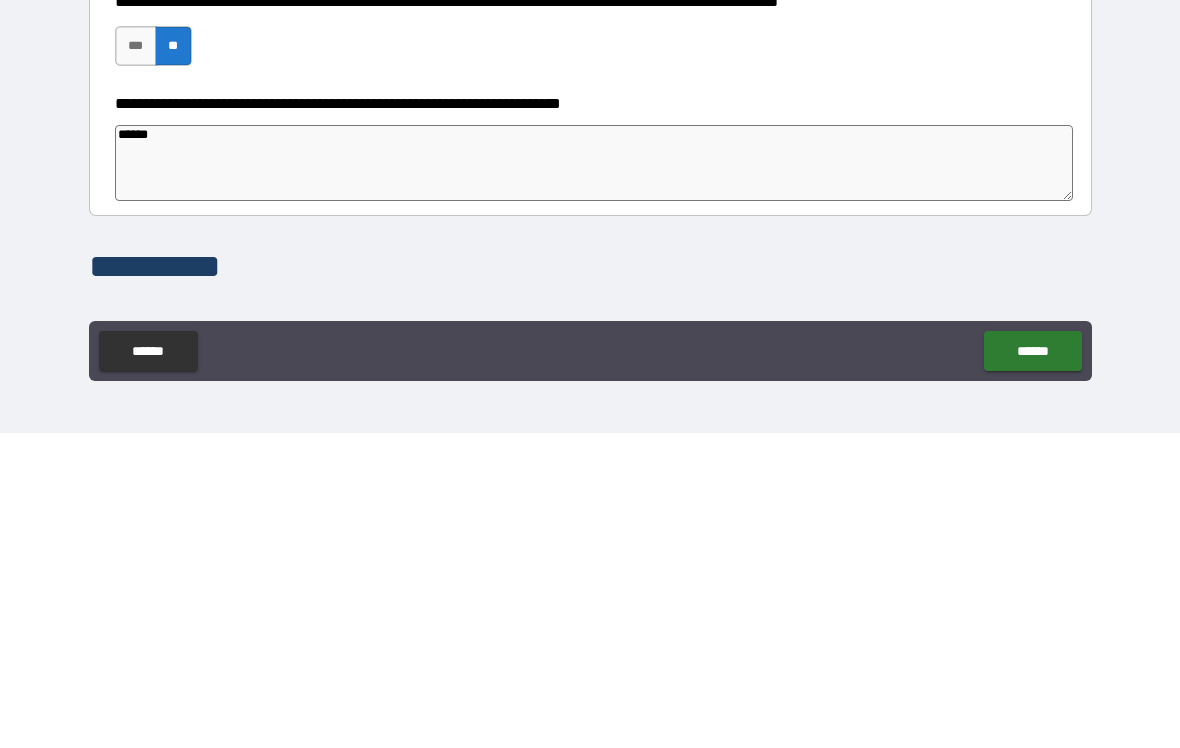 type on "*" 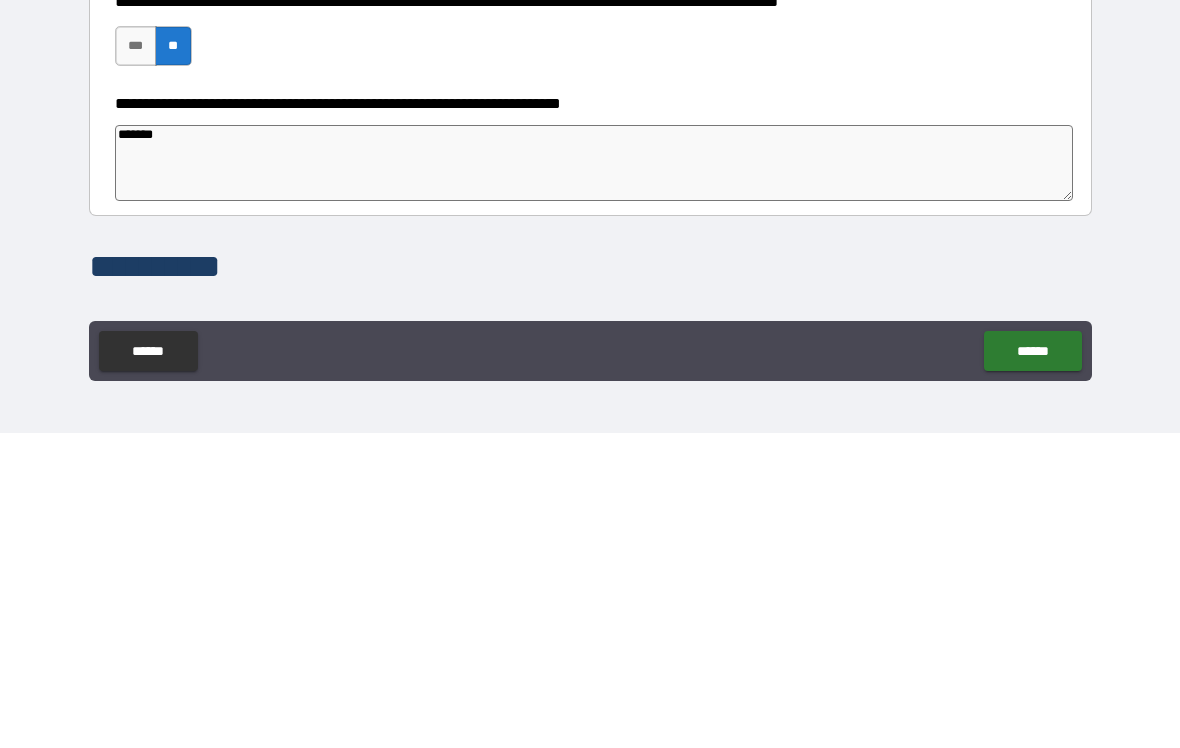 type on "*" 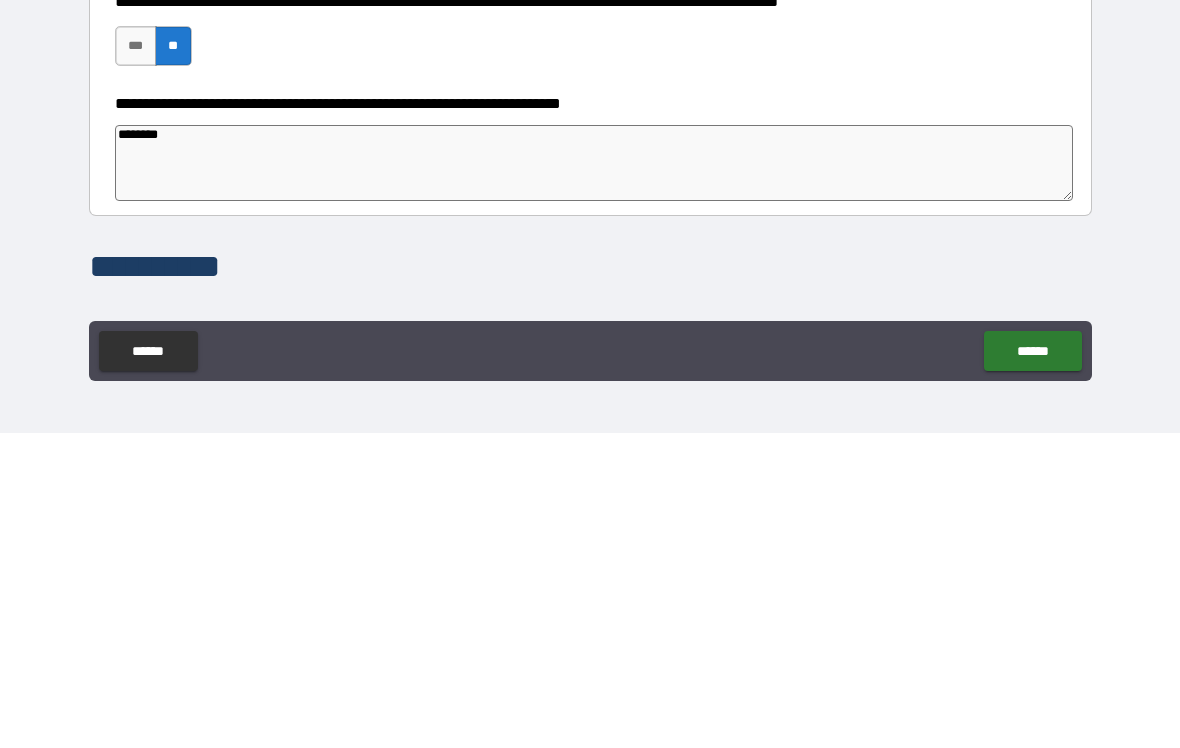 type on "*" 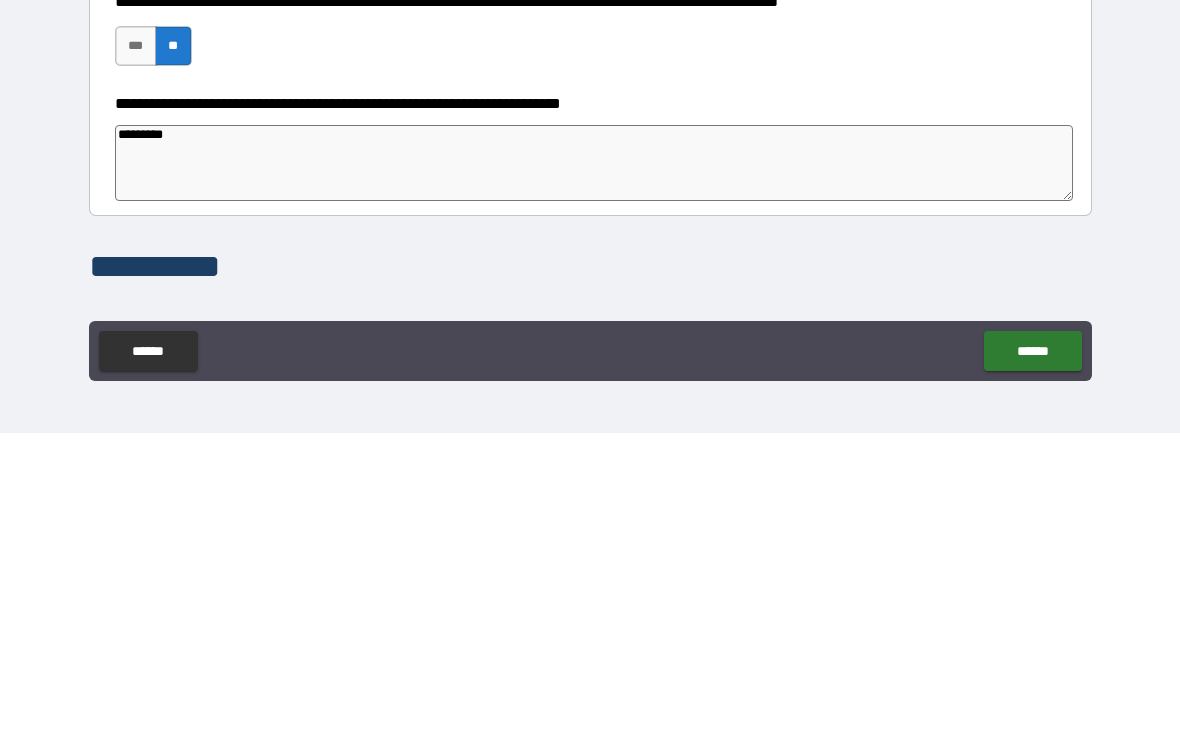 type on "*" 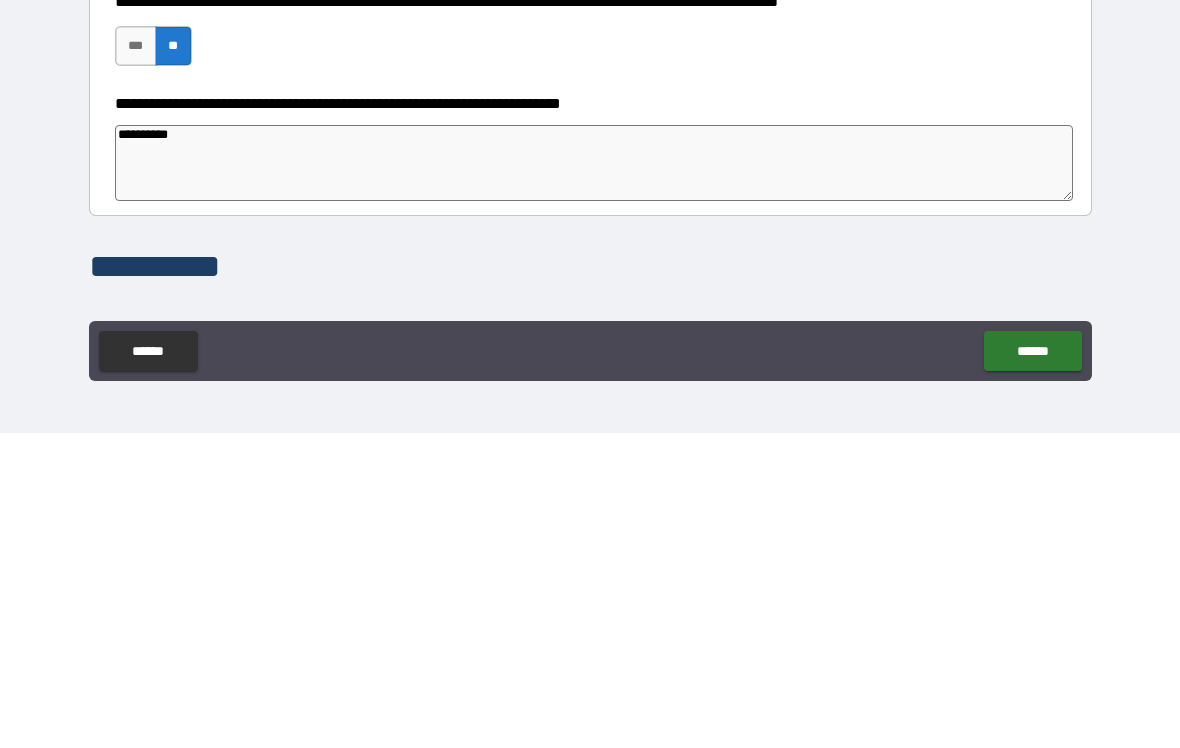 type on "*" 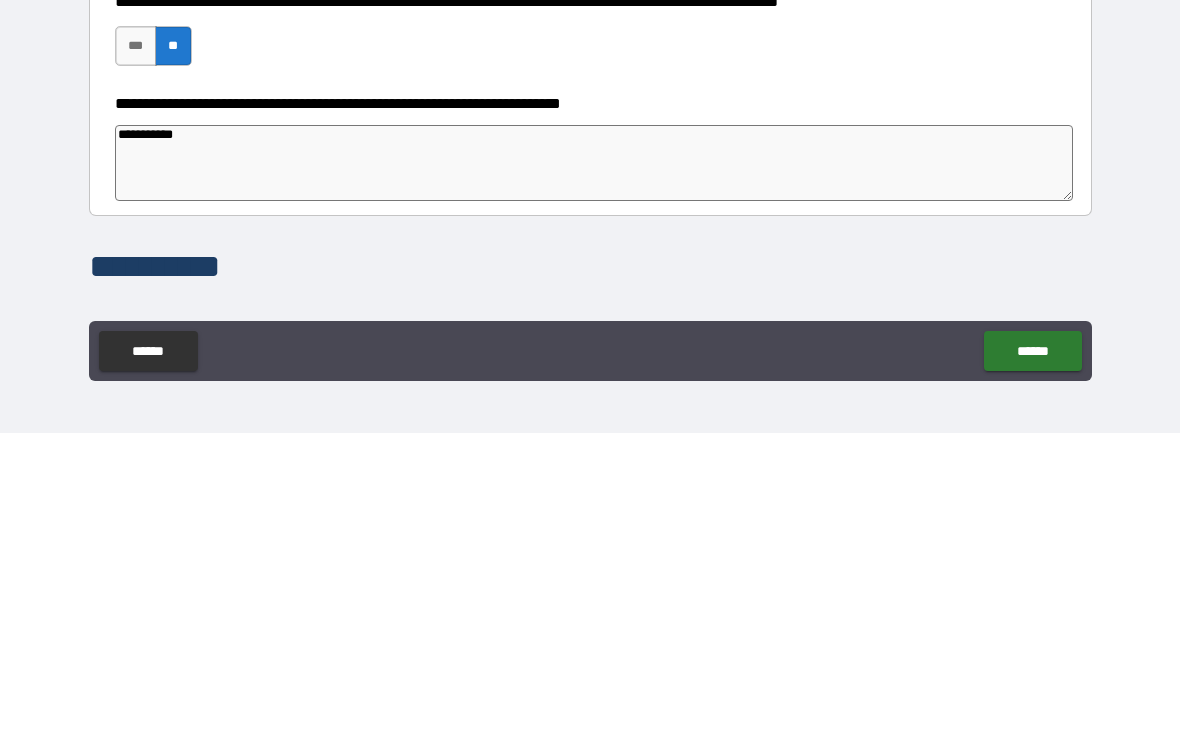 type on "*" 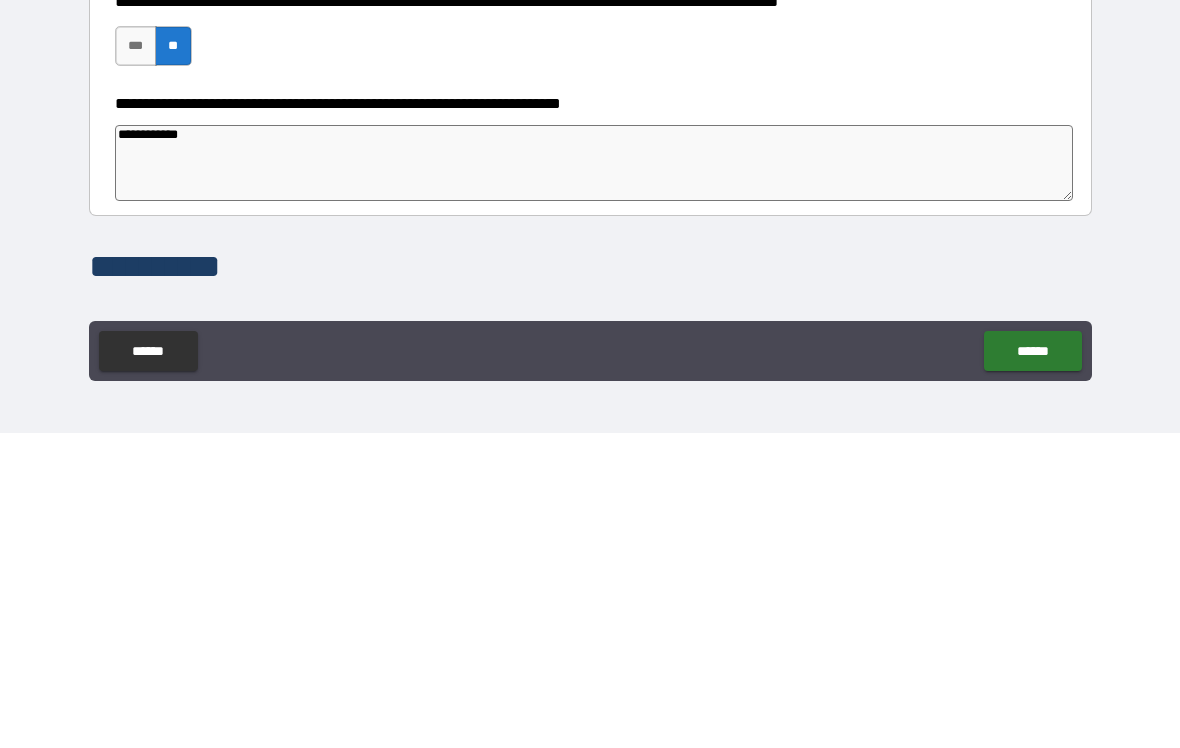 type on "*" 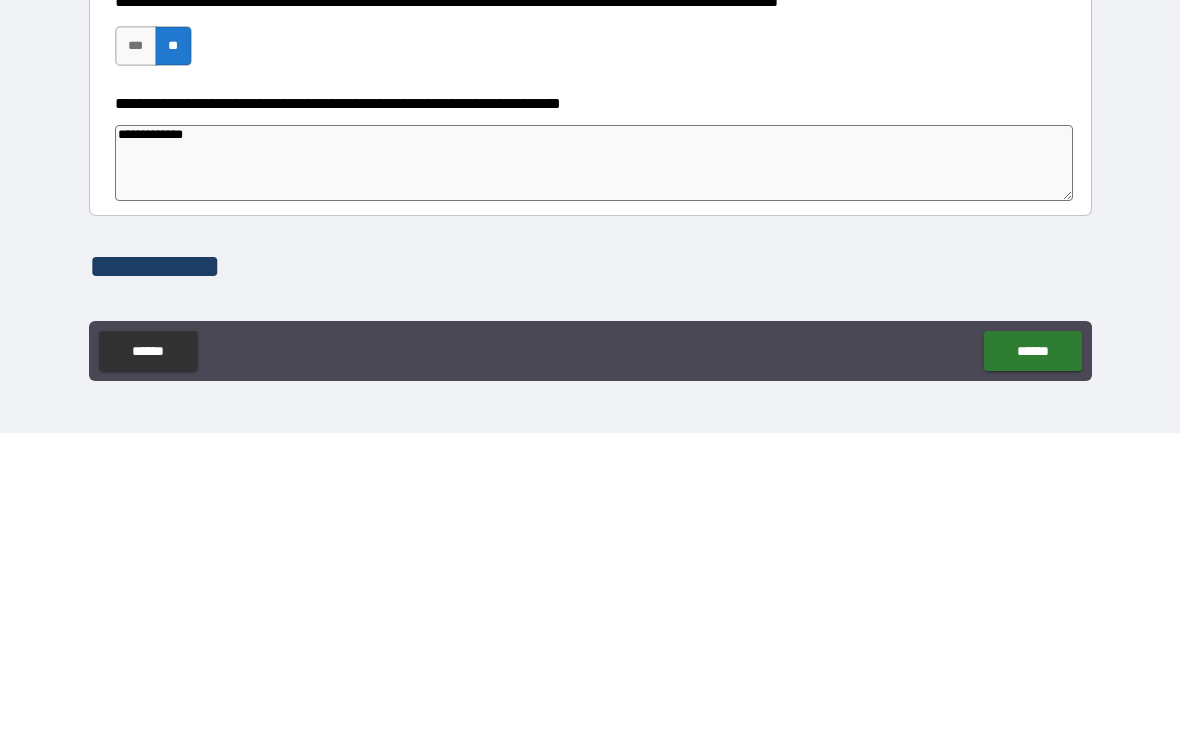 type on "*" 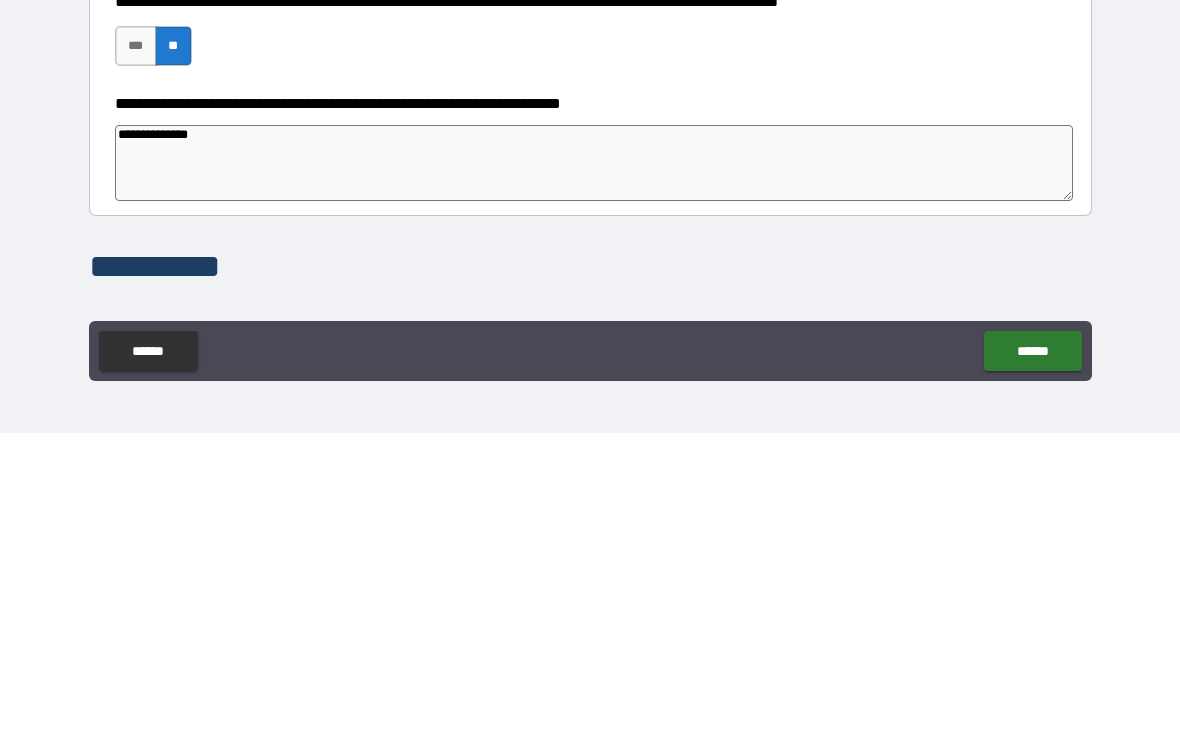 type on "*" 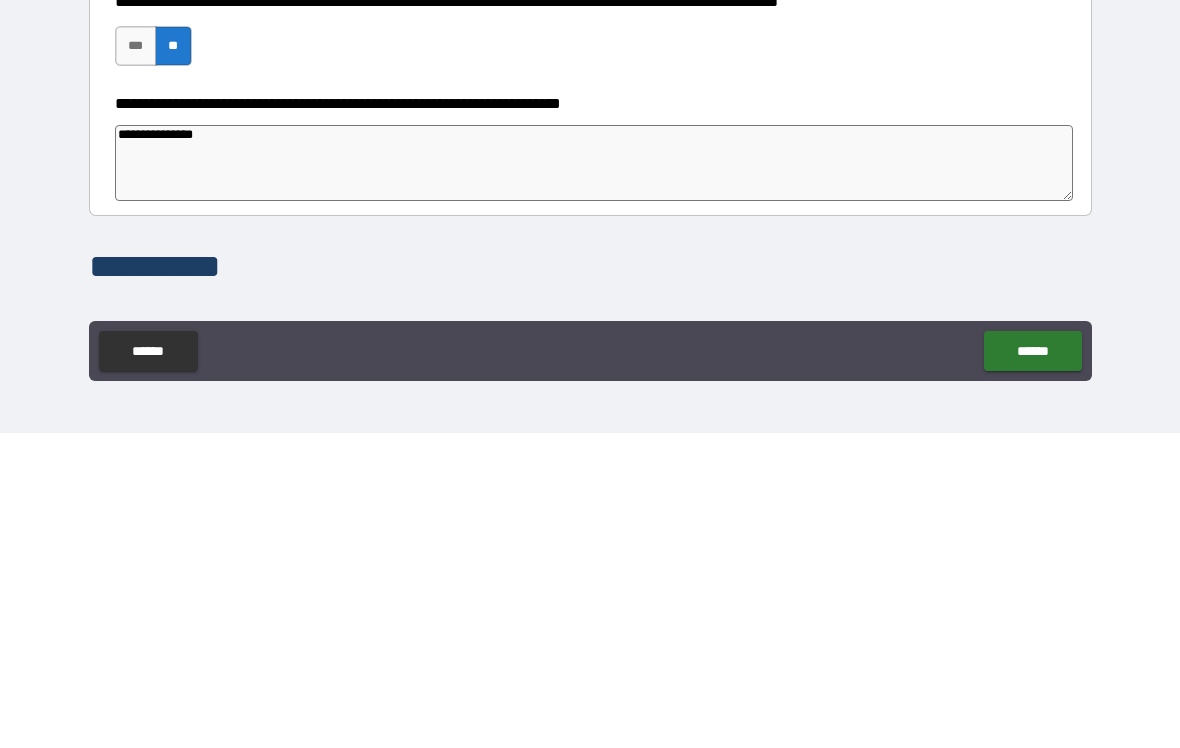 type on "*" 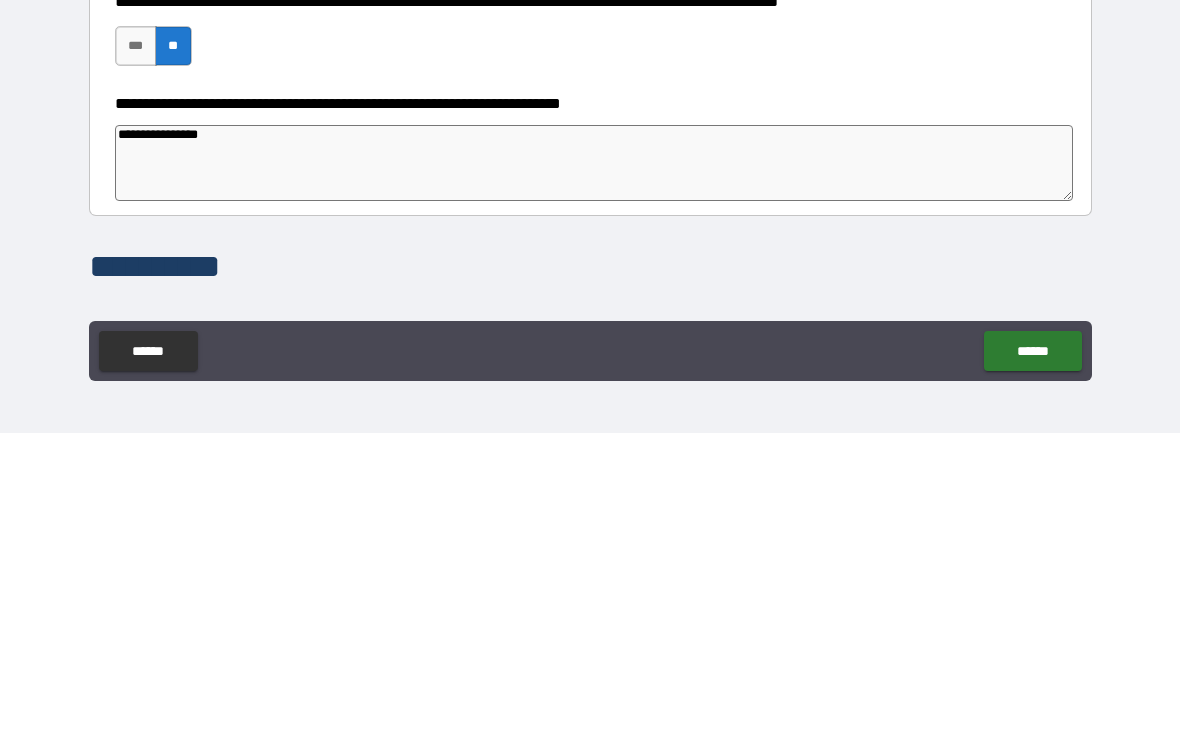 type on "*" 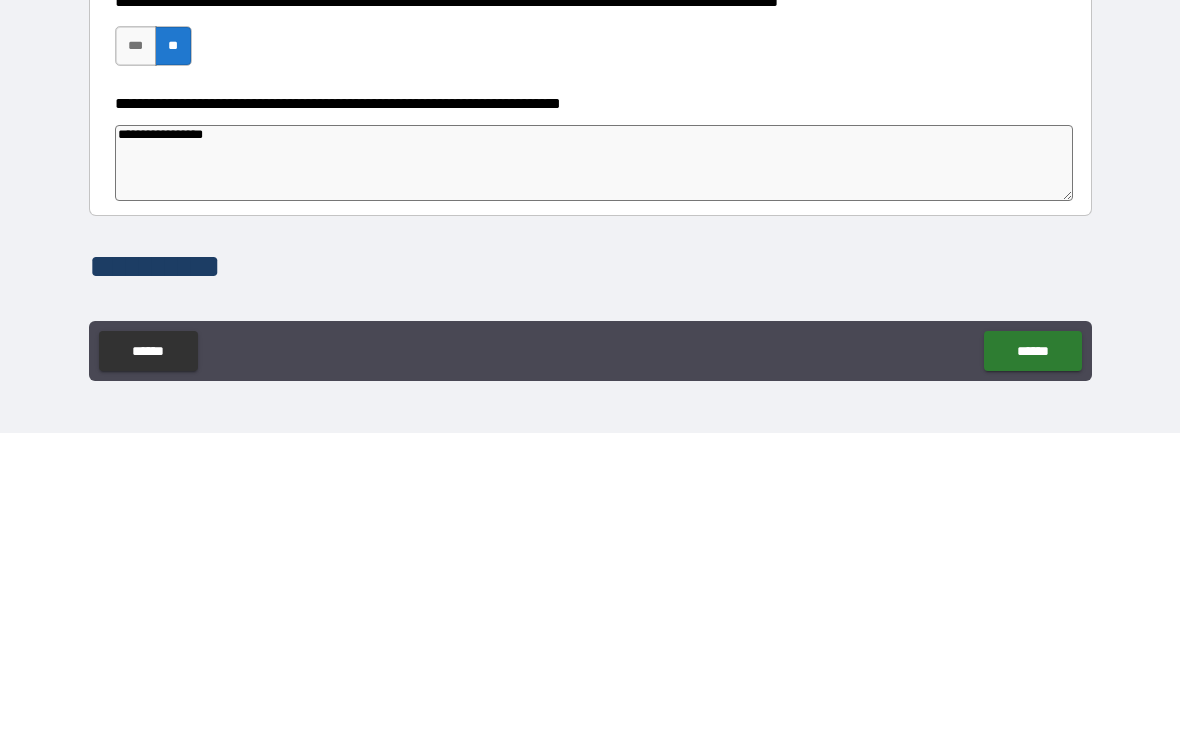 type on "*" 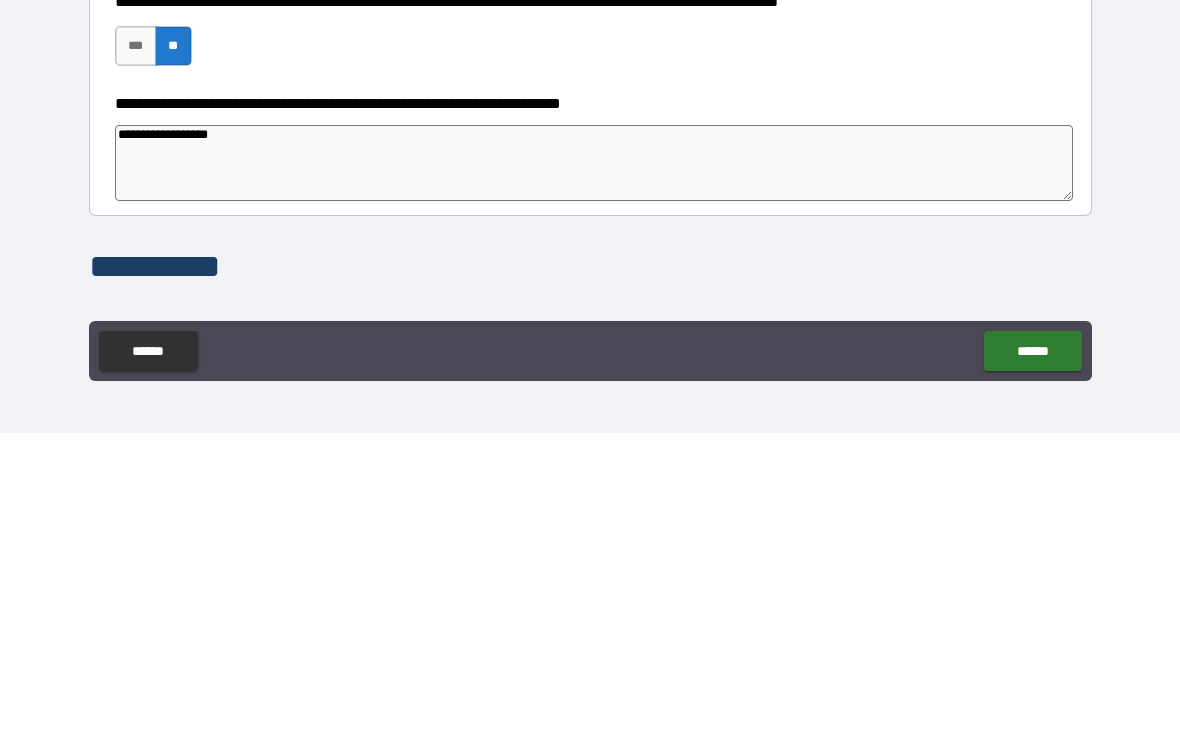 type on "*" 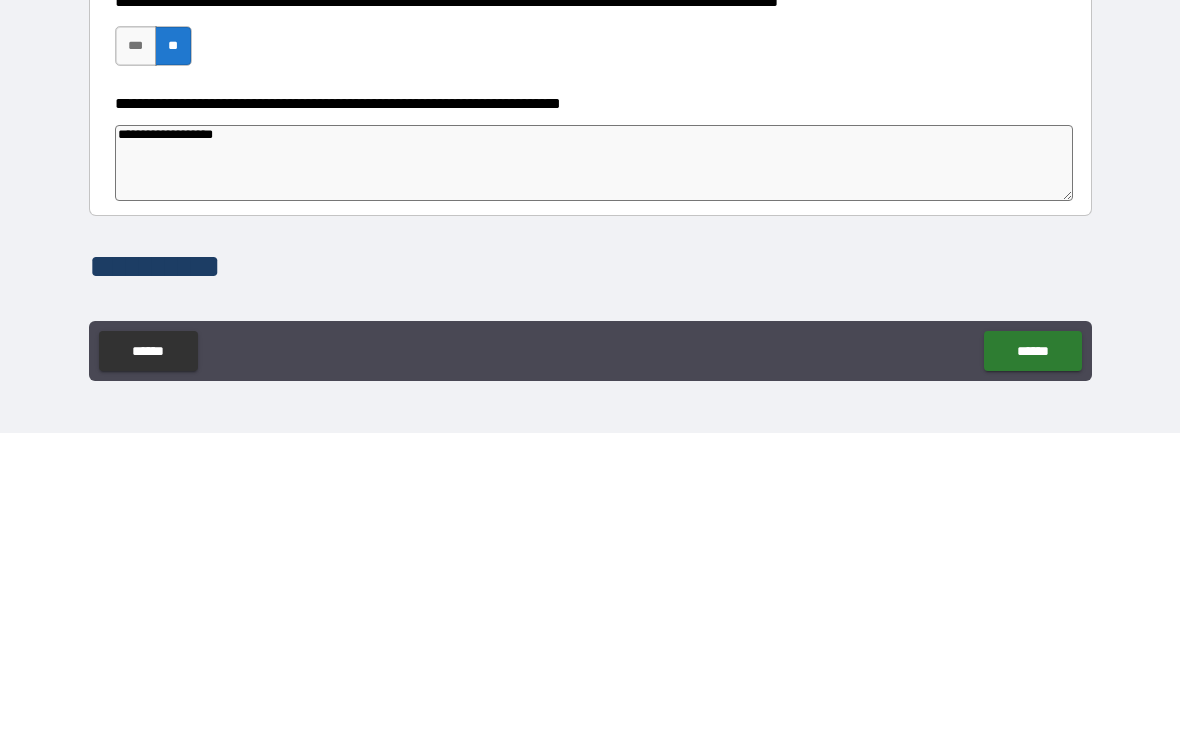 type on "*" 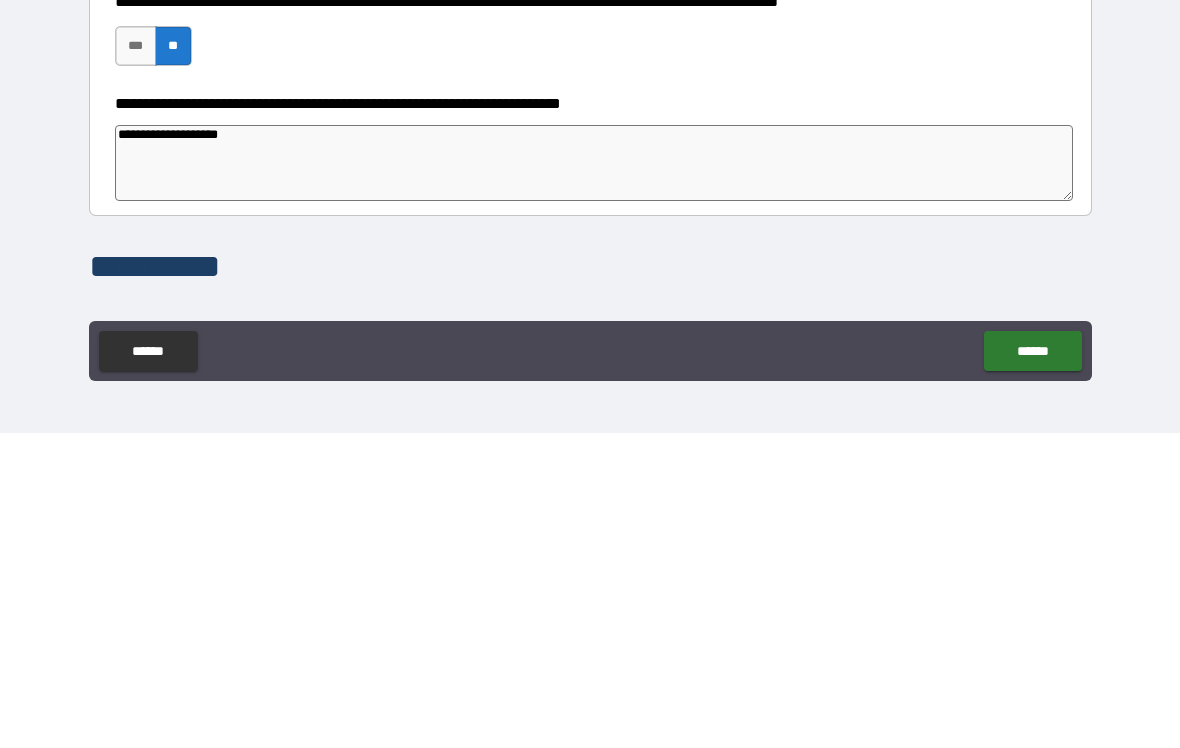 type on "*" 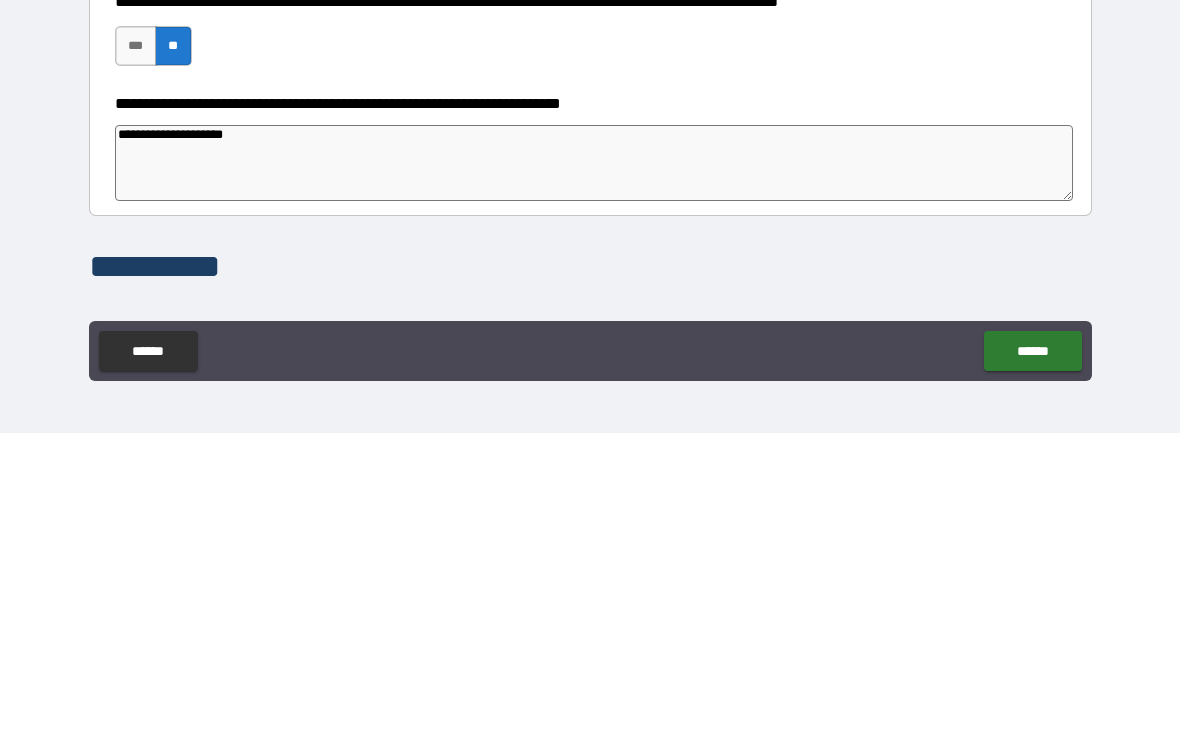 type on "*" 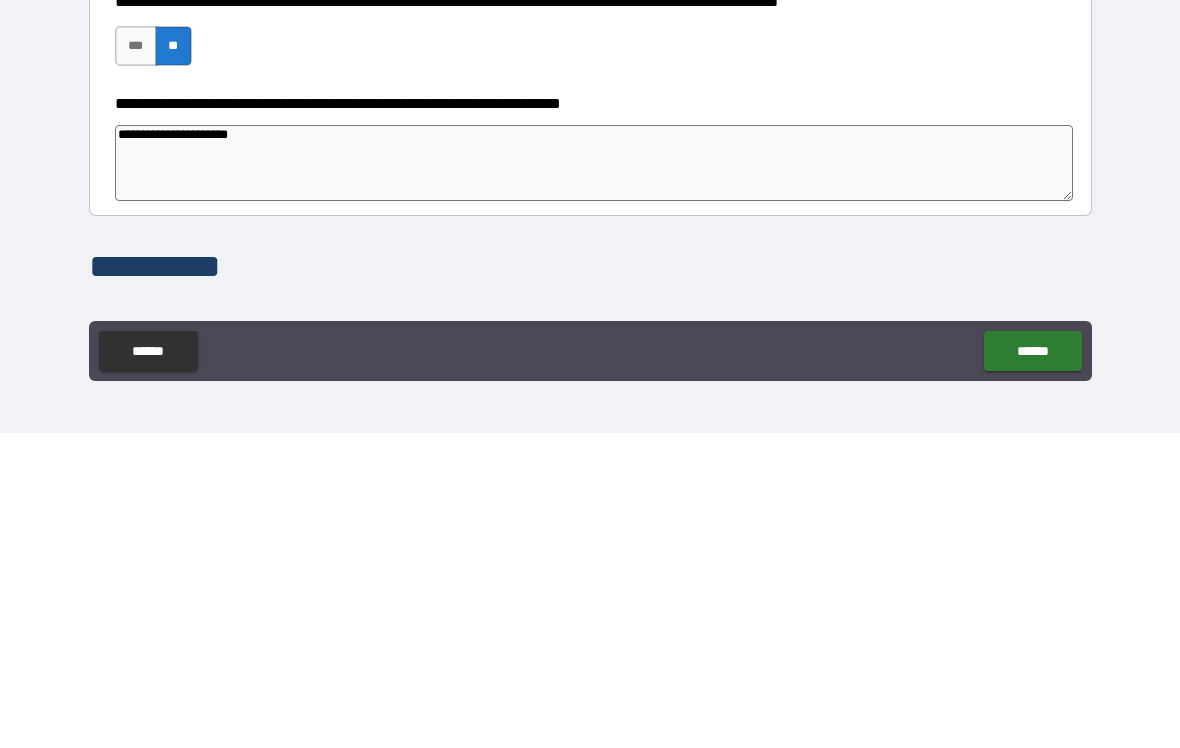 type on "*" 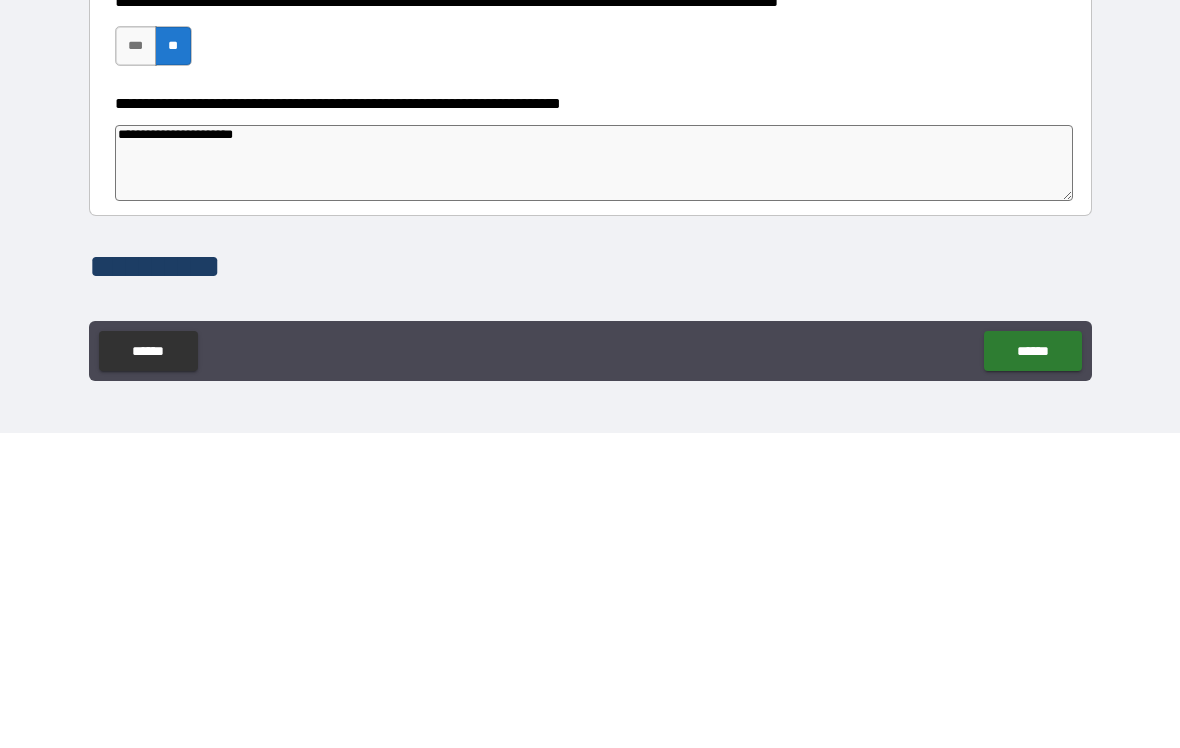 type on "*" 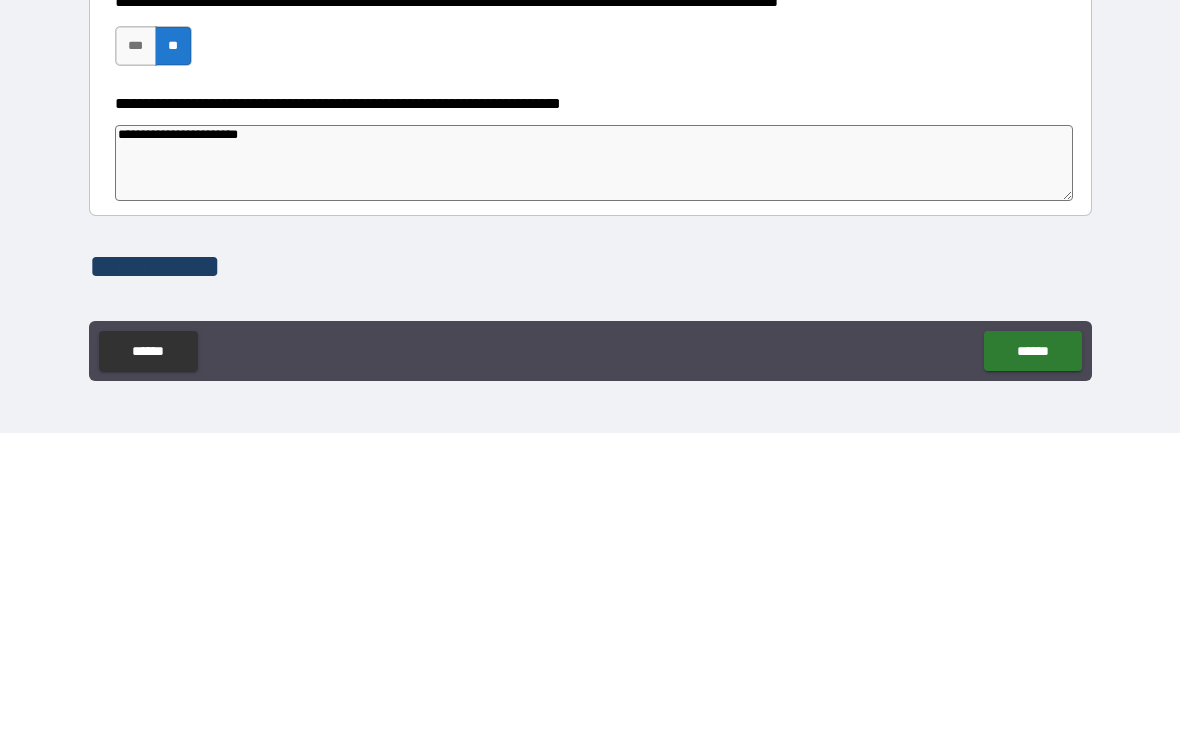 type on "*" 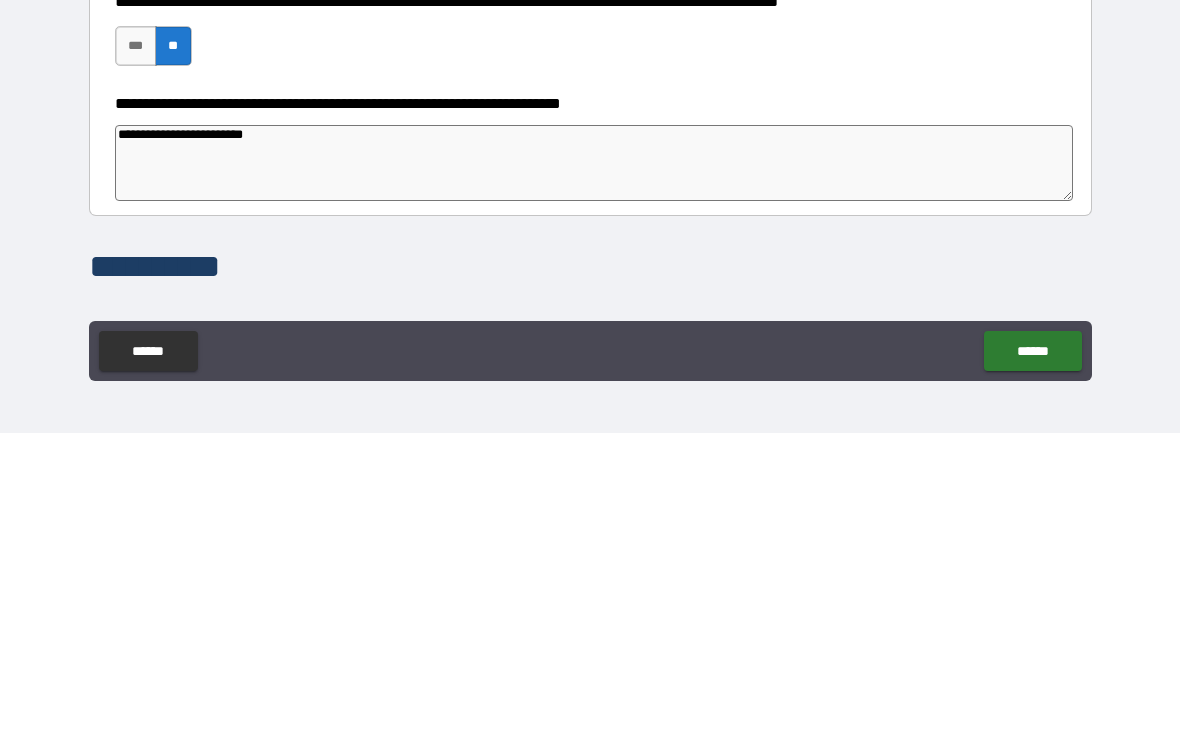type on "*" 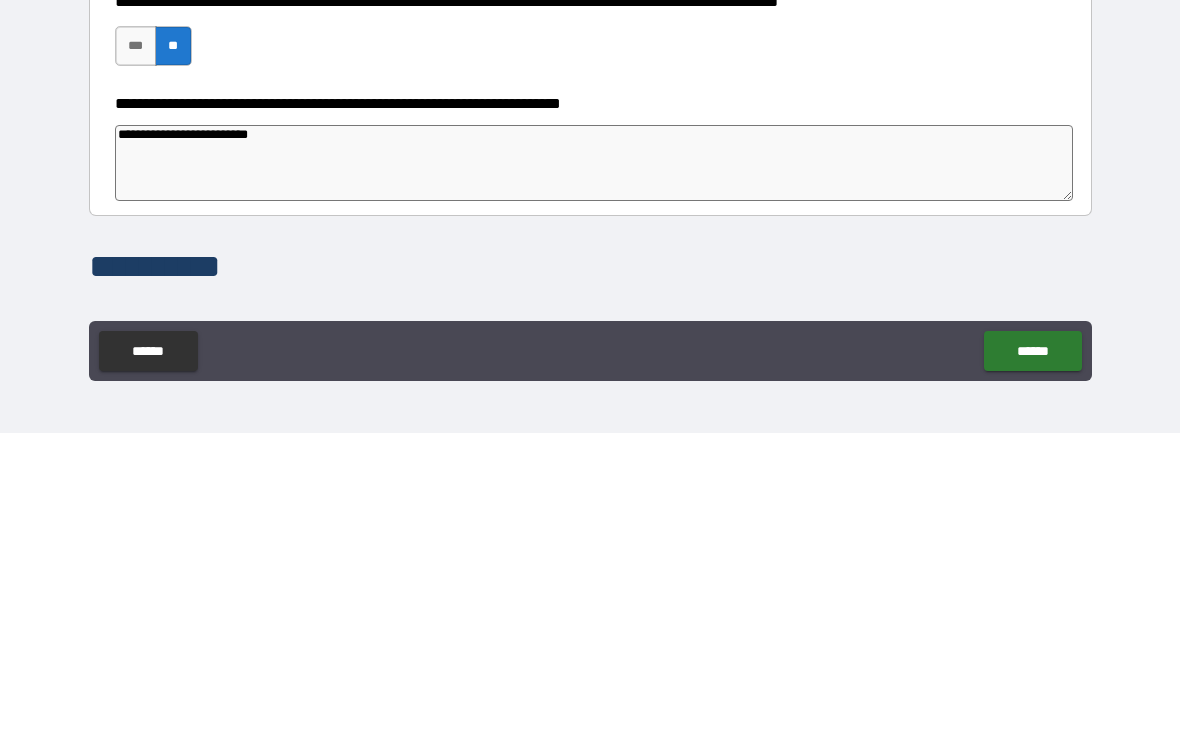 type on "*" 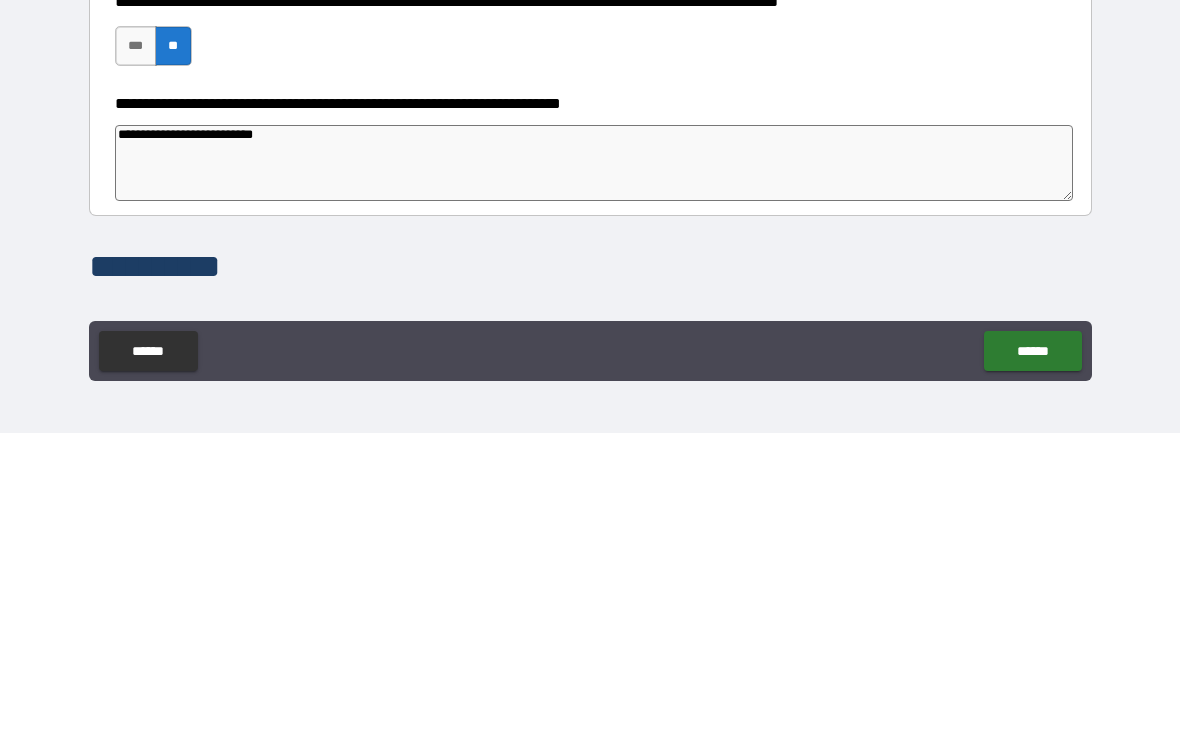 type on "*" 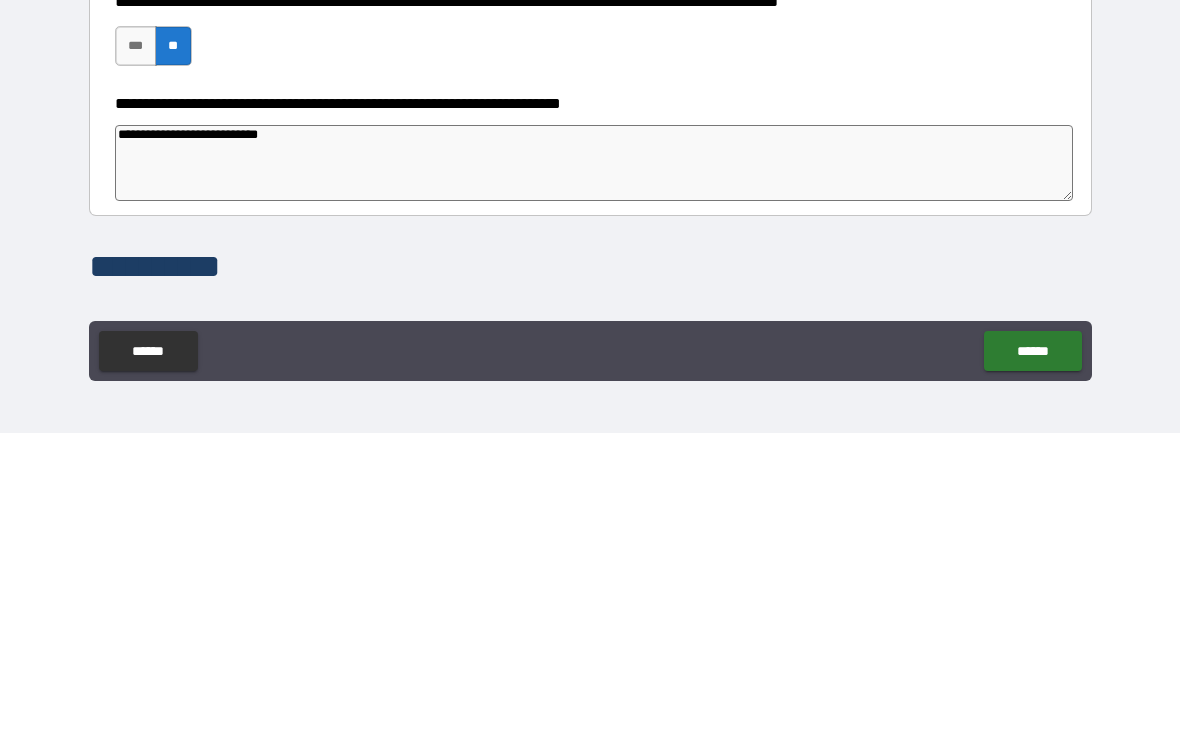 type on "*" 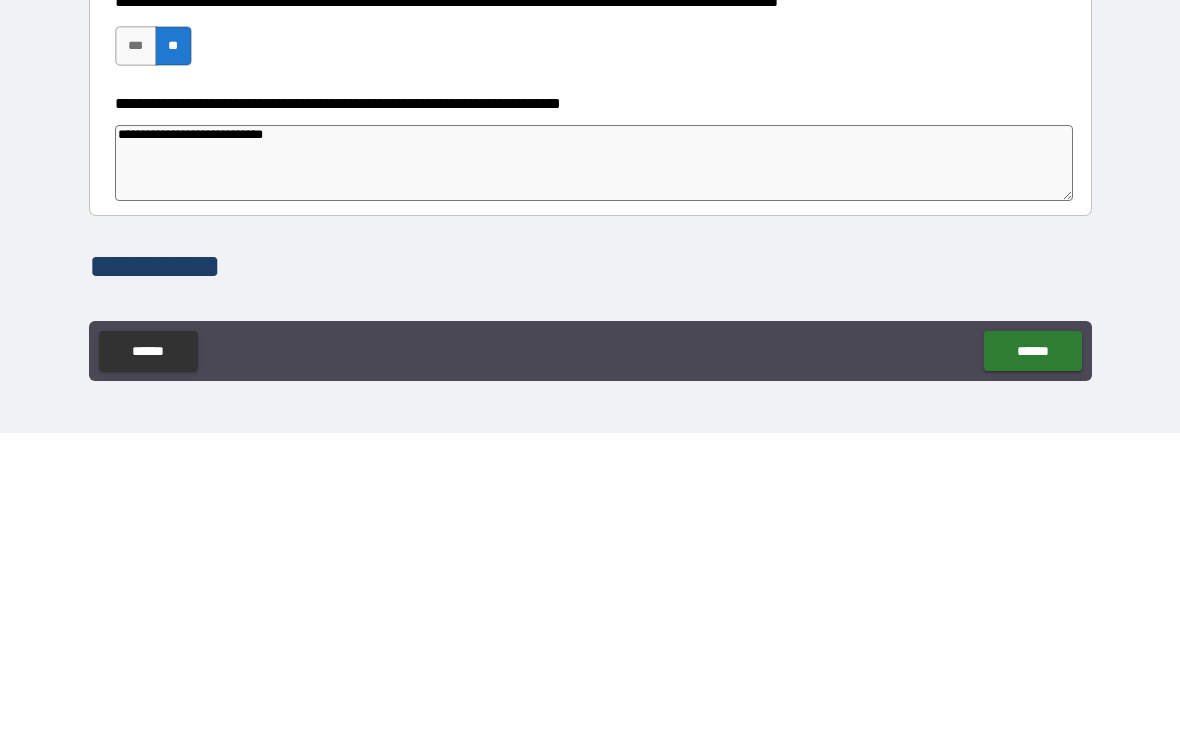 type on "*" 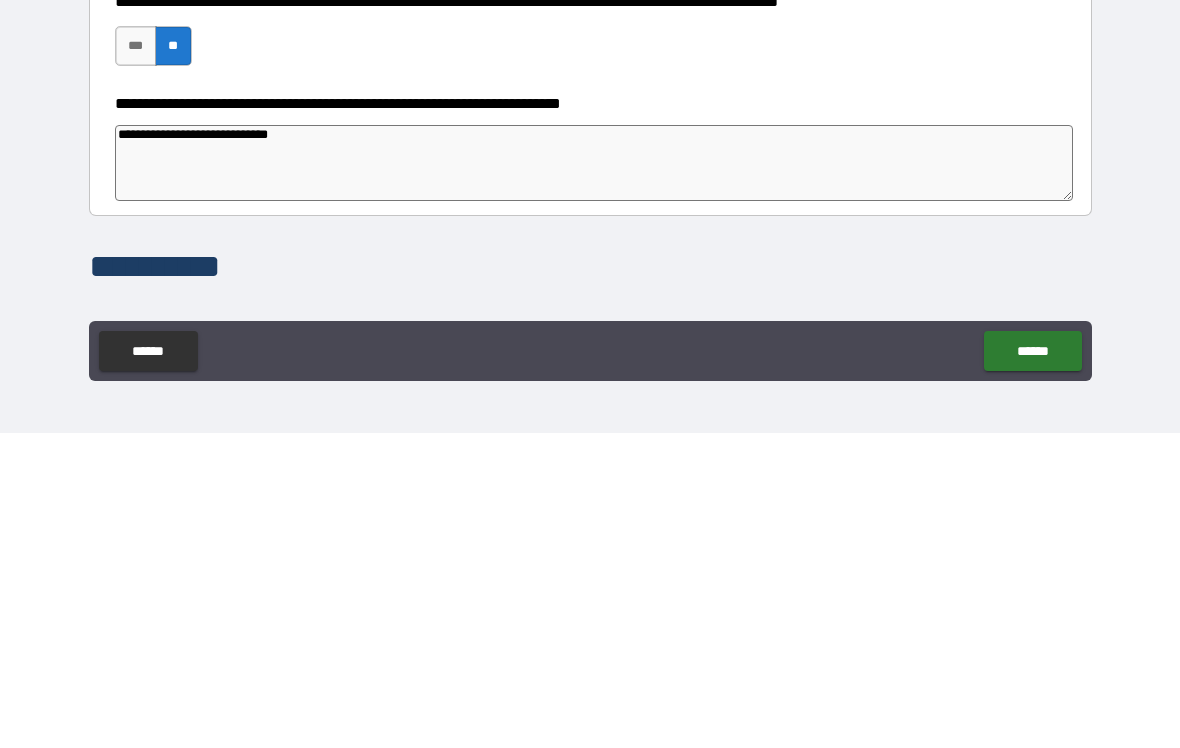 type on "*" 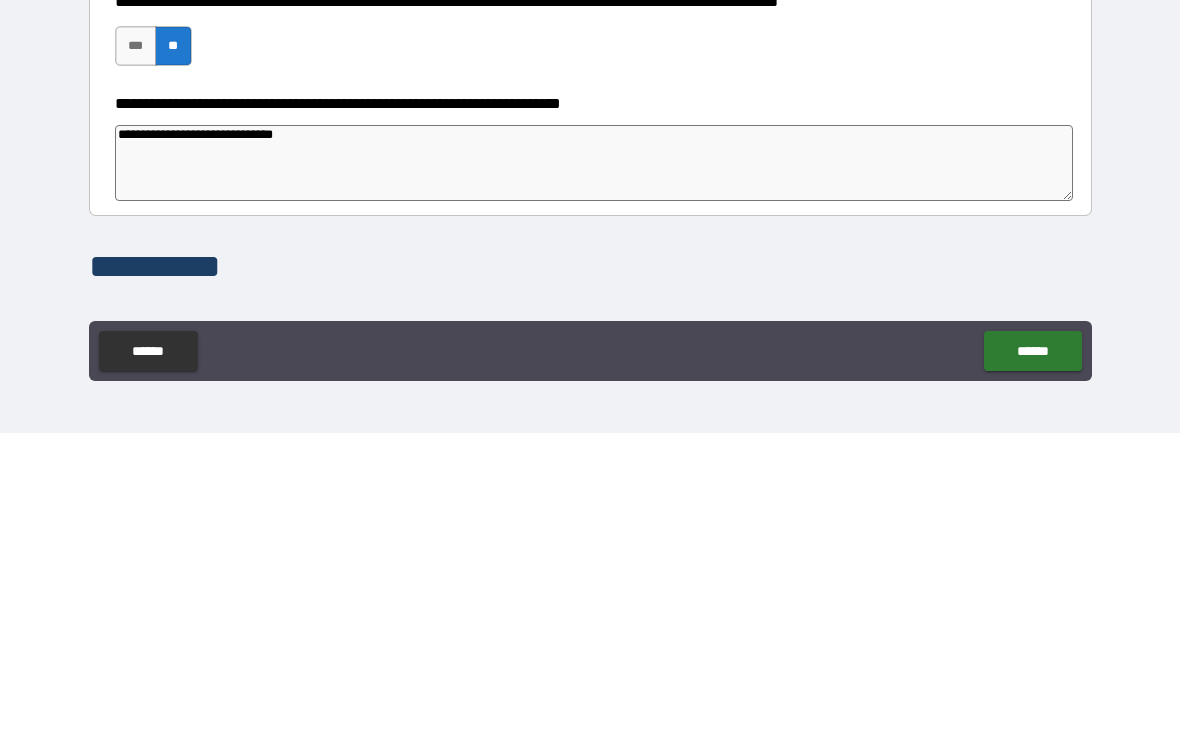 type on "*" 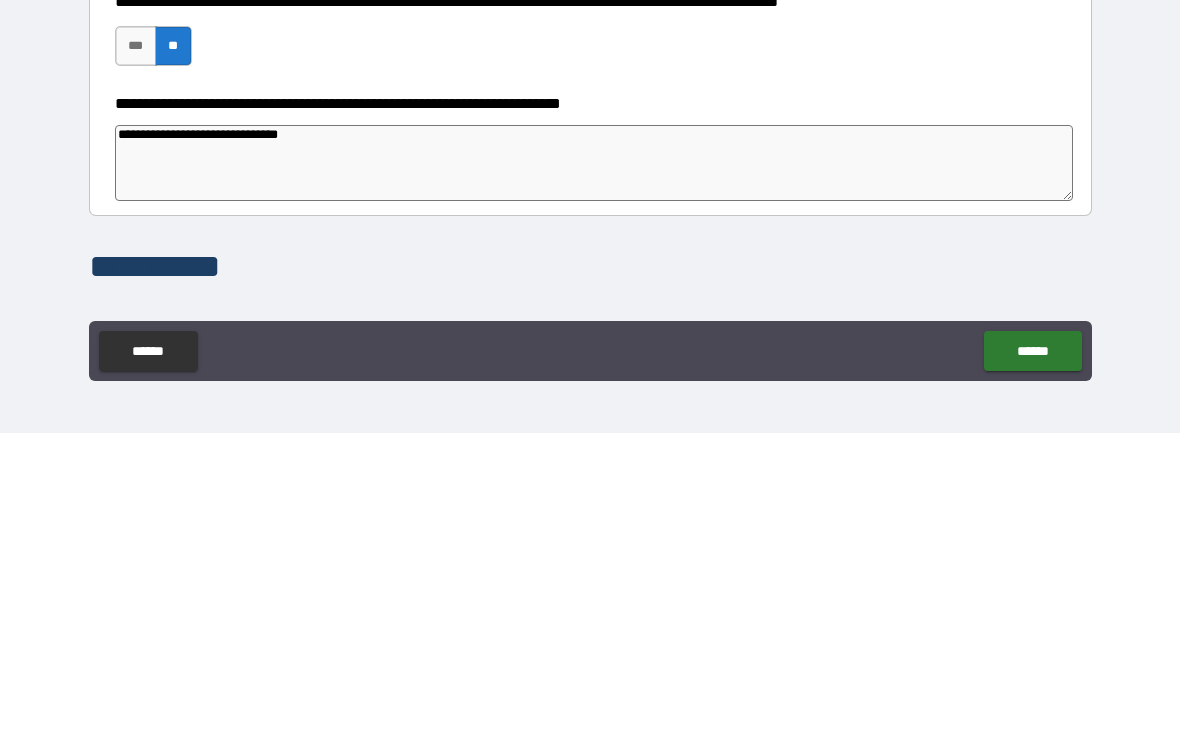 type on "*" 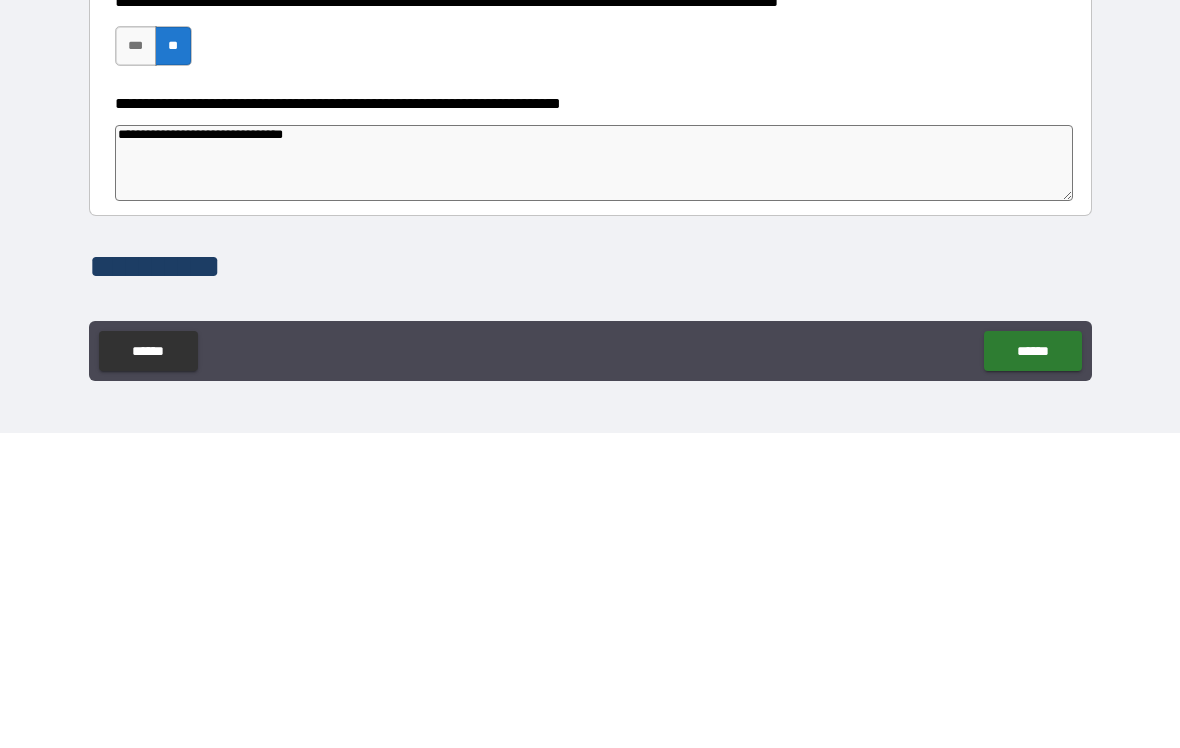 type on "*" 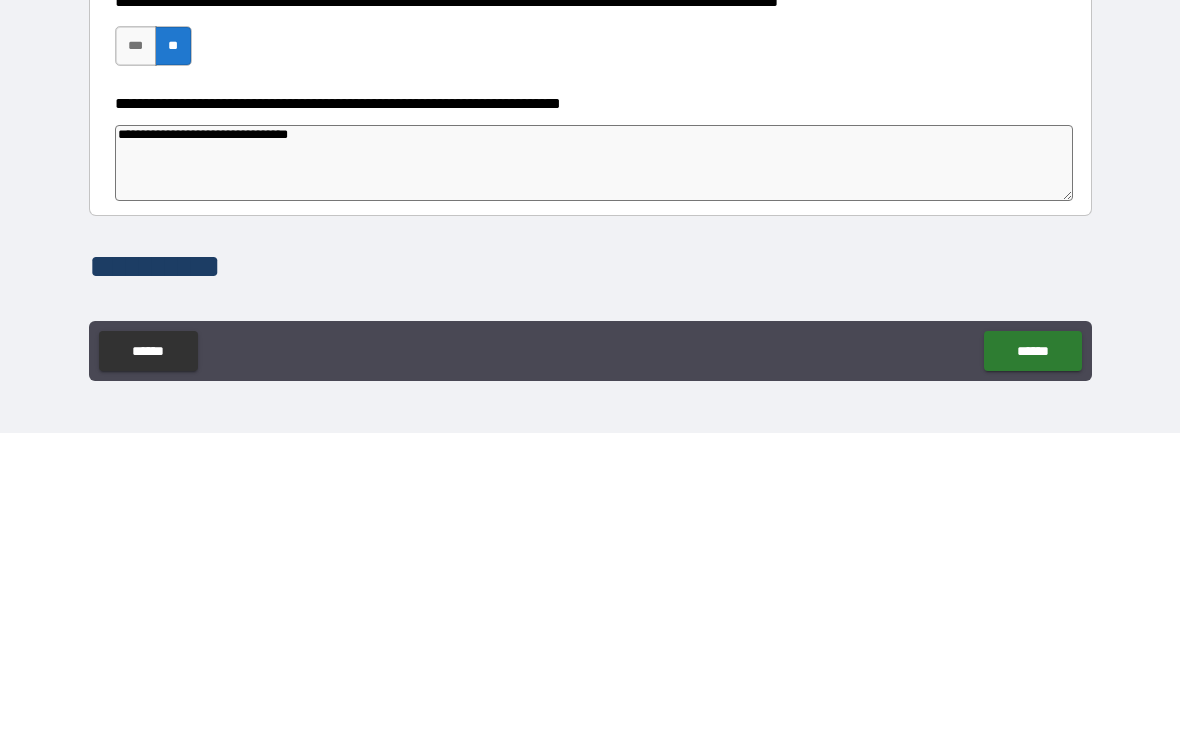 type on "*" 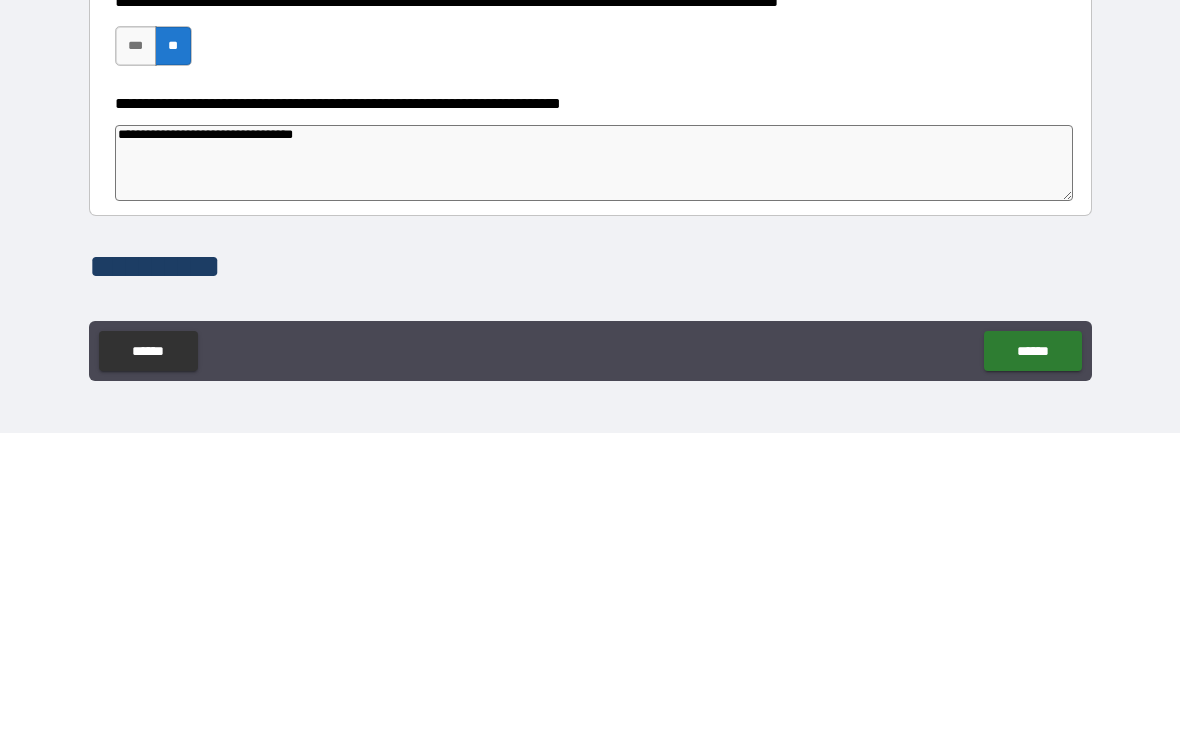 type on "*" 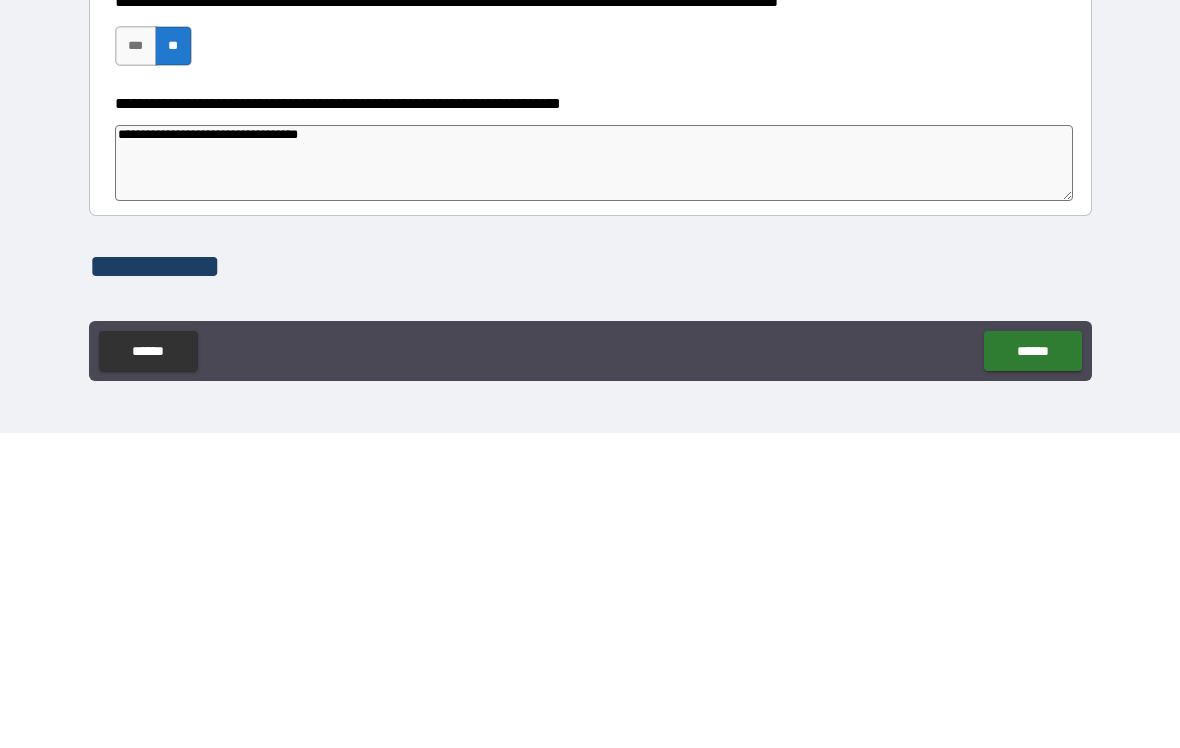 type on "*" 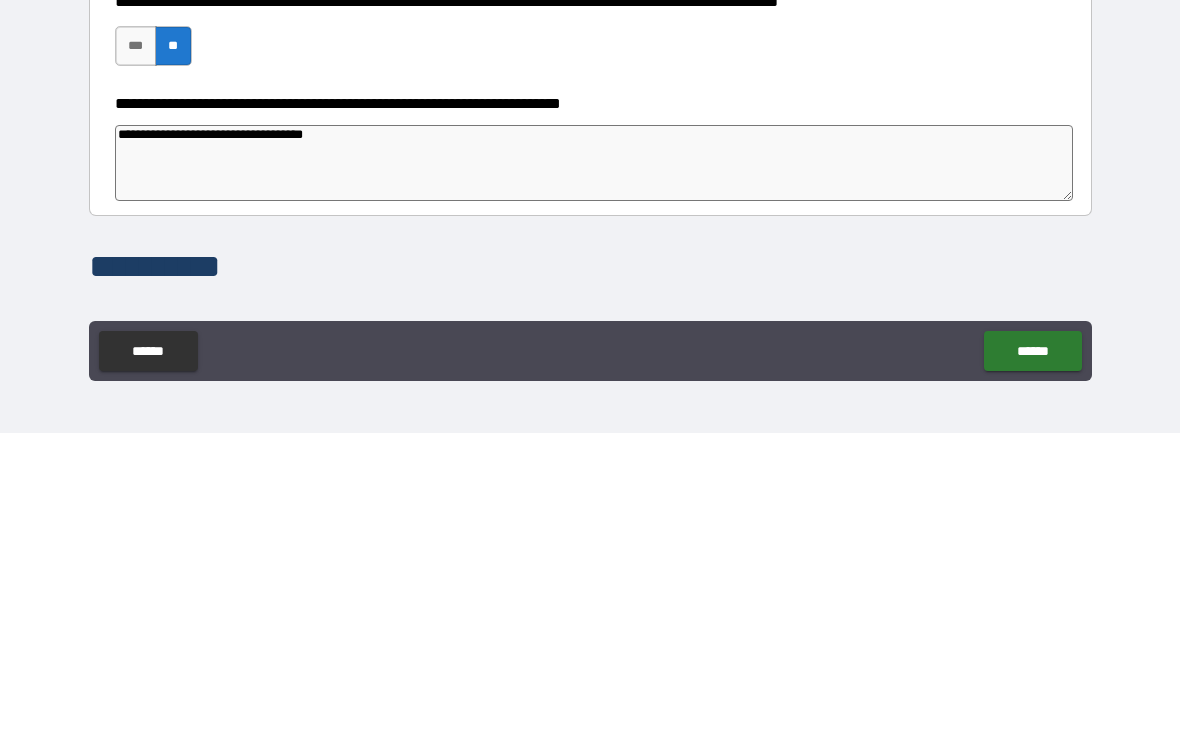 type on "*" 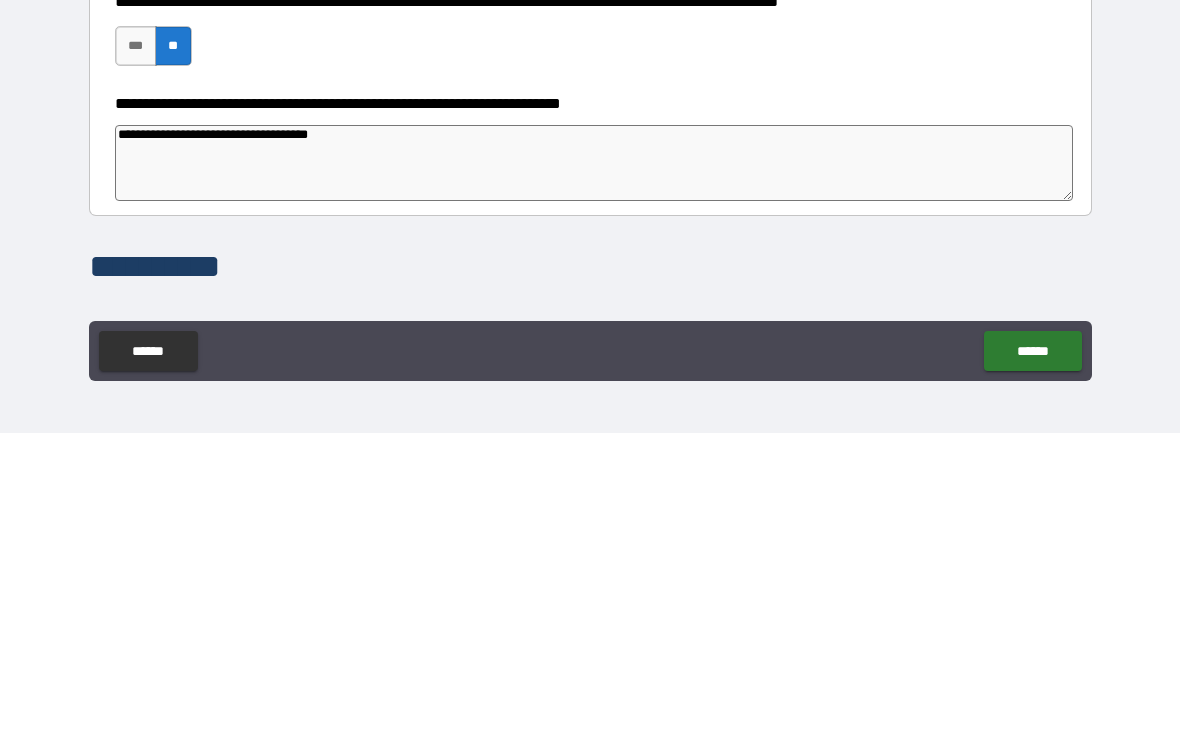 type on "*" 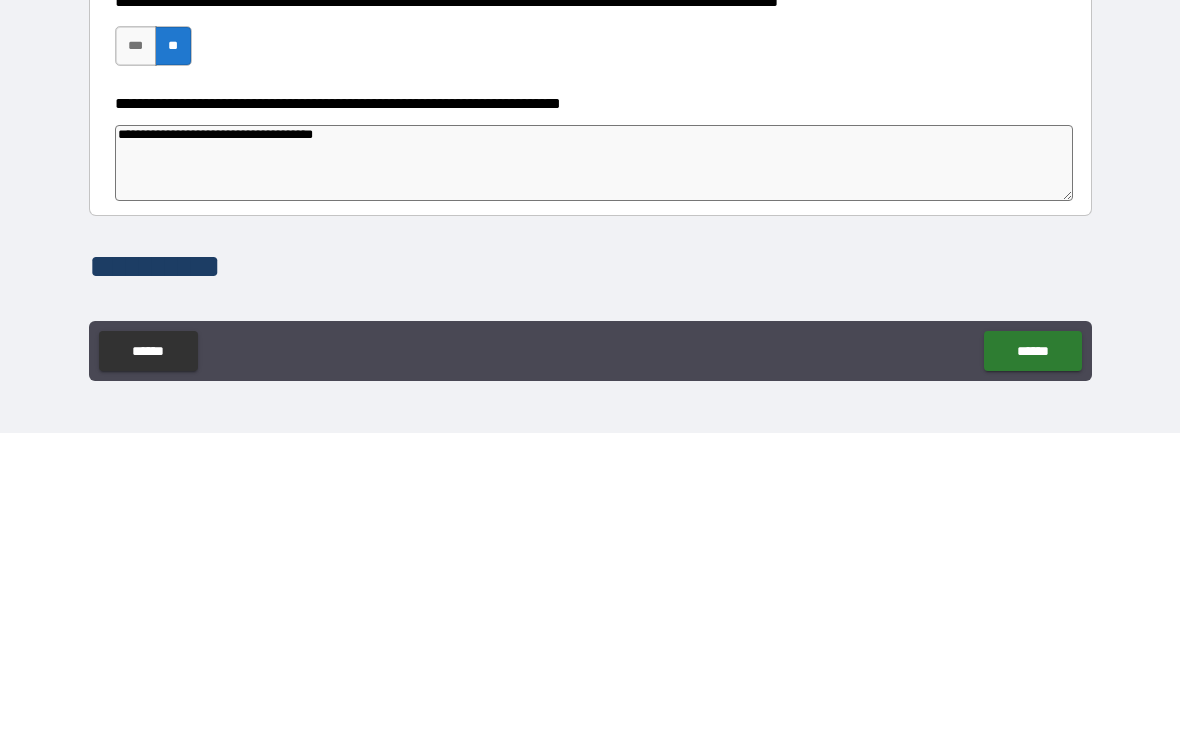 type on "*" 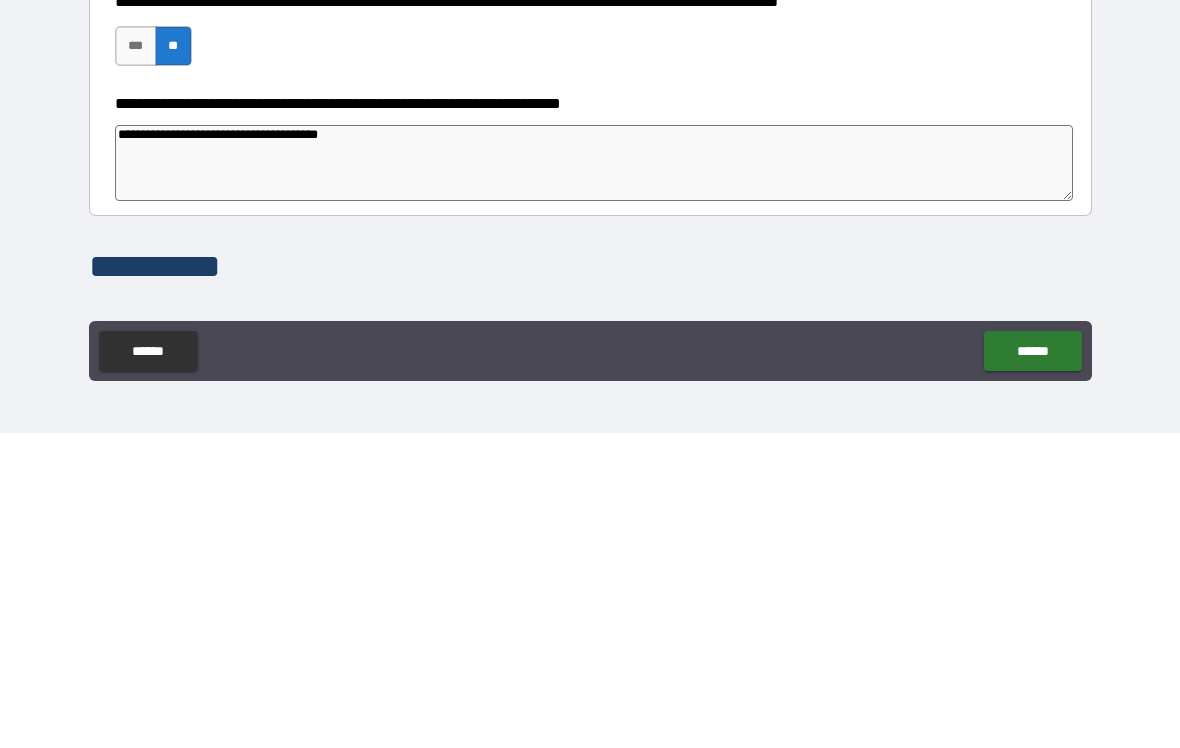 type on "*" 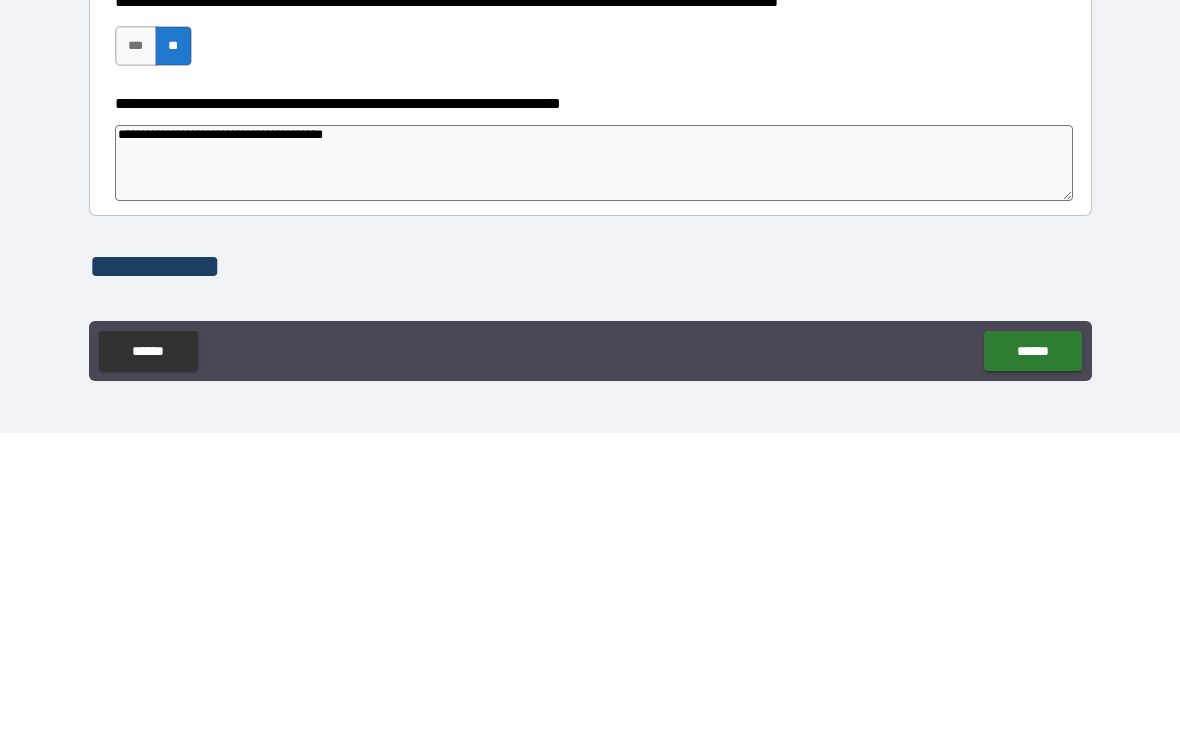 type on "*" 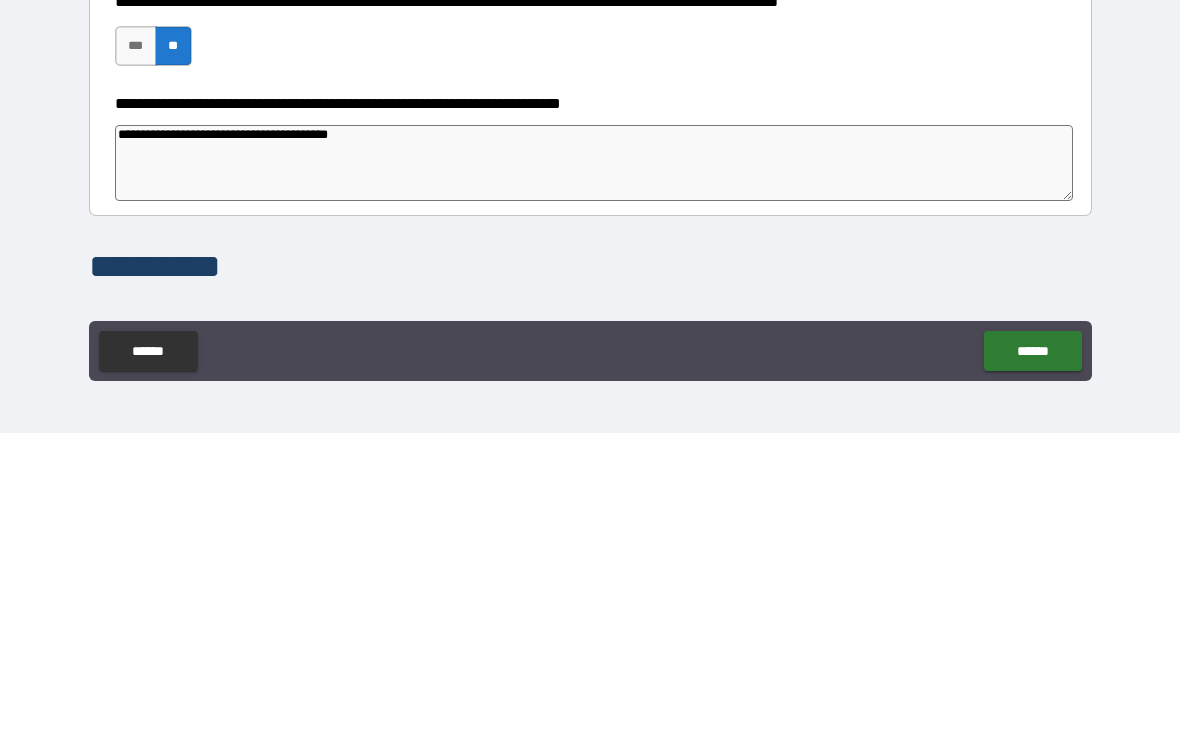 type on "*" 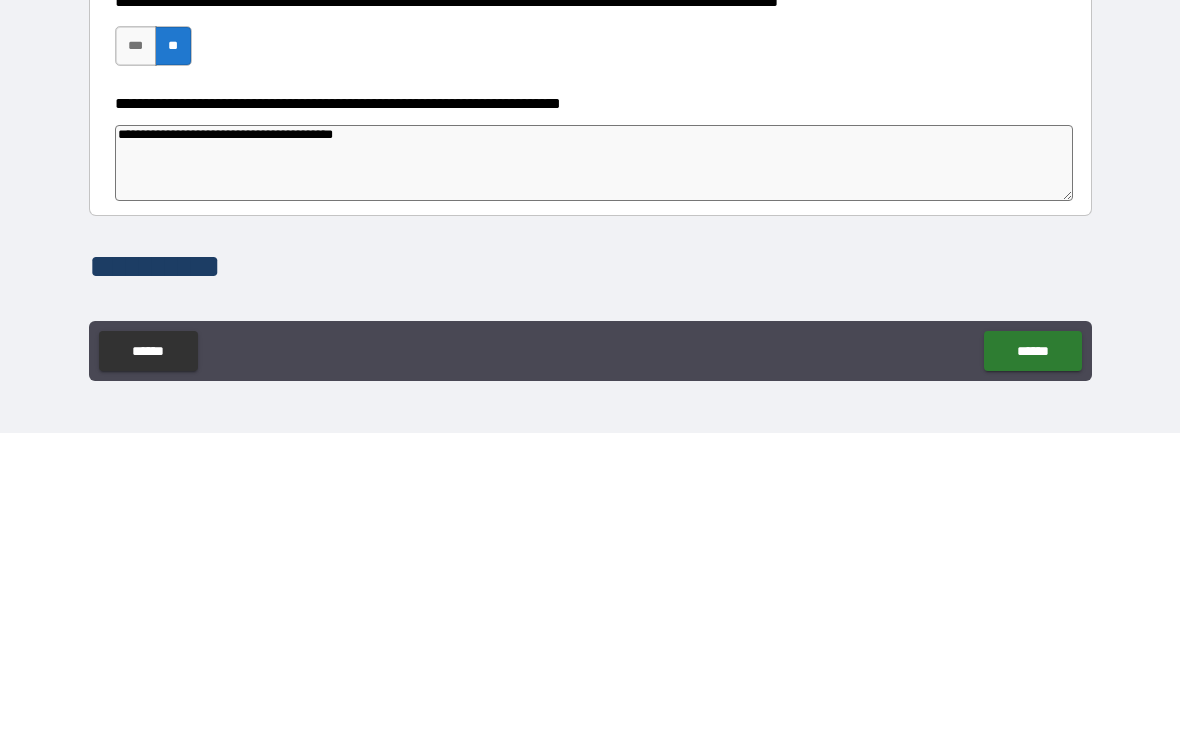 type on "*" 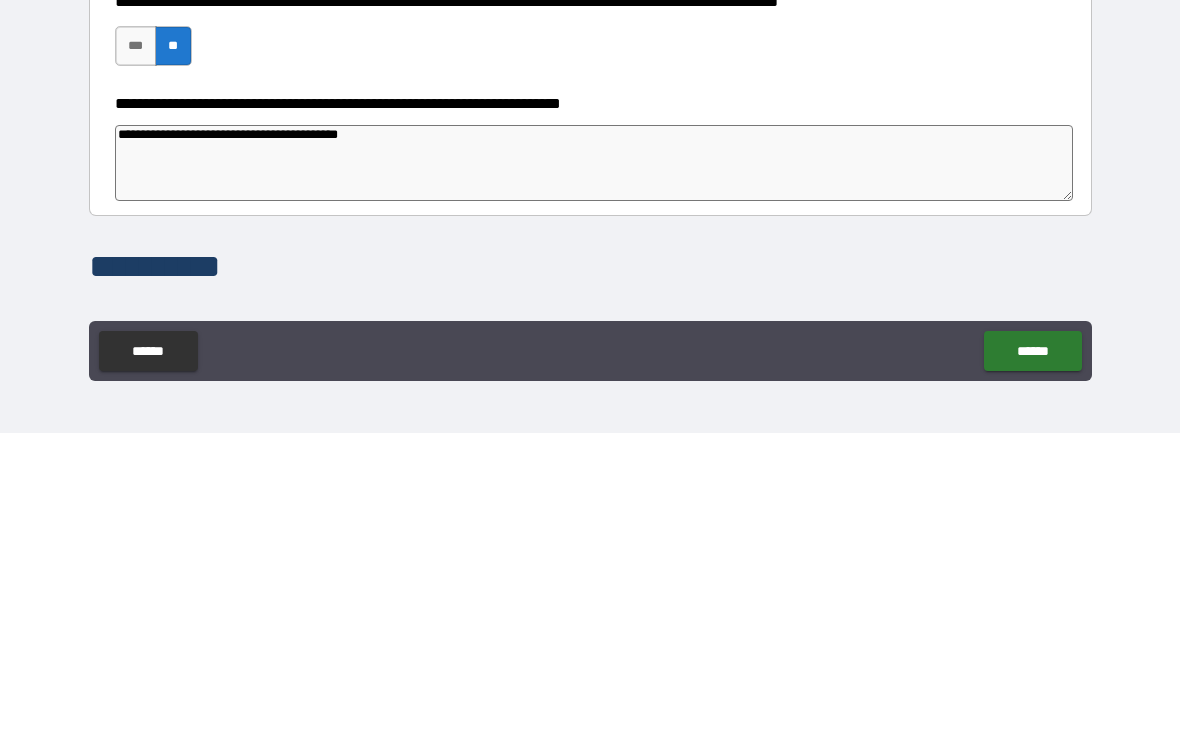 type on "*" 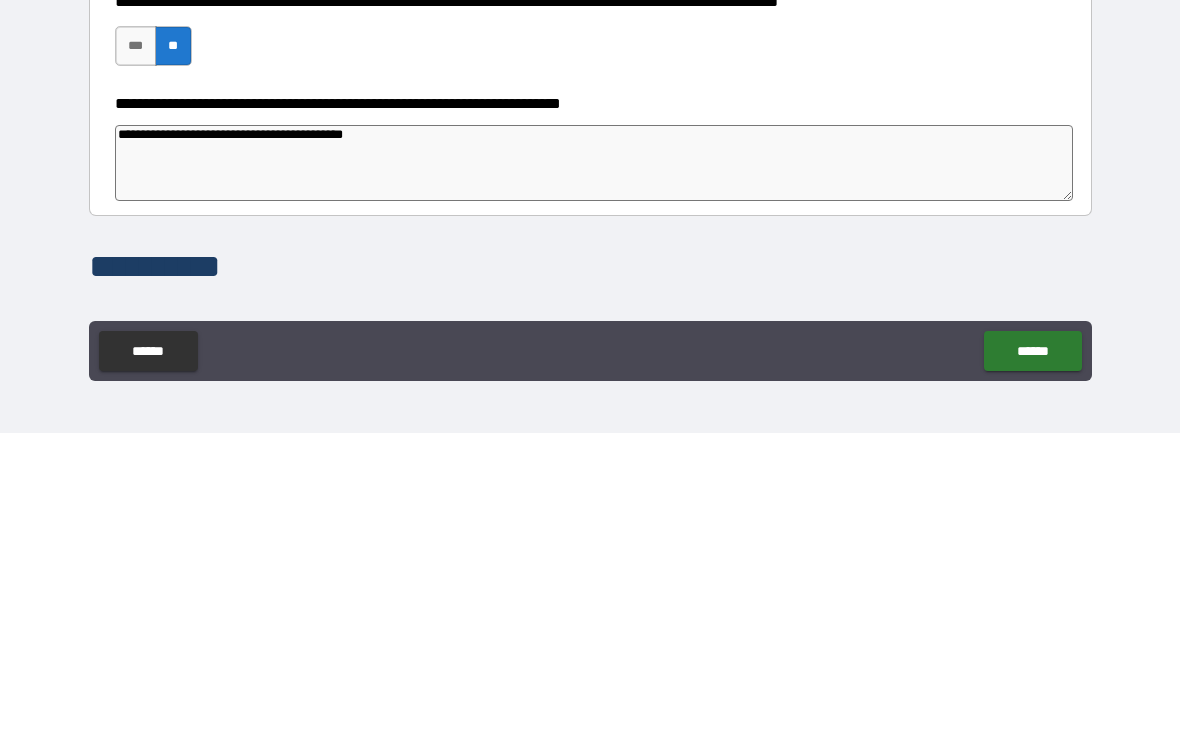 type on "*" 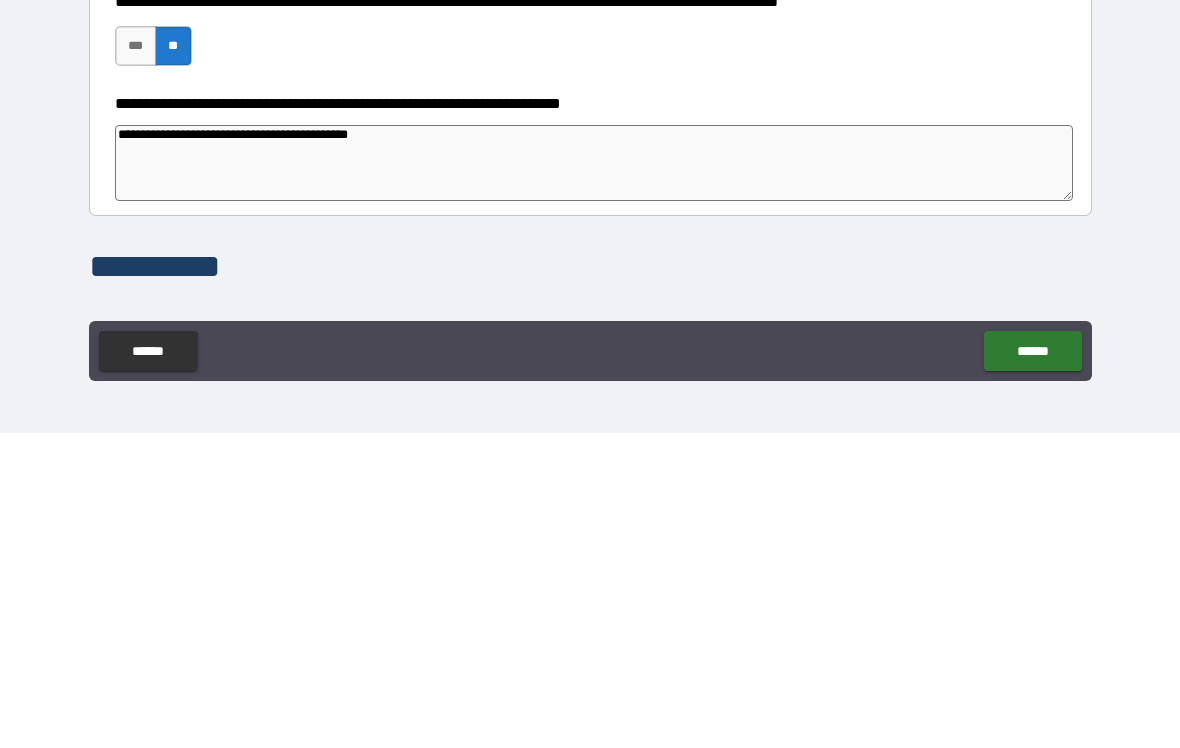 type on "*" 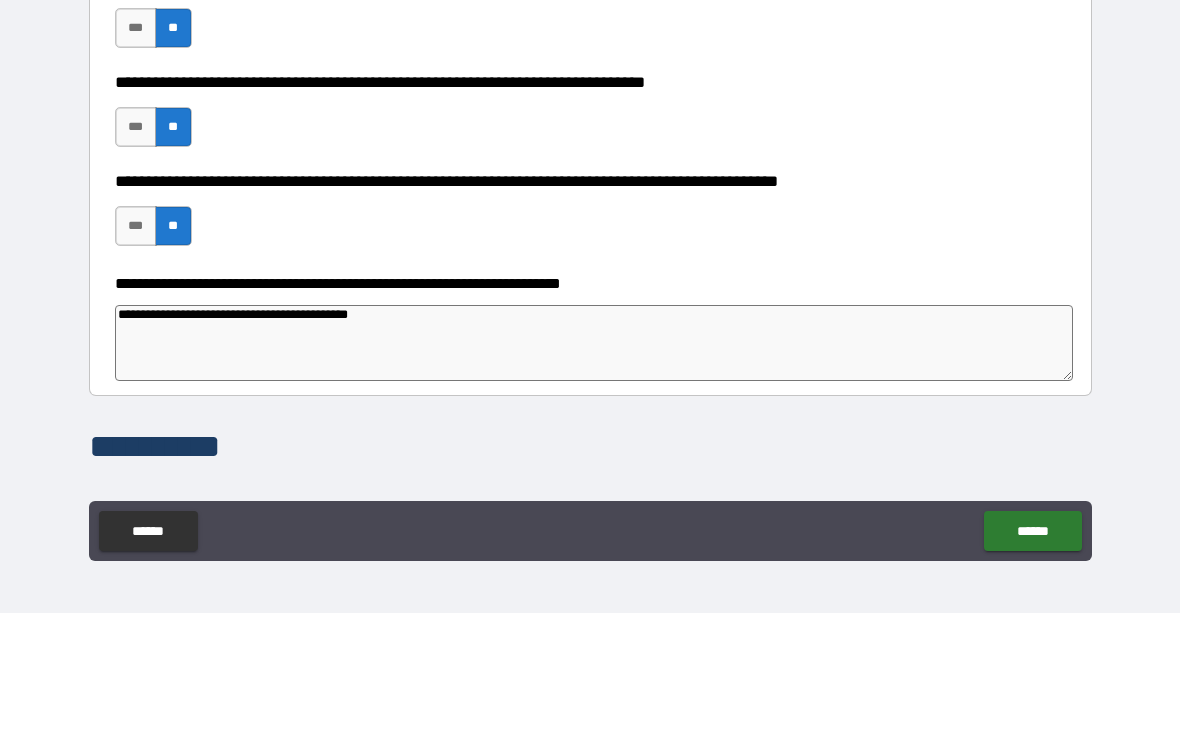 type on "**********" 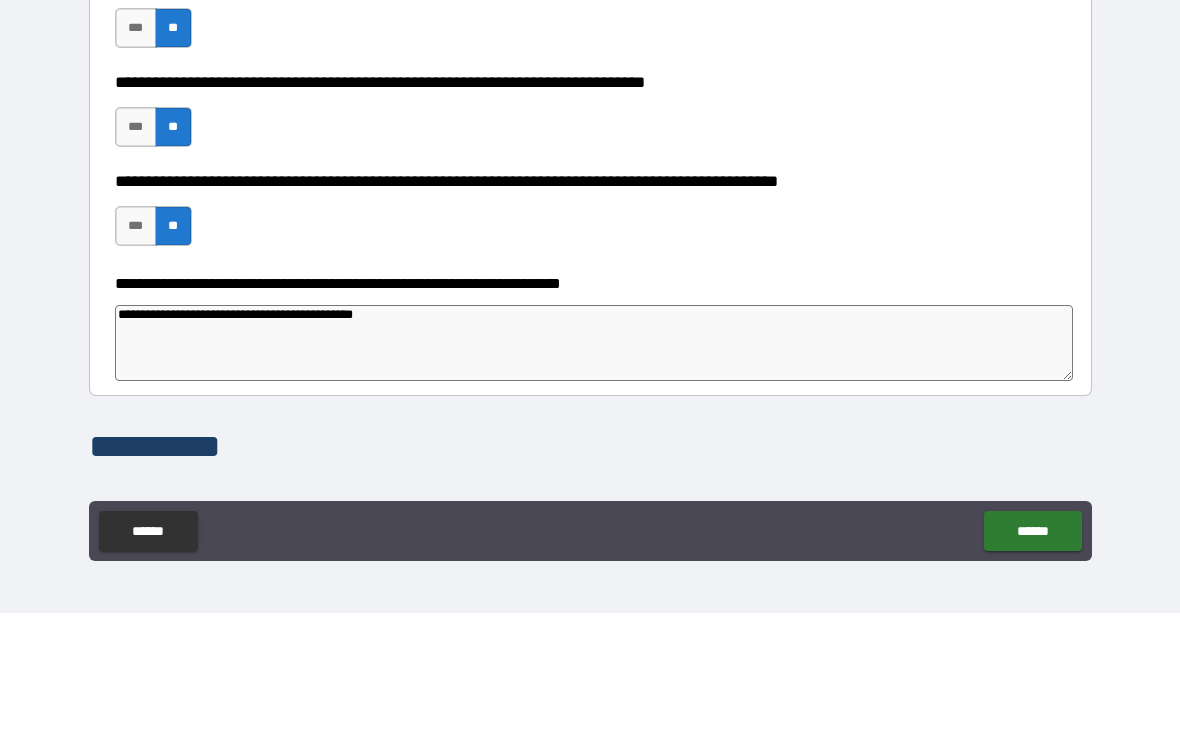 type on "*" 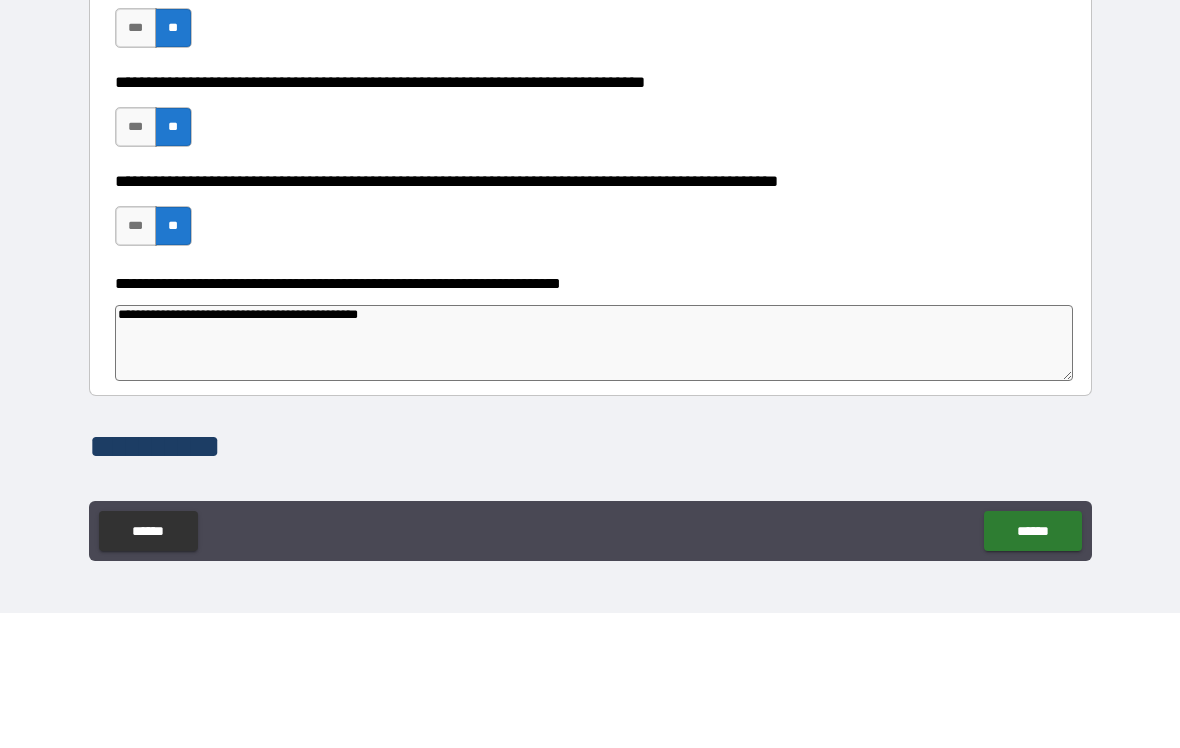 type on "*" 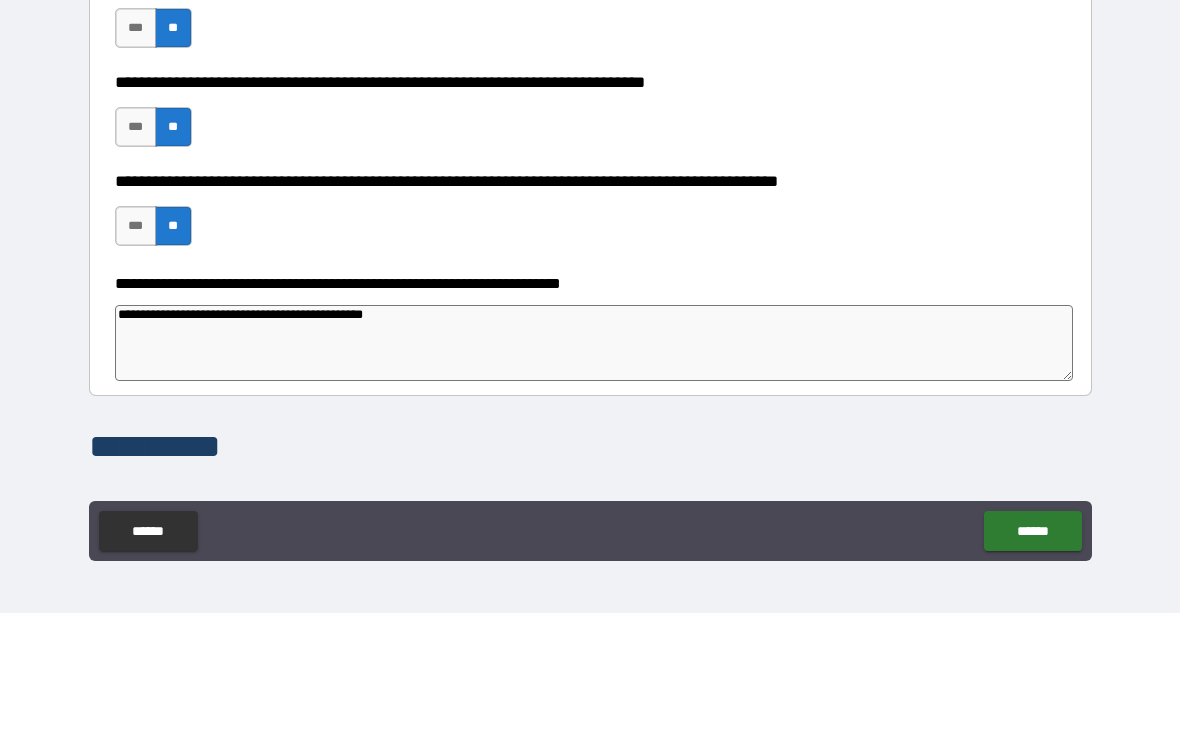 type on "*" 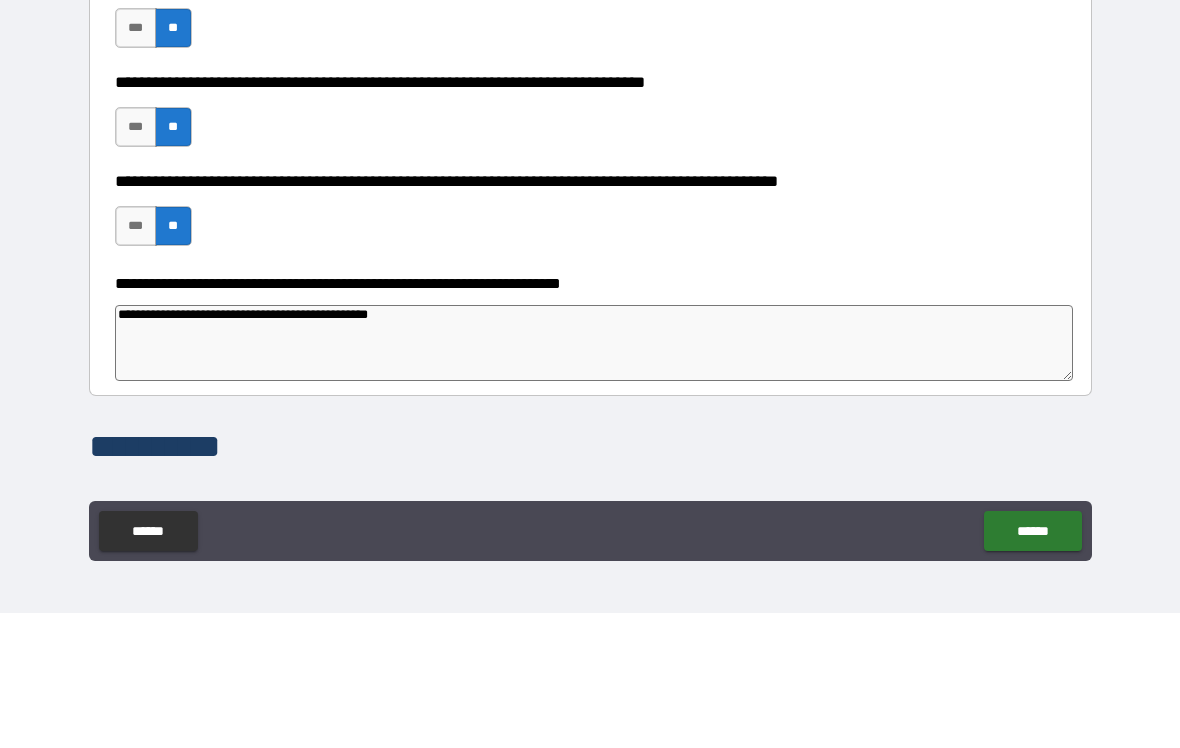 type on "*" 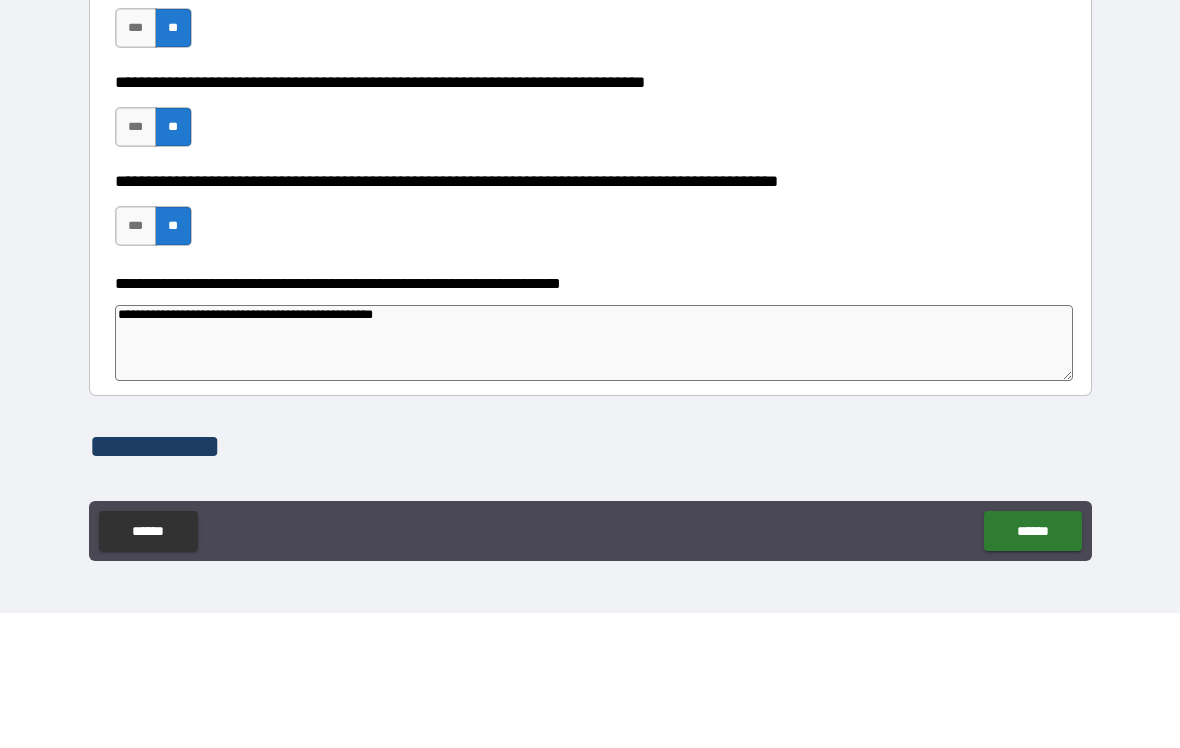 type on "*" 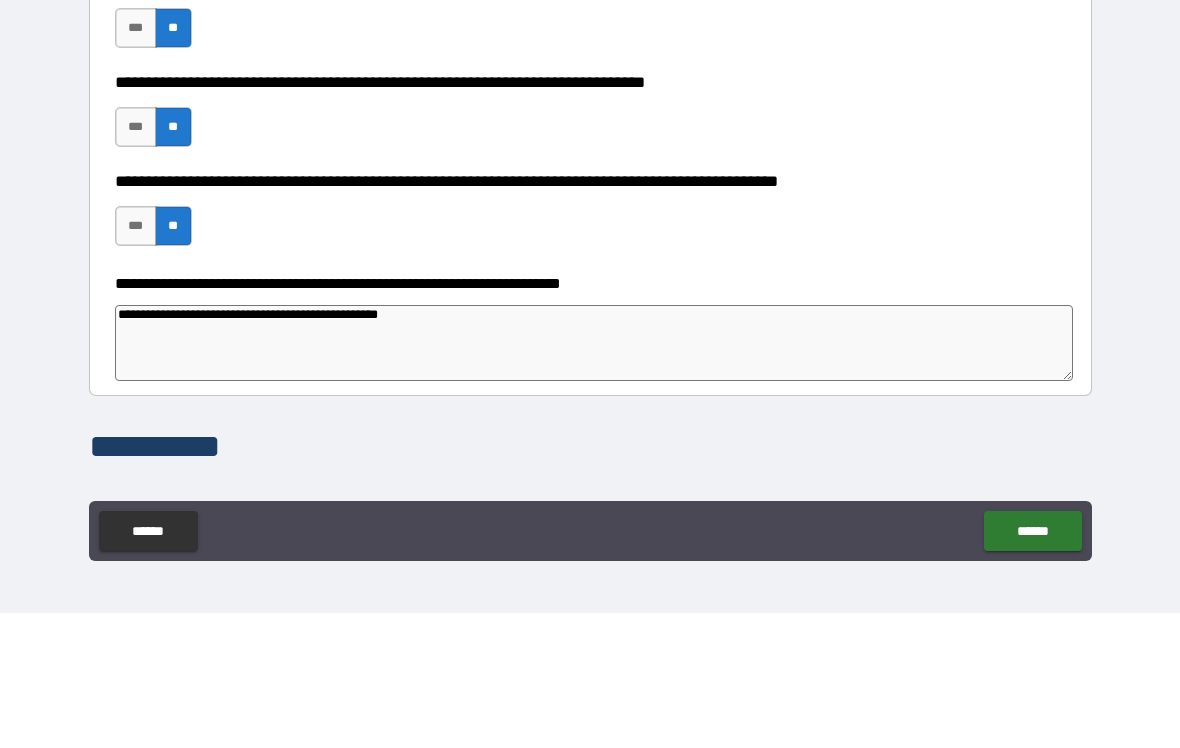 type on "*" 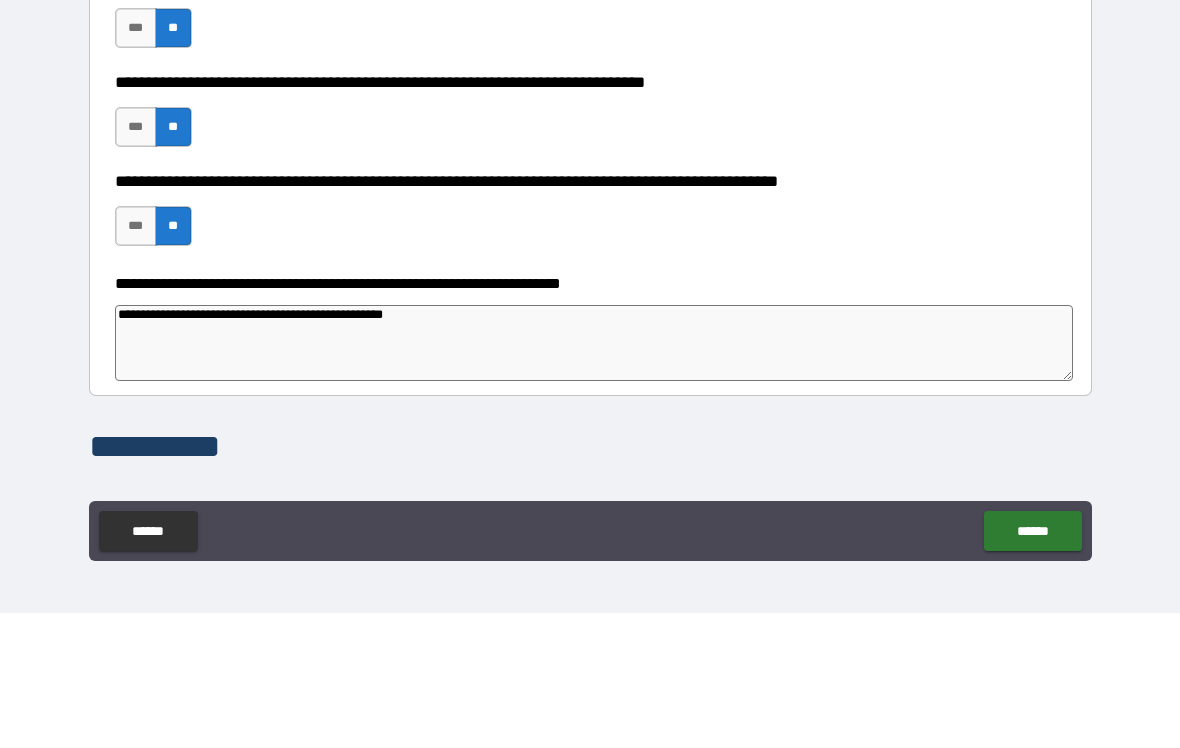 type on "*" 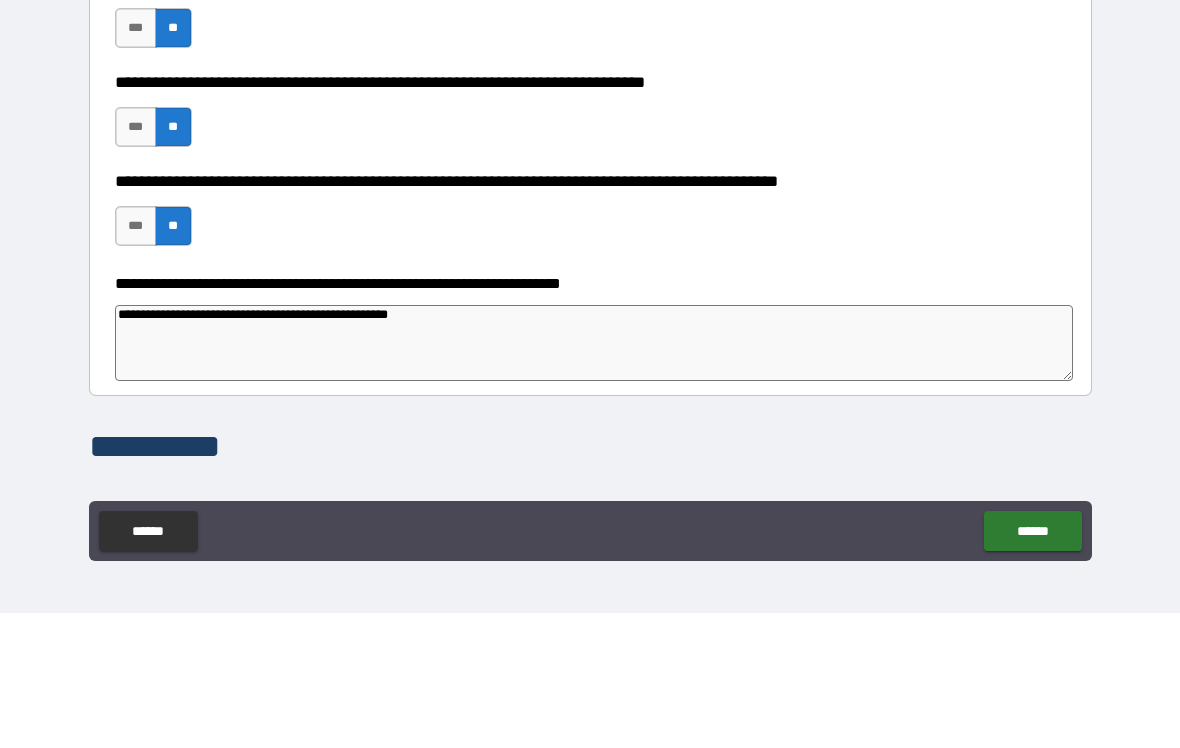 type on "*" 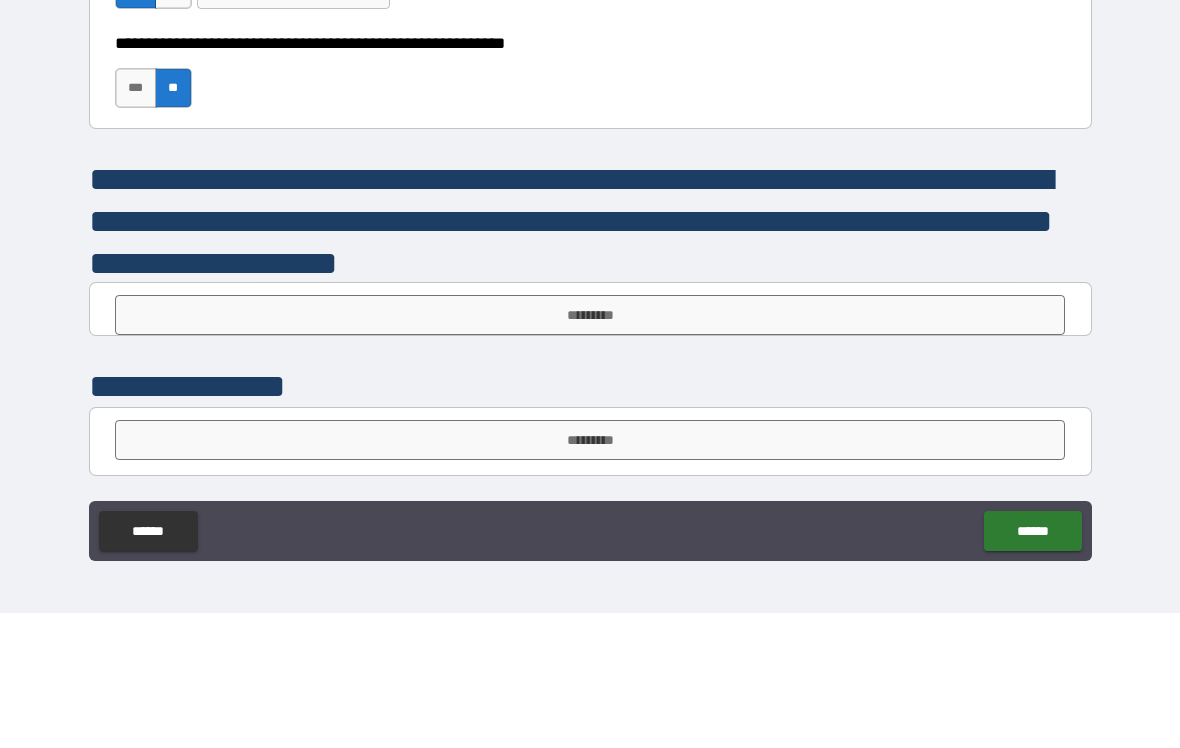scroll, scrollTop: 6476, scrollLeft: 0, axis: vertical 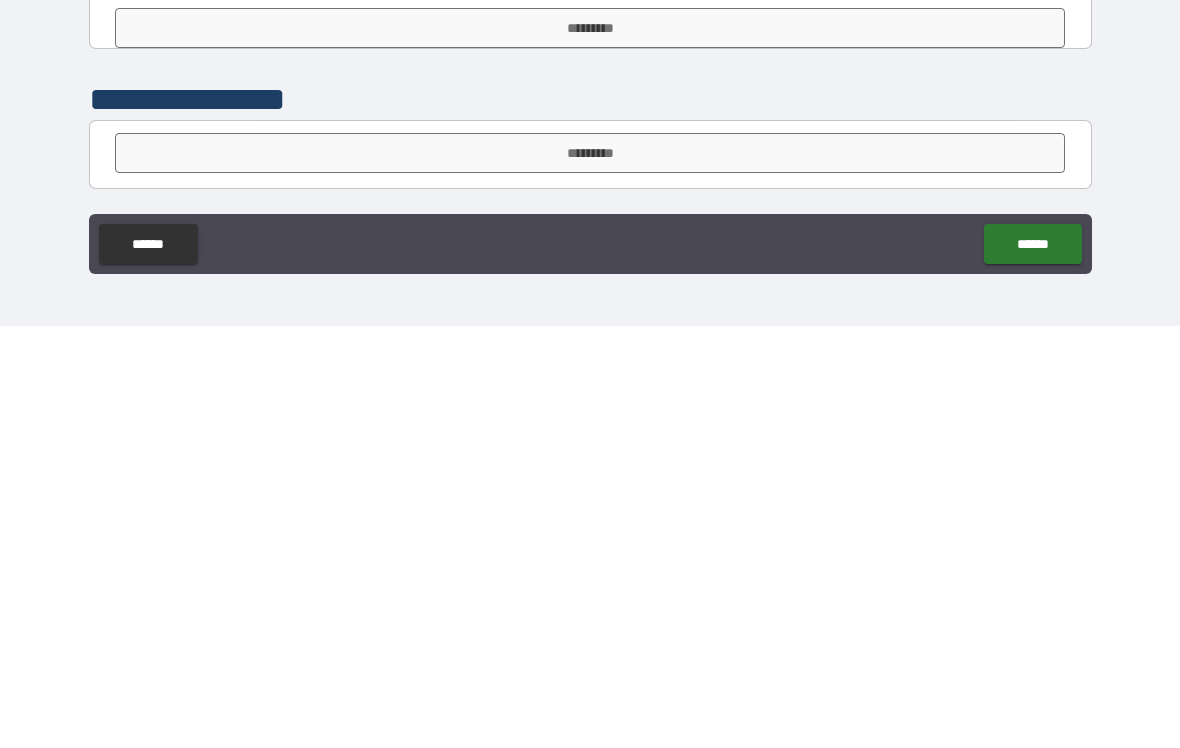 type on "**********" 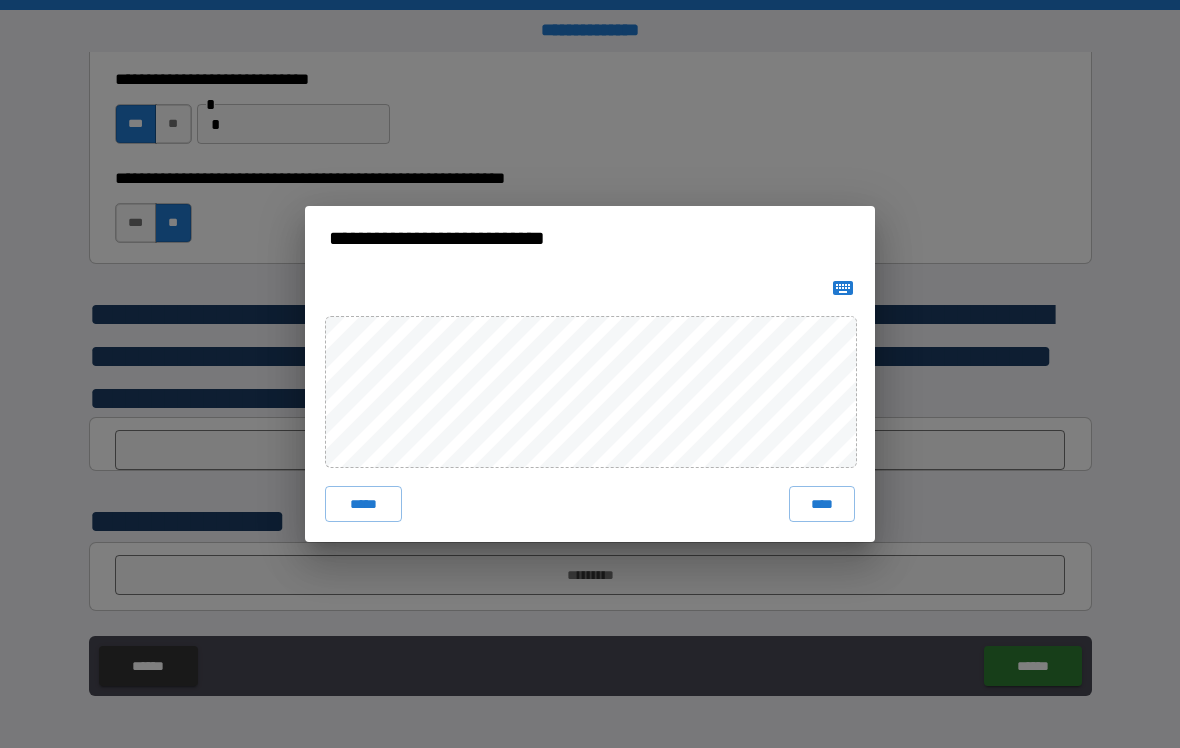 click on "****" at bounding box center (822, 504) 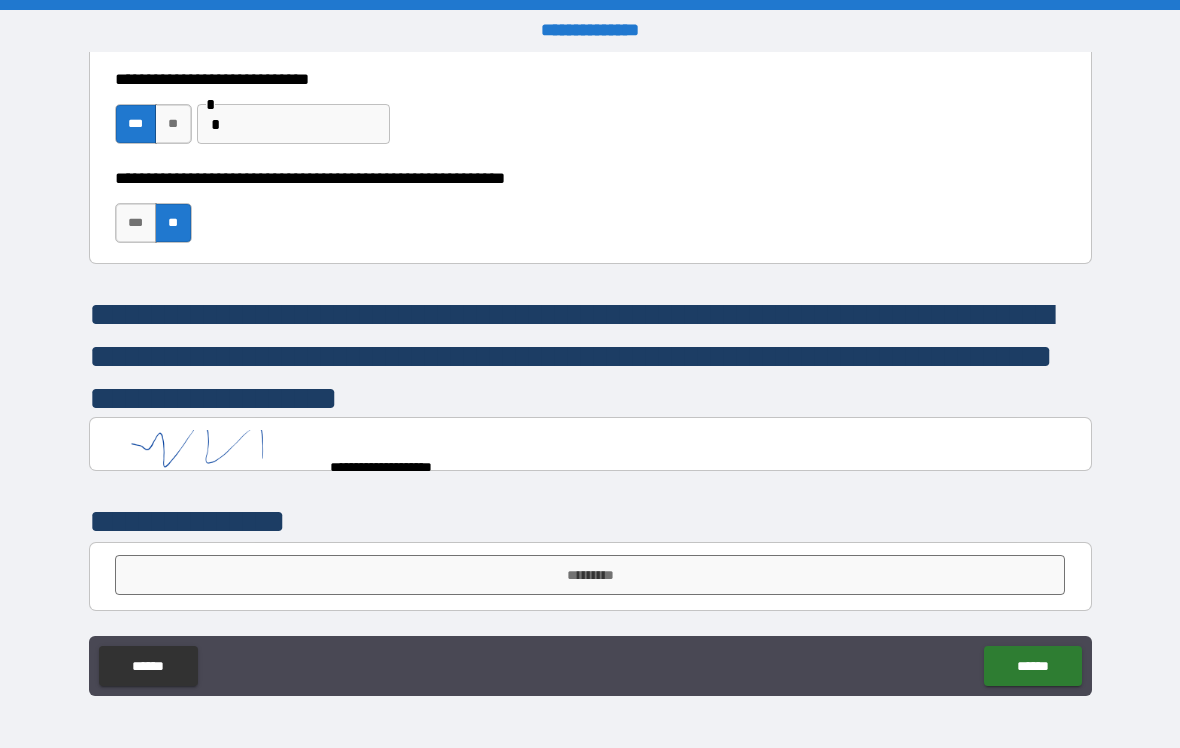 scroll, scrollTop: 6466, scrollLeft: 0, axis: vertical 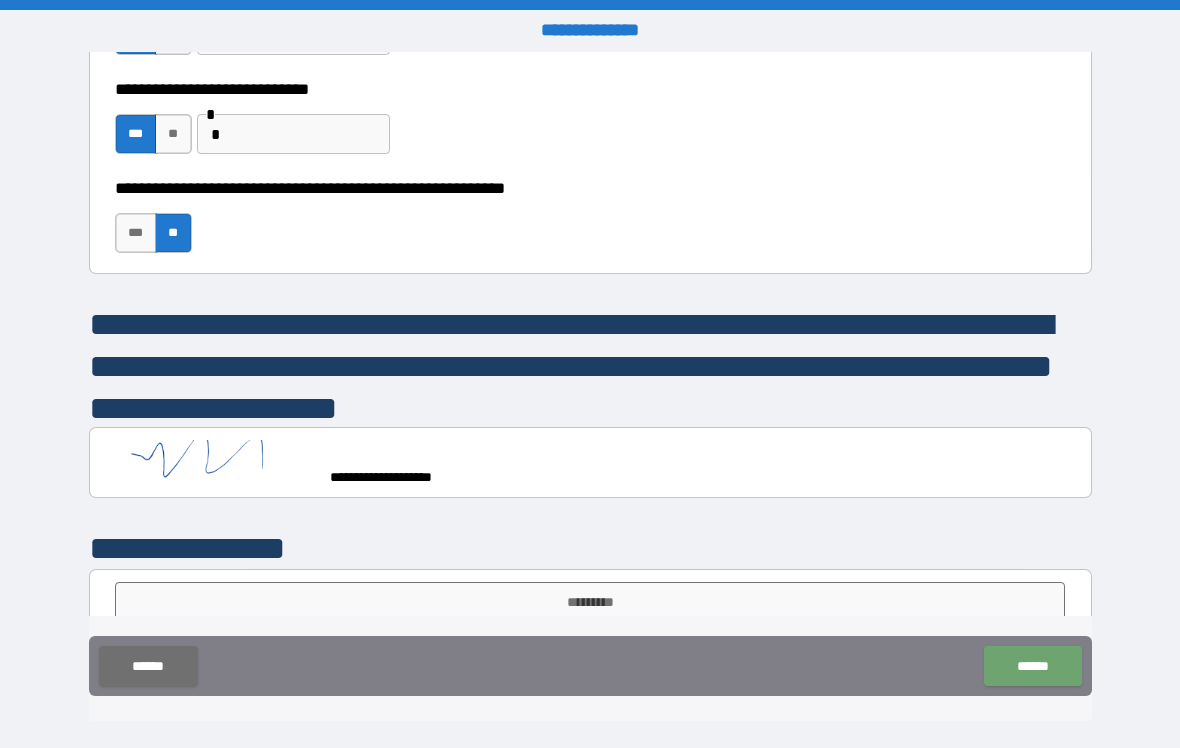 click on "******" at bounding box center (1032, 666) 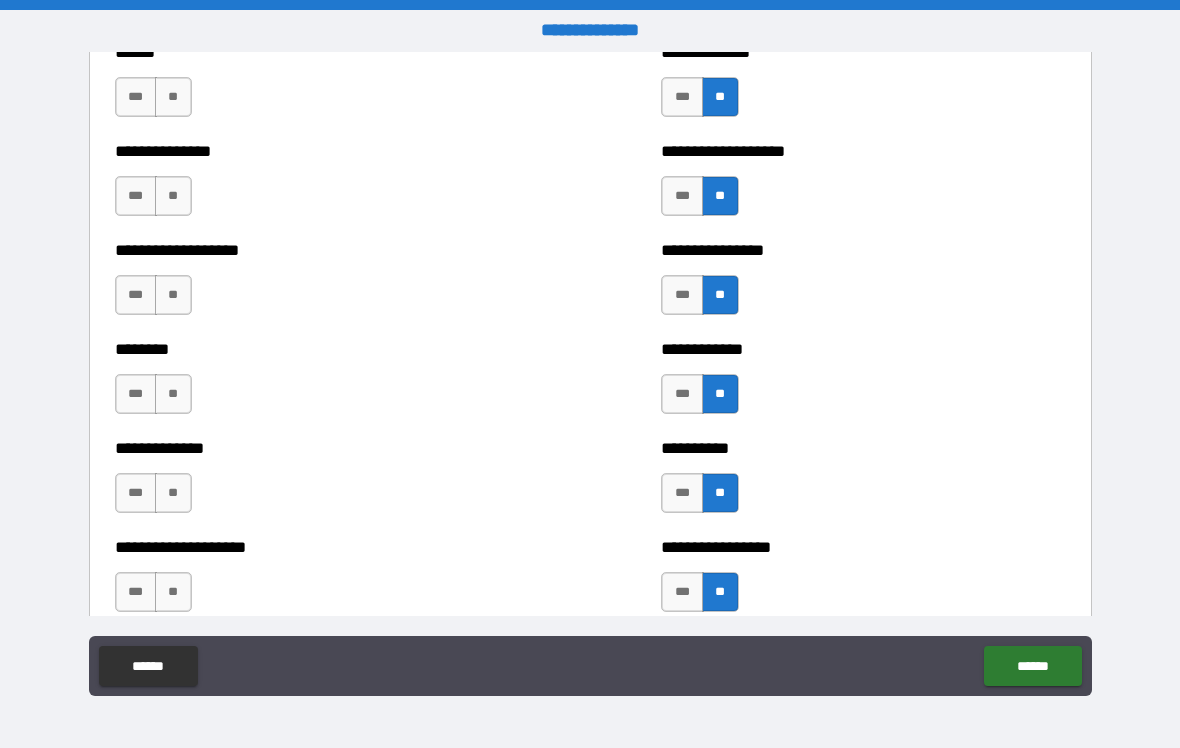scroll, scrollTop: 4165, scrollLeft: 0, axis: vertical 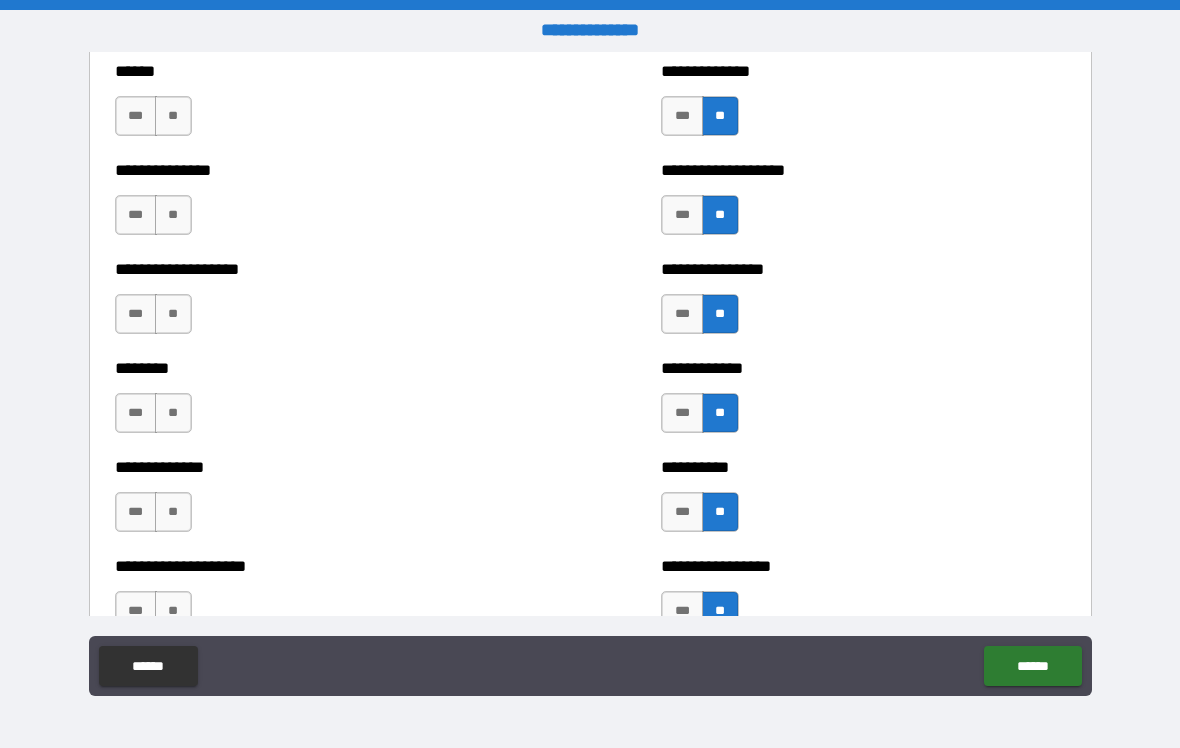 click on "**" at bounding box center [173, 116] 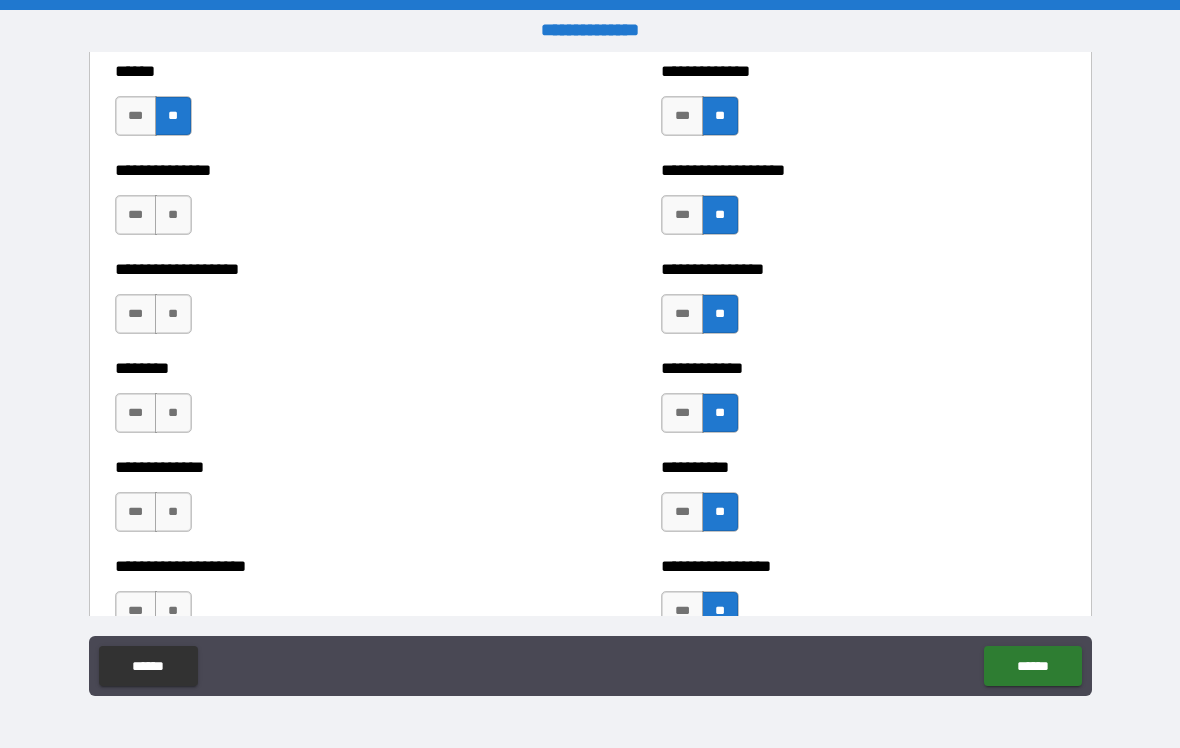 click on "**" at bounding box center (173, 215) 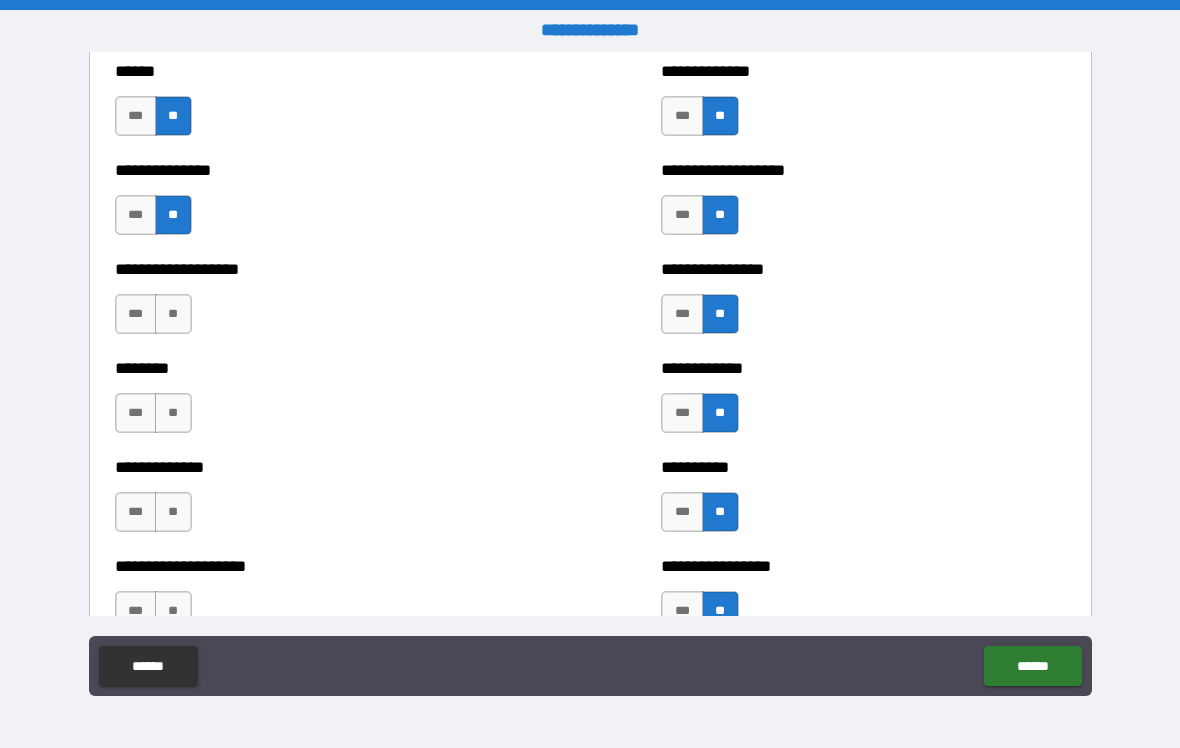 click on "**" at bounding box center (173, 314) 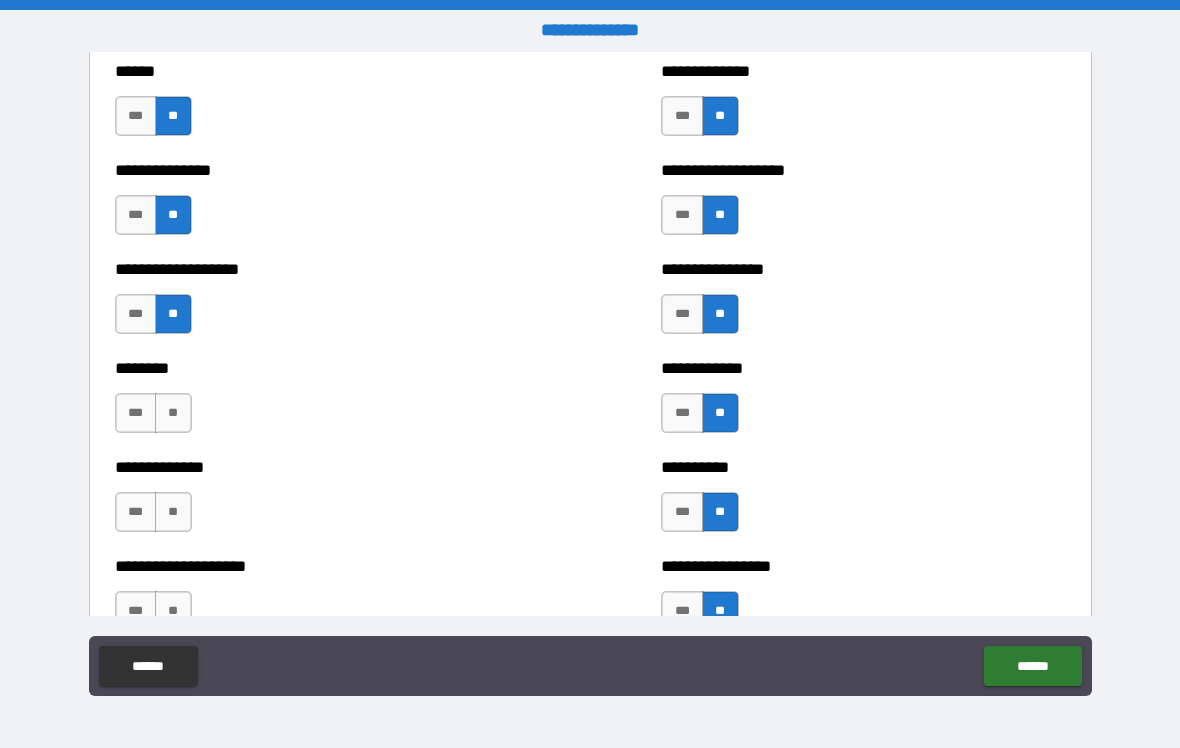 click on "**" at bounding box center [173, 413] 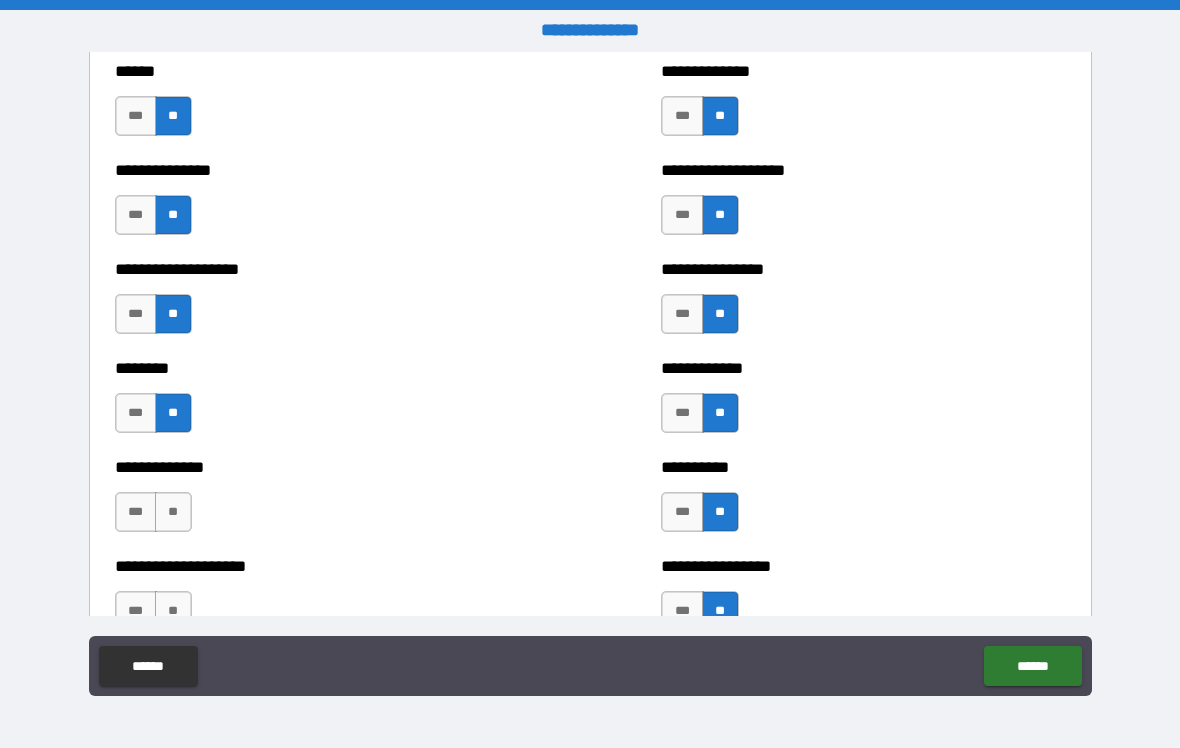 click on "**" at bounding box center [173, 512] 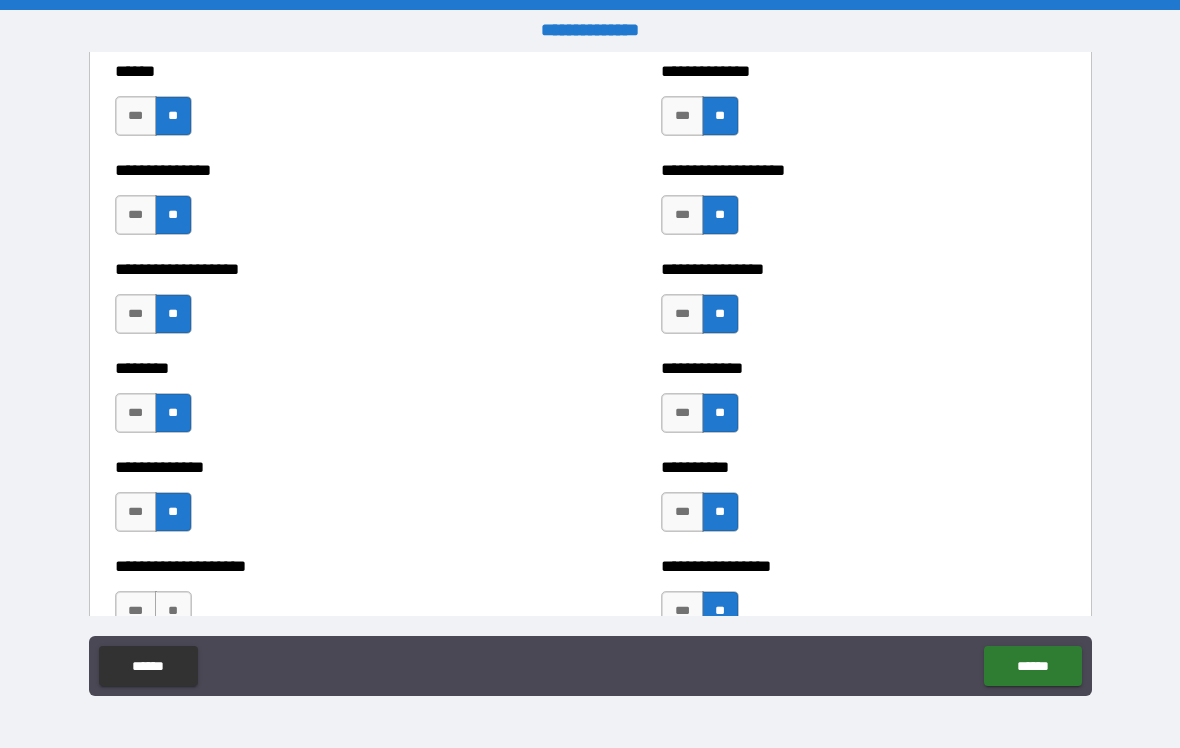 click on "**********" at bounding box center [317, 566] 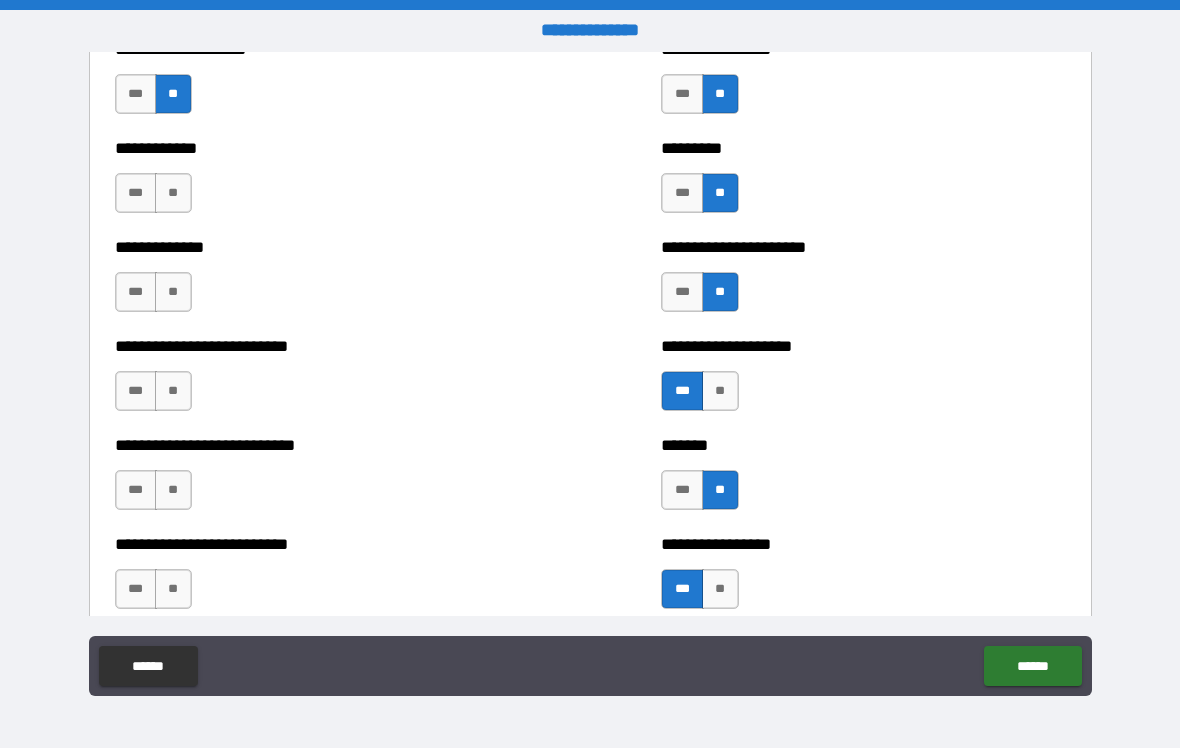 scroll, scrollTop: 4686, scrollLeft: 0, axis: vertical 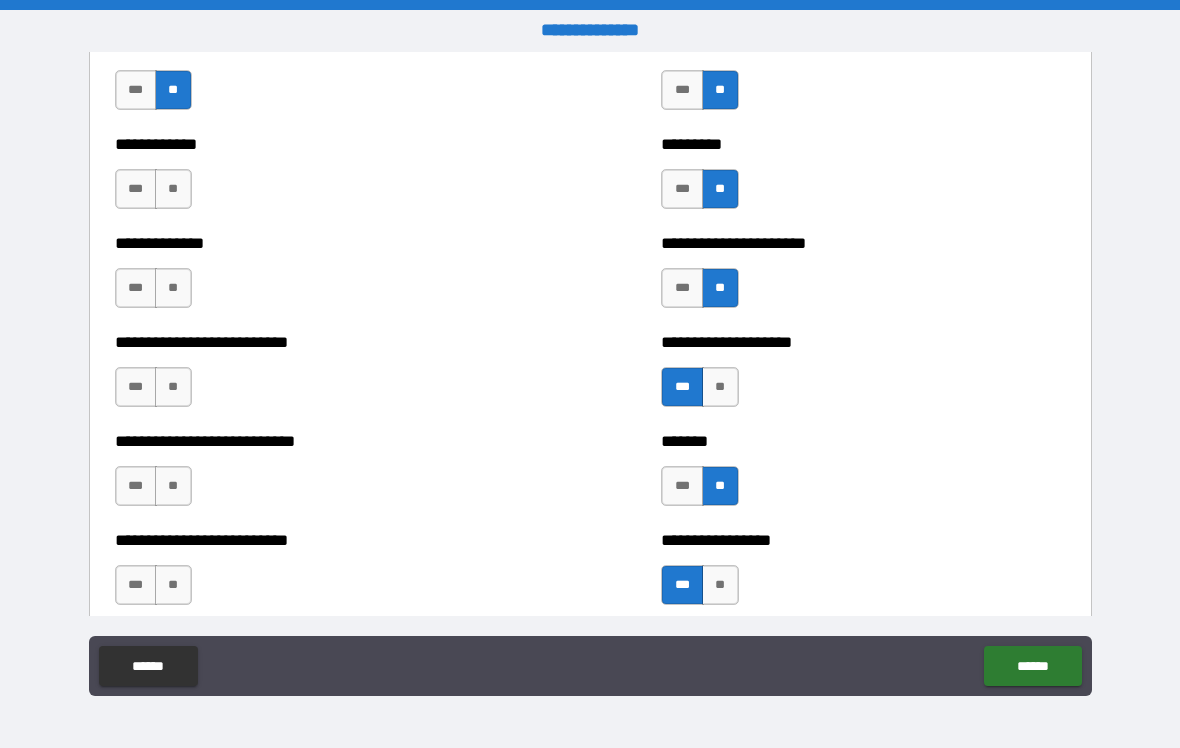 click on "**" at bounding box center (173, 189) 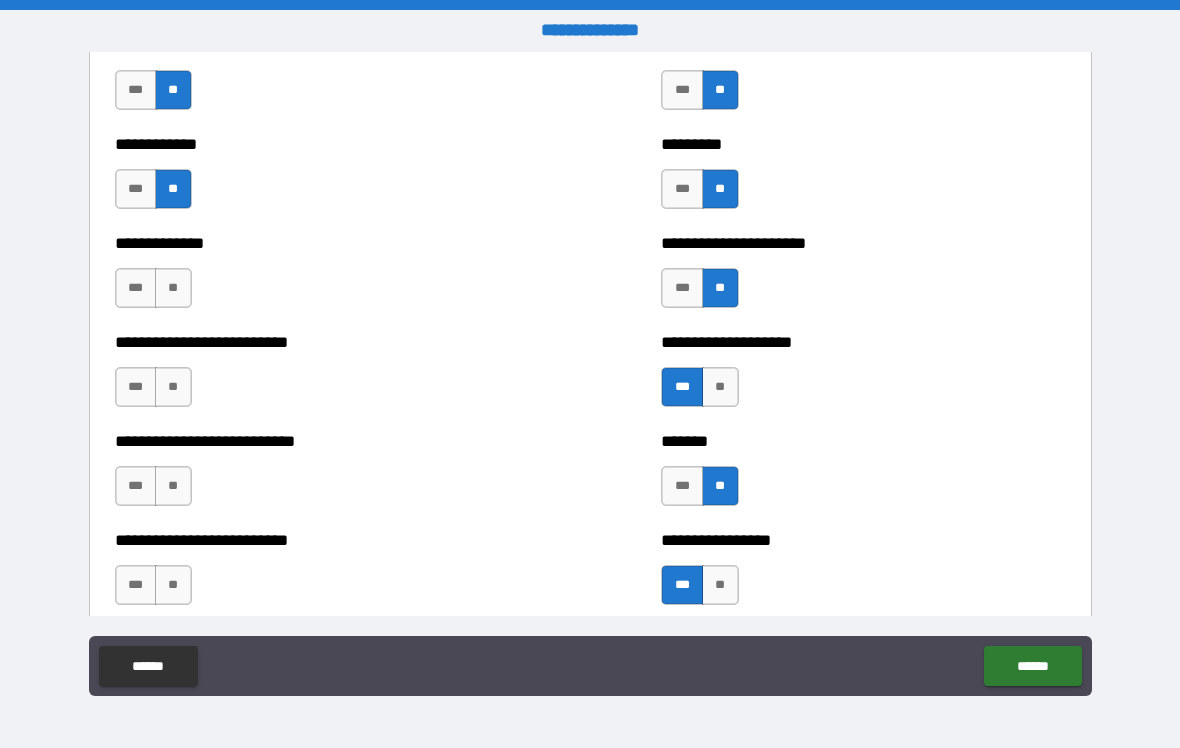 click on "**" at bounding box center [173, 288] 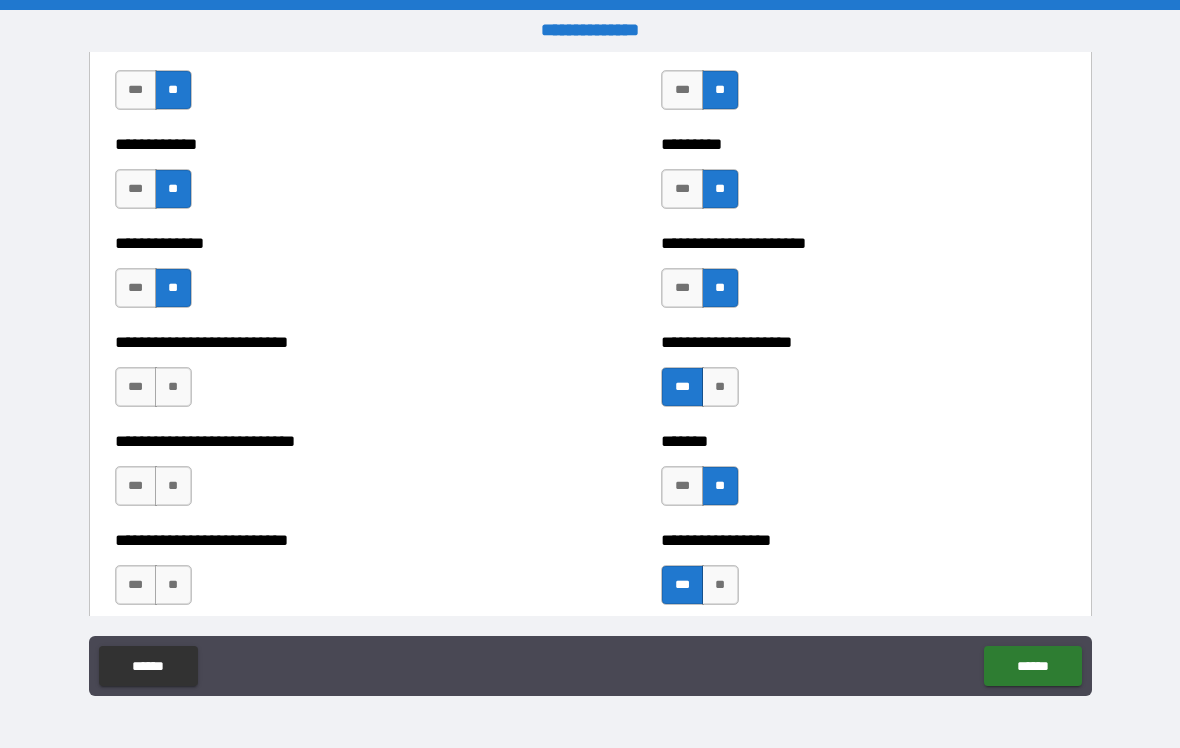 click on "**" at bounding box center (173, 387) 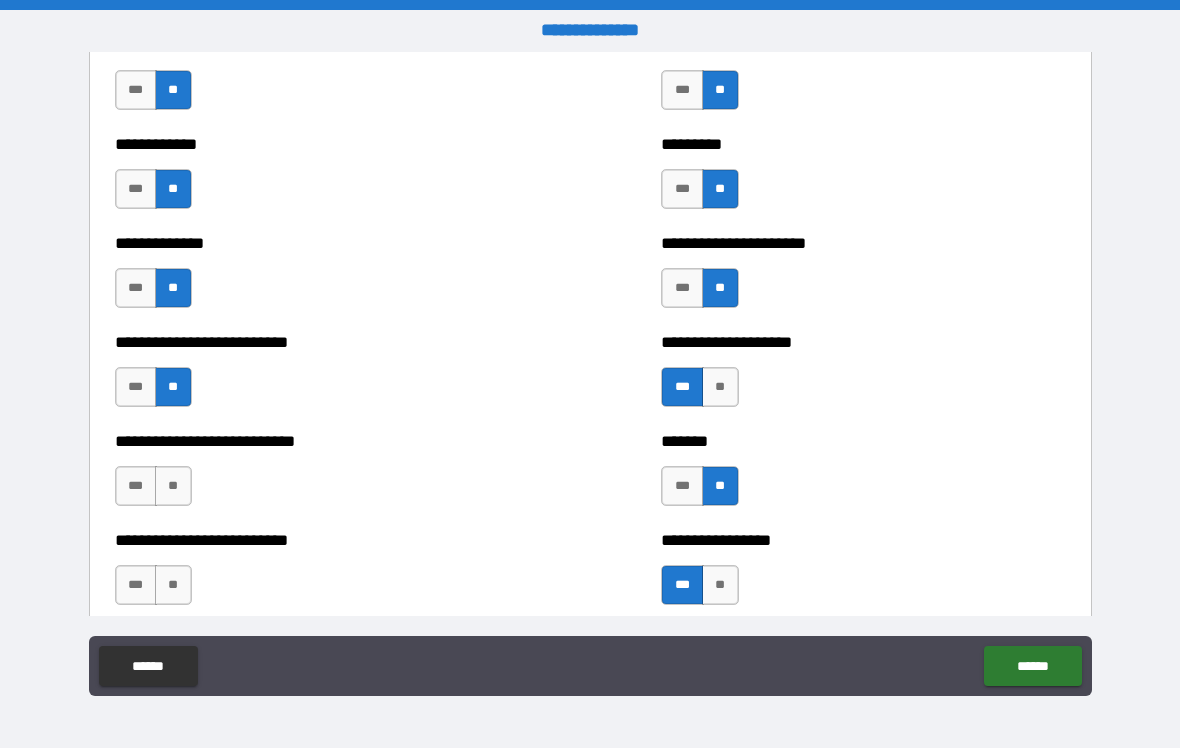 click on "**" at bounding box center [173, 486] 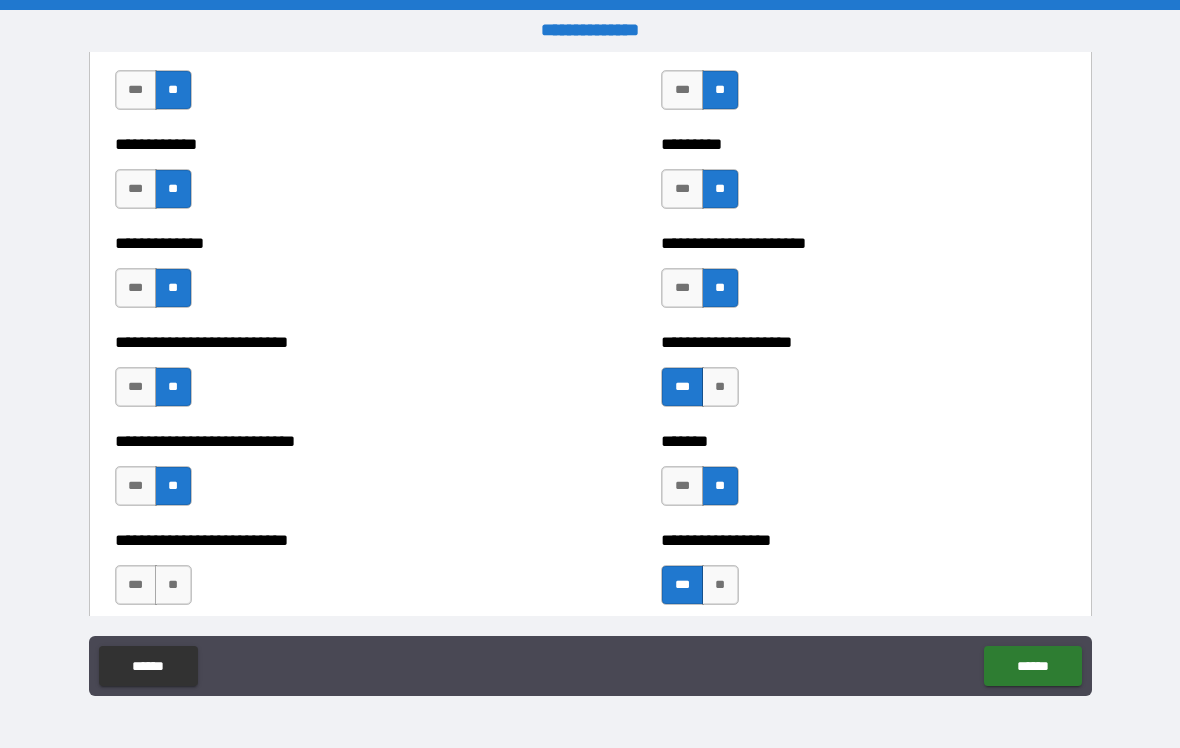 click on "**" at bounding box center (173, 585) 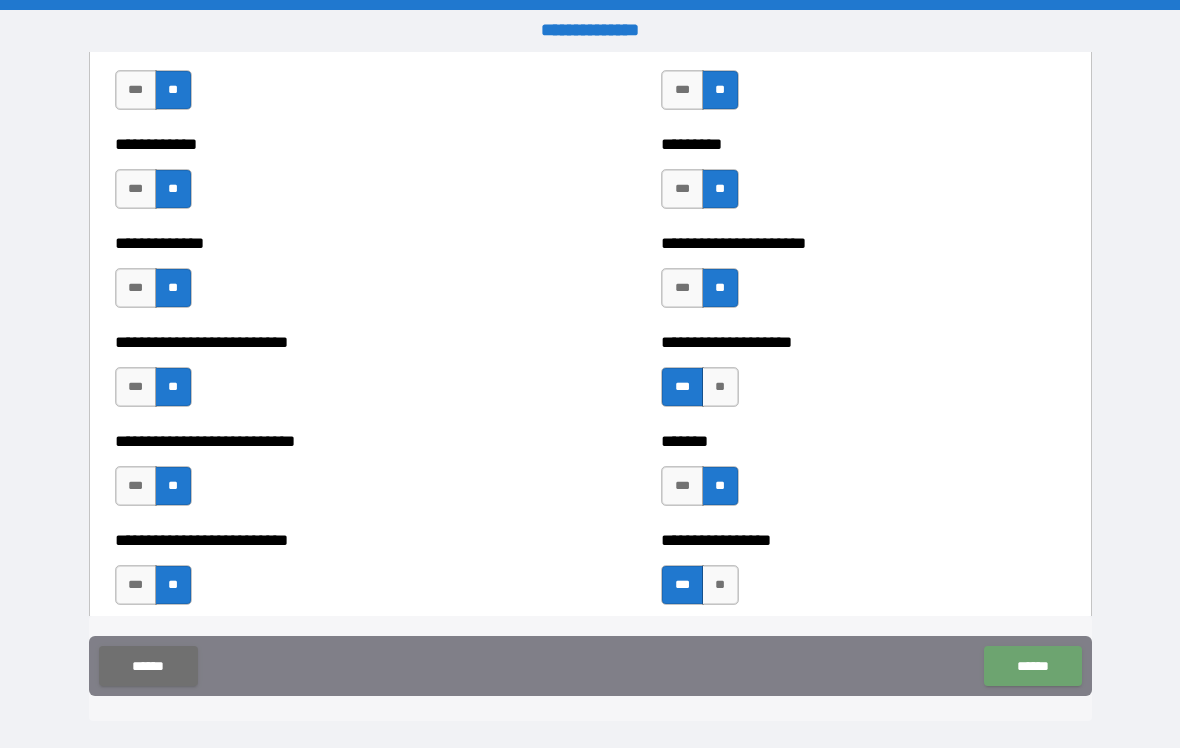 click on "******" at bounding box center [1032, 666] 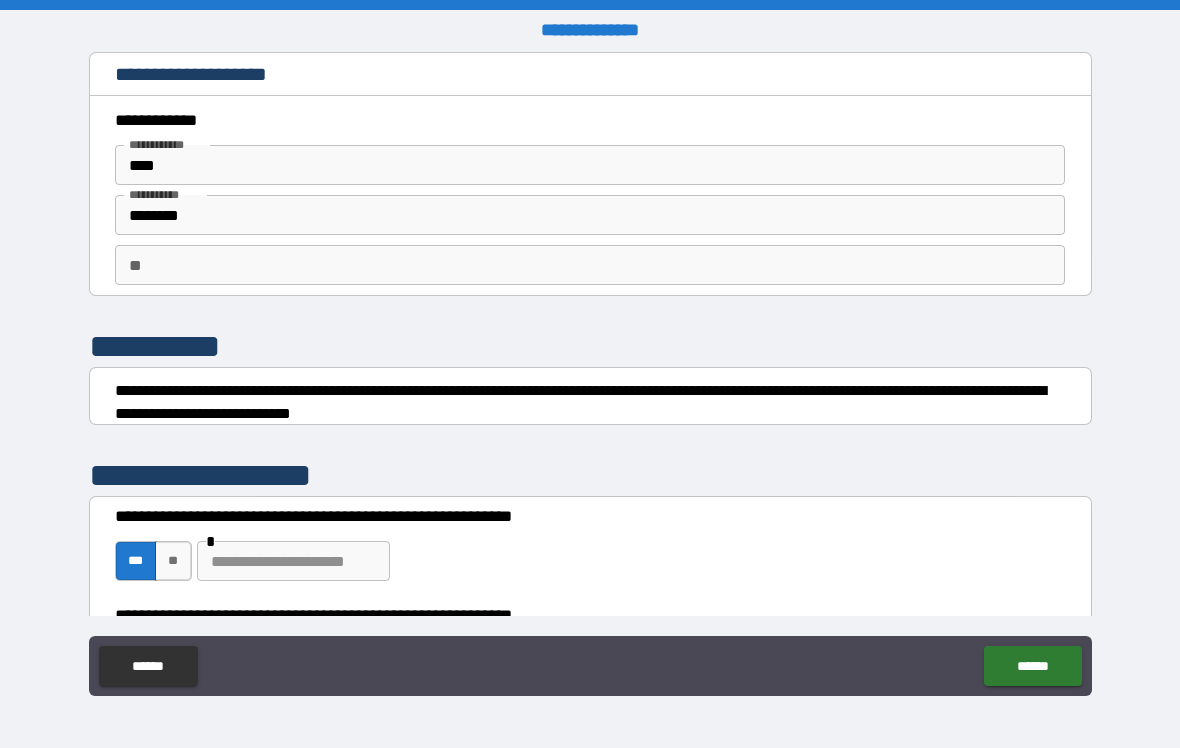 scroll, scrollTop: 0, scrollLeft: 0, axis: both 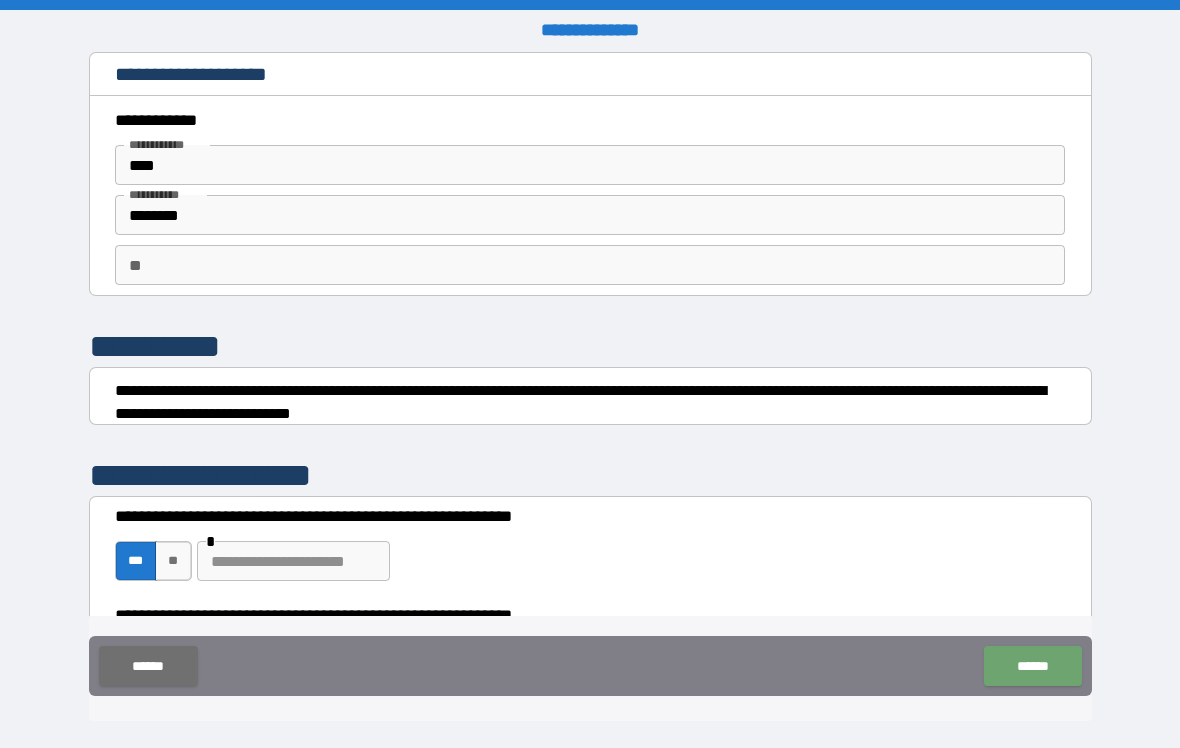 click on "******" at bounding box center [1032, 666] 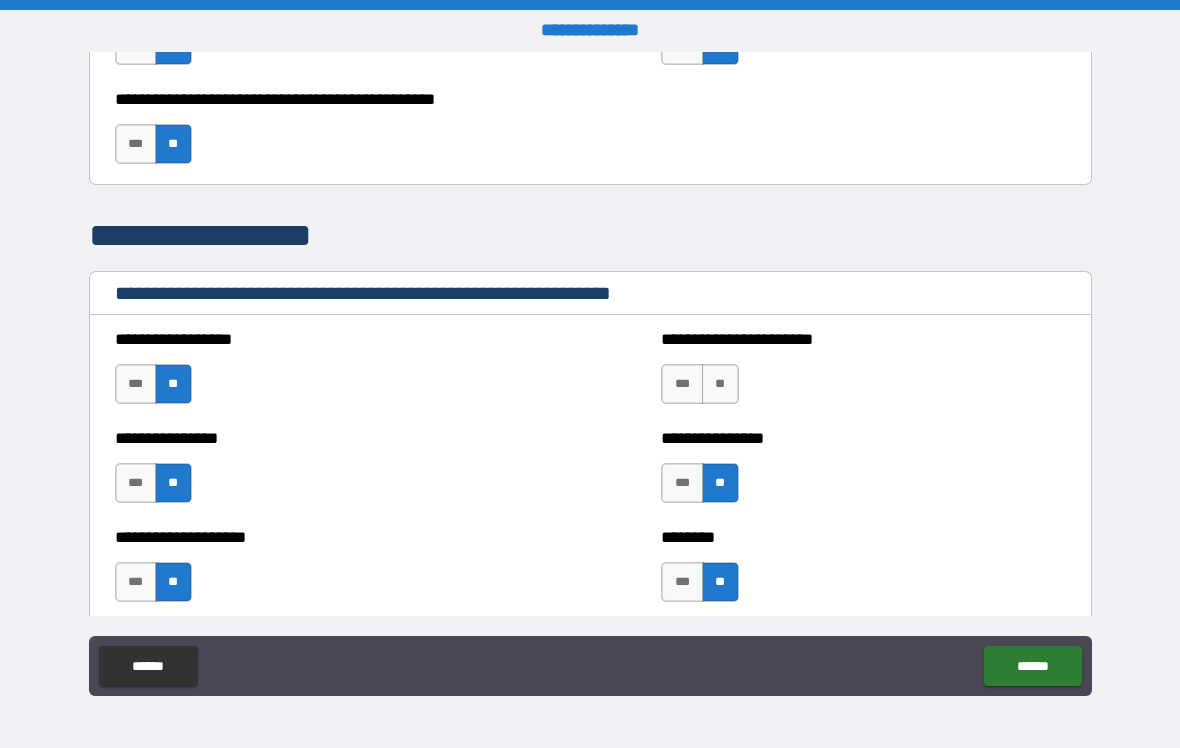 scroll, scrollTop: 2117, scrollLeft: 0, axis: vertical 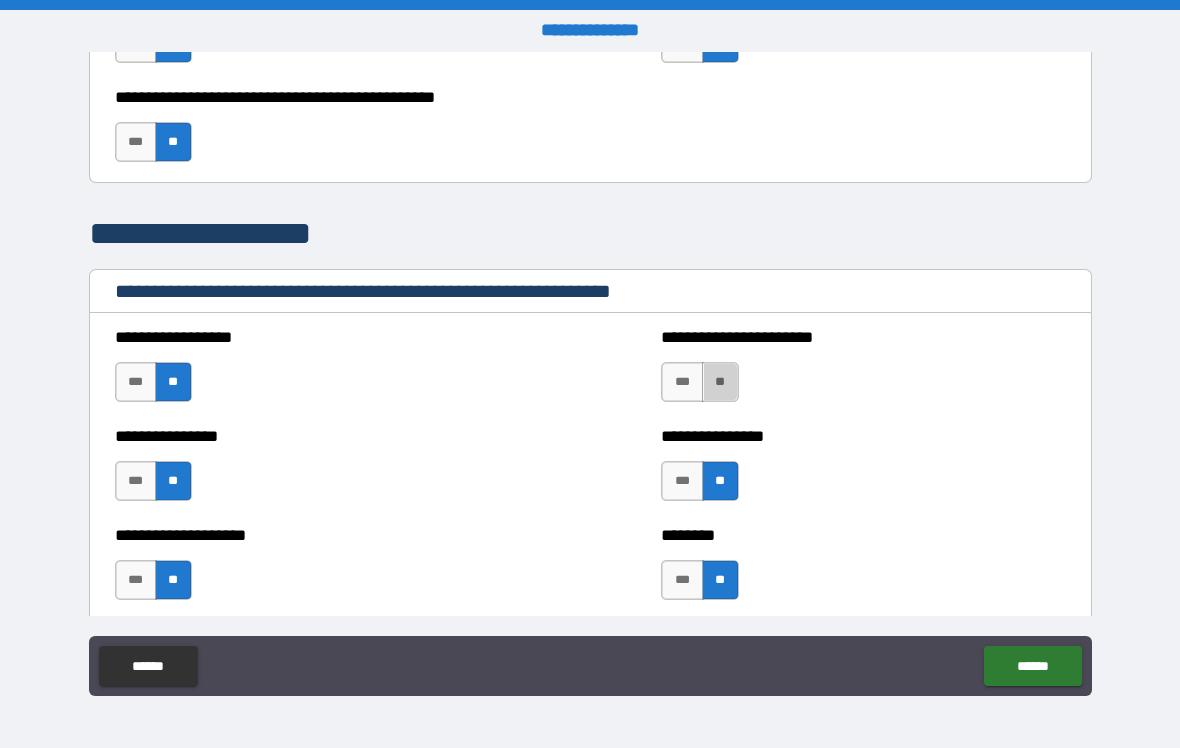 click on "**" at bounding box center [720, 382] 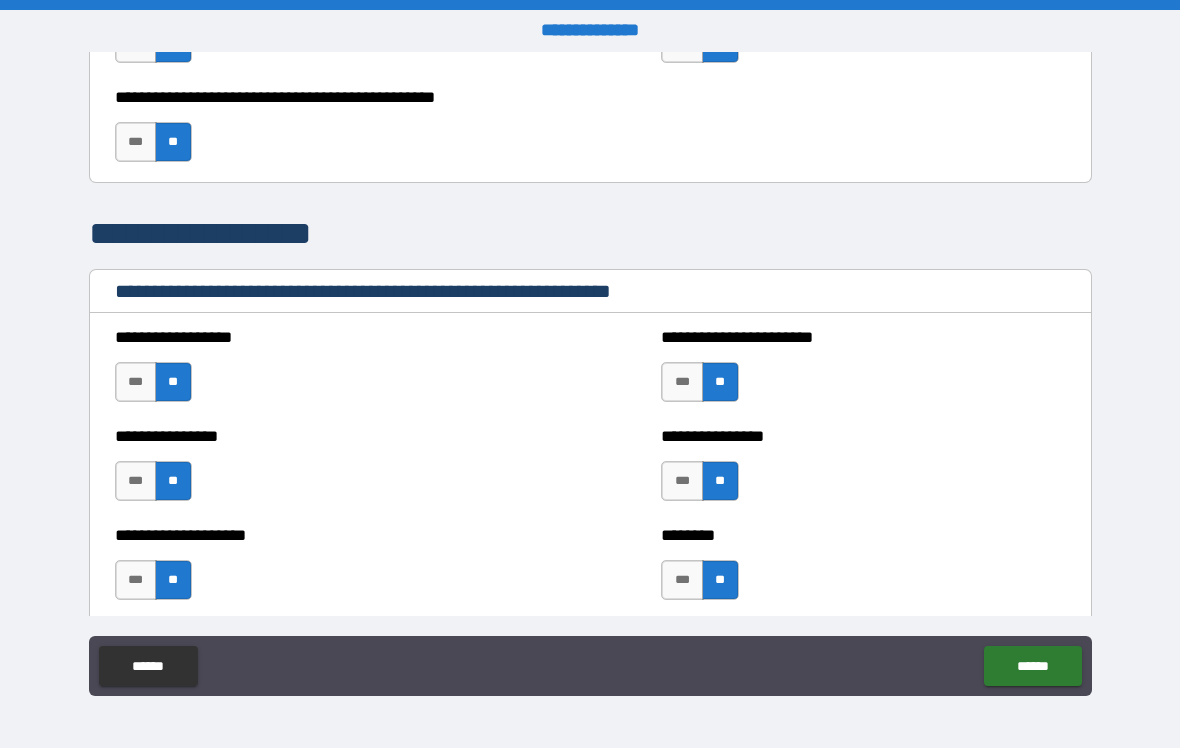click on "******" at bounding box center [1032, 666] 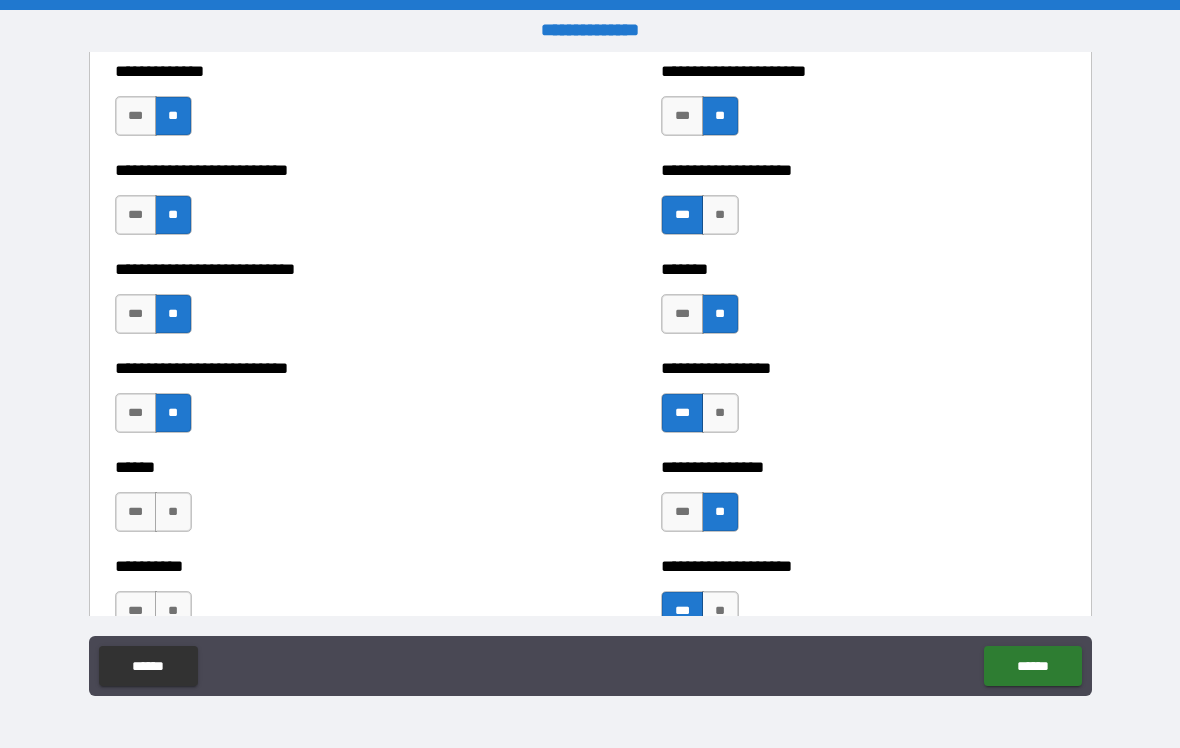 scroll, scrollTop: 4862, scrollLeft: 0, axis: vertical 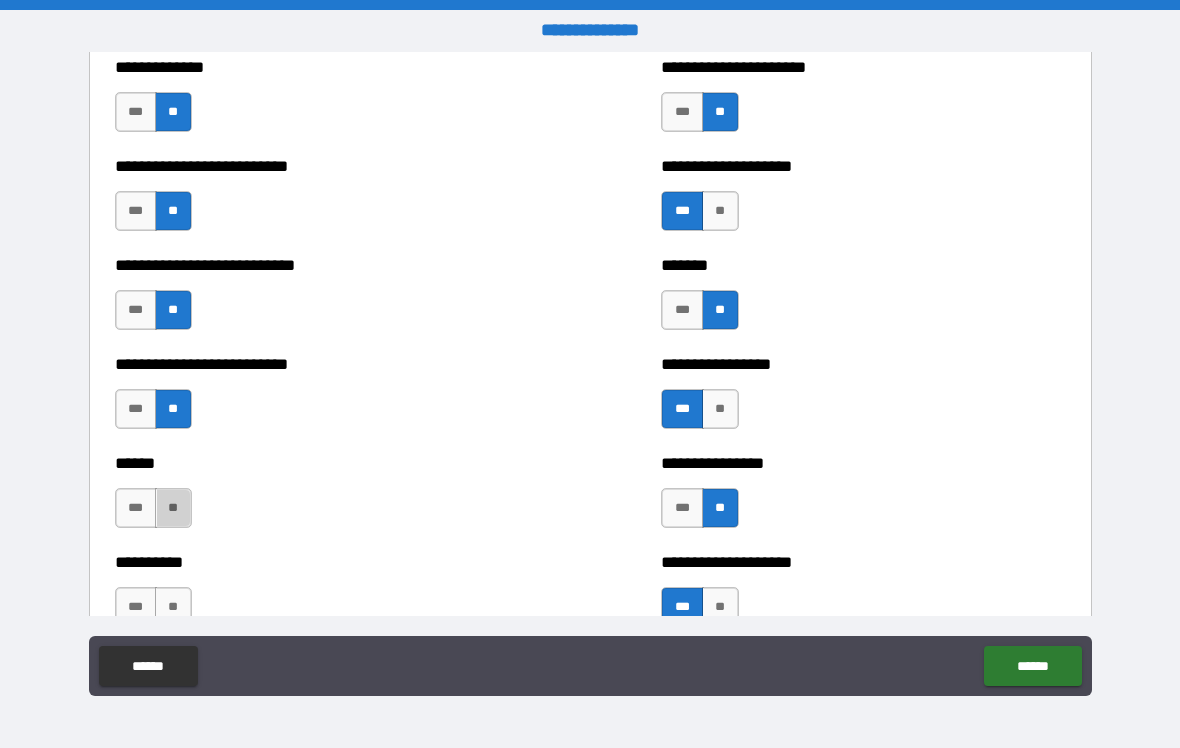 click on "**" at bounding box center (173, 508) 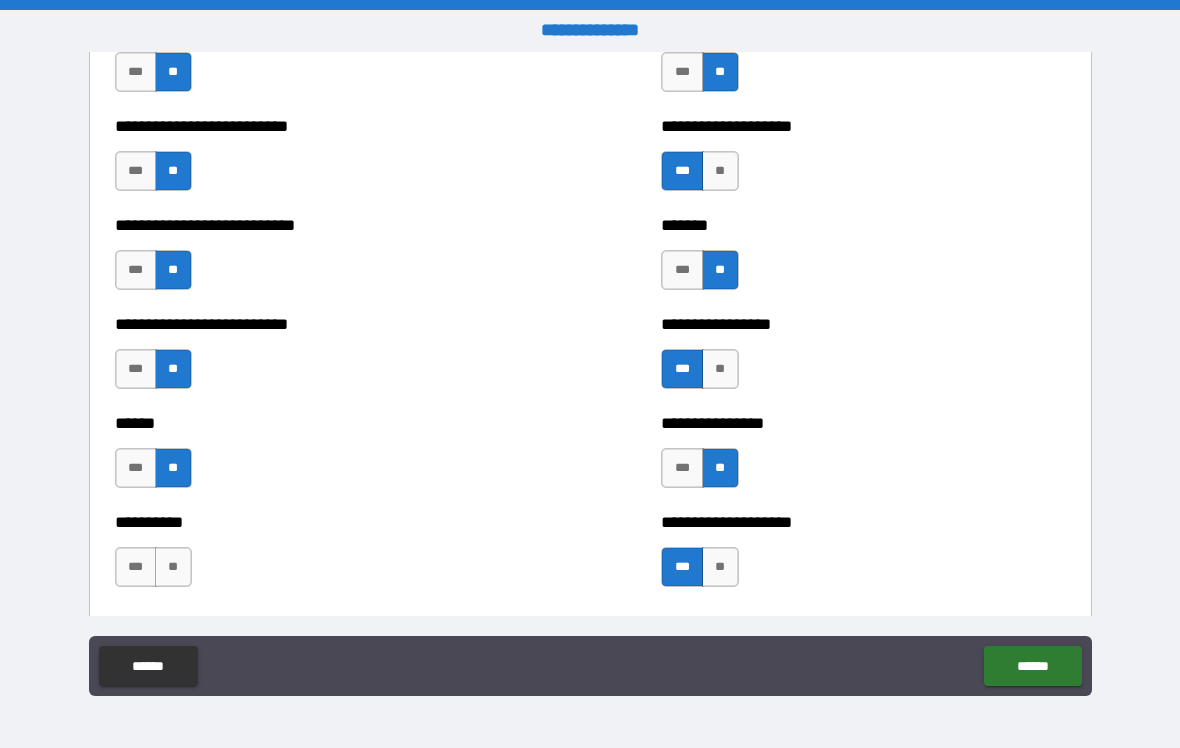 scroll, scrollTop: 4909, scrollLeft: 0, axis: vertical 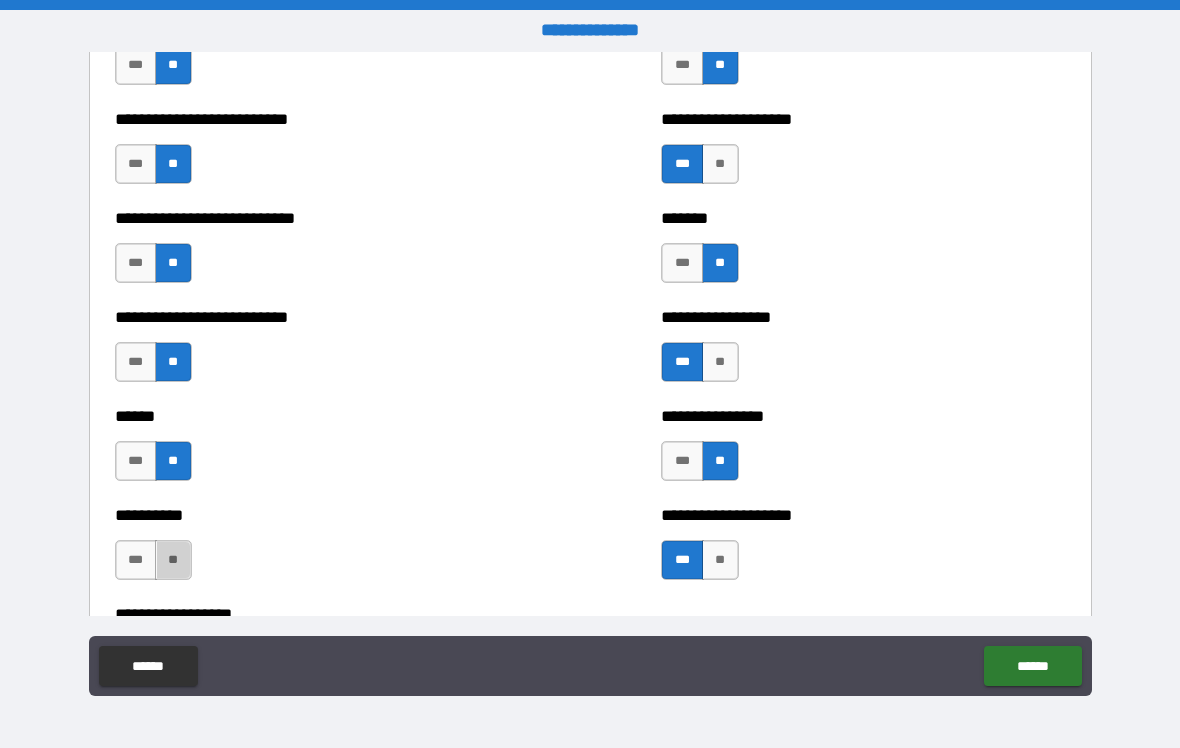 click on "**" at bounding box center (173, 560) 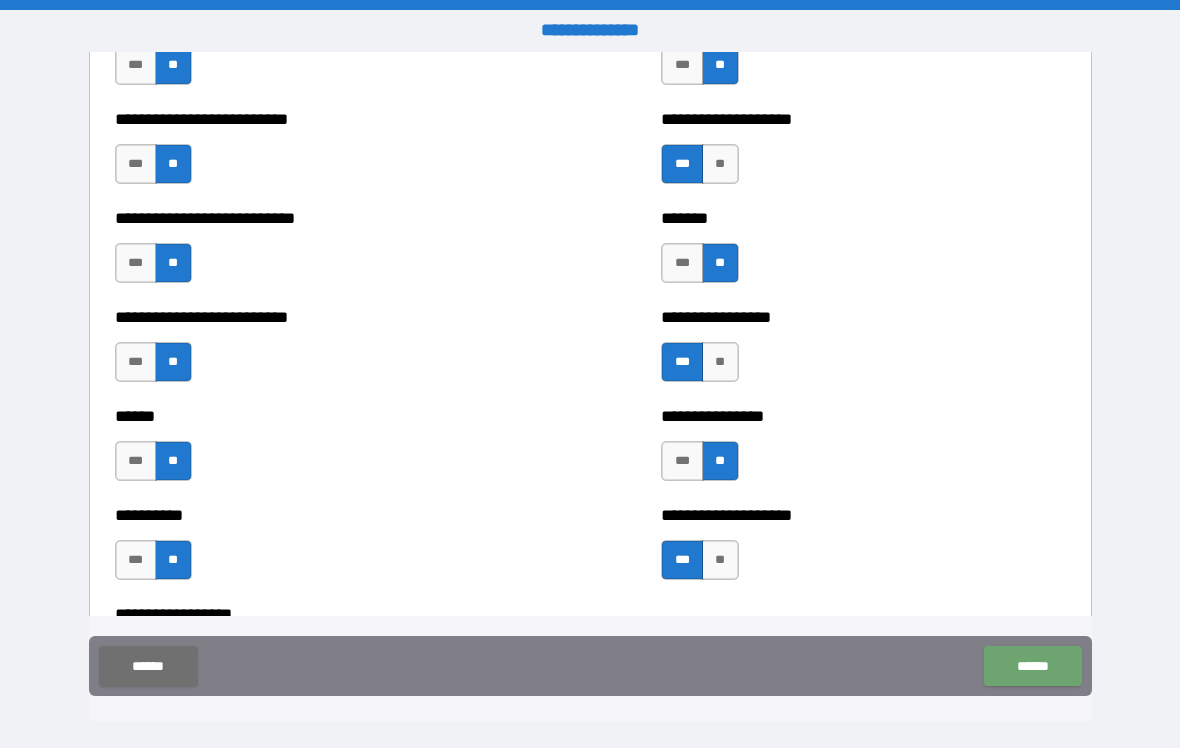 click on "******" at bounding box center (1032, 666) 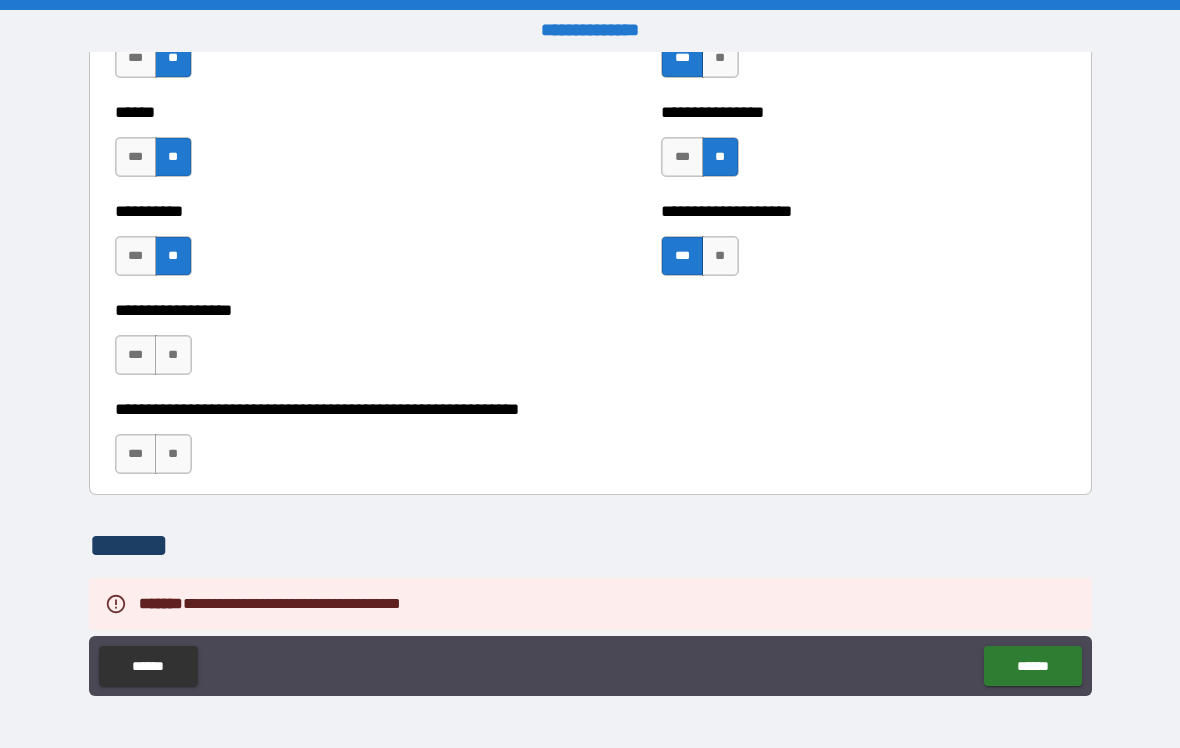 scroll, scrollTop: 5216, scrollLeft: 0, axis: vertical 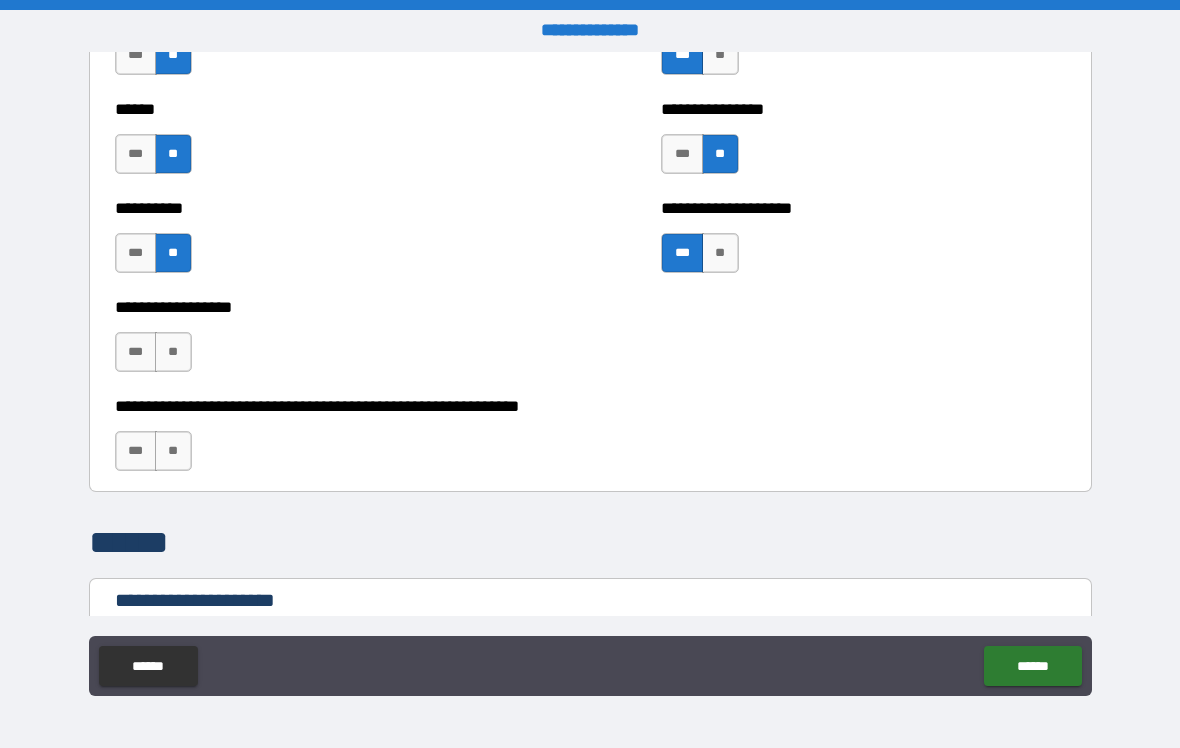 click on "**" at bounding box center [173, 352] 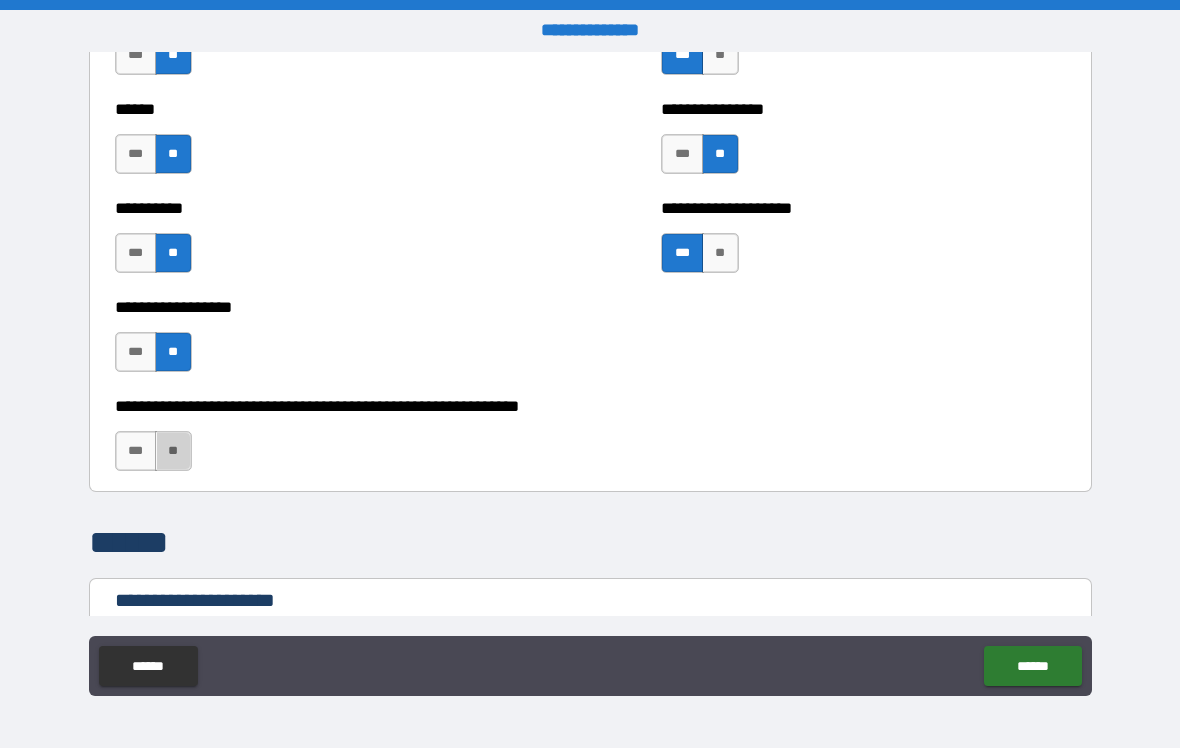 click on "**" at bounding box center [173, 451] 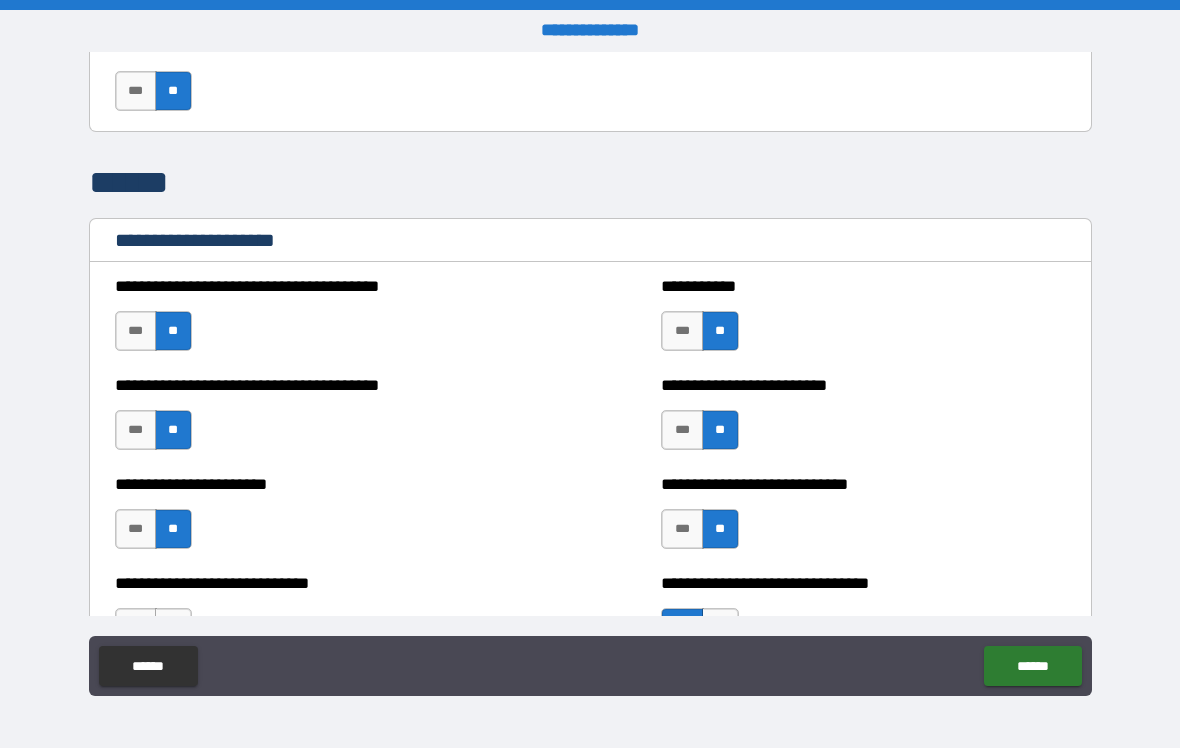 click on "******" at bounding box center (1032, 666) 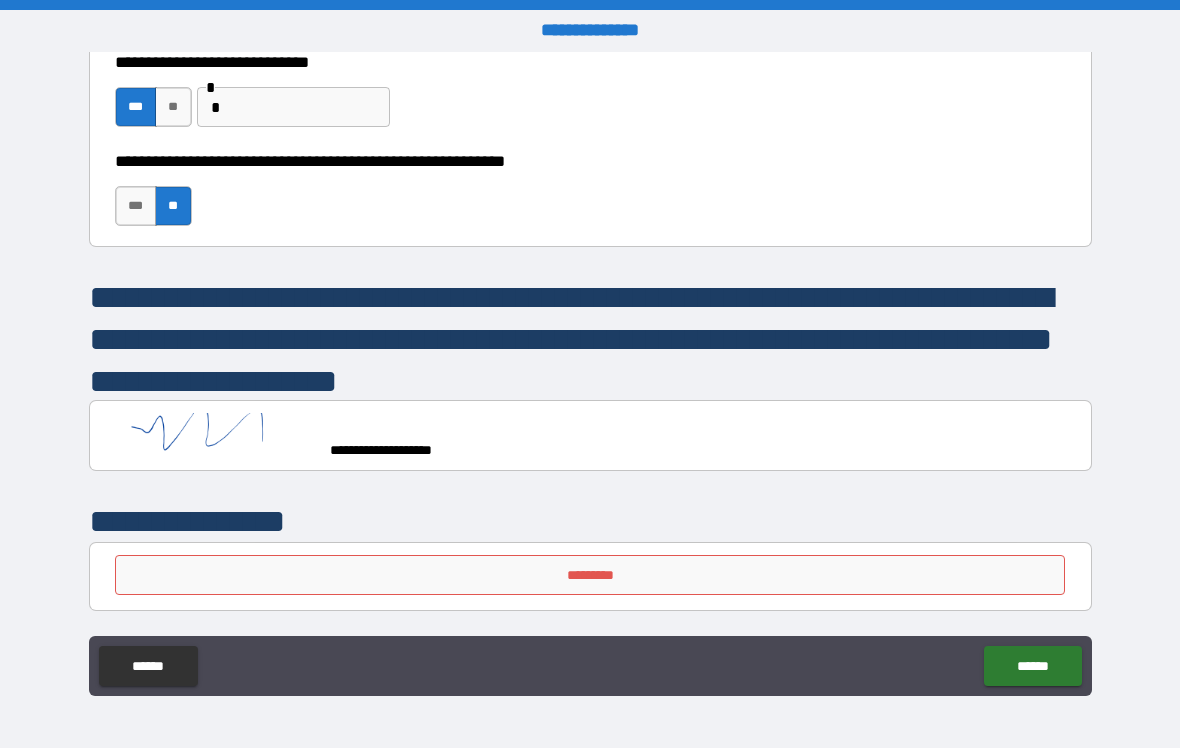 scroll, scrollTop: 6493, scrollLeft: 0, axis: vertical 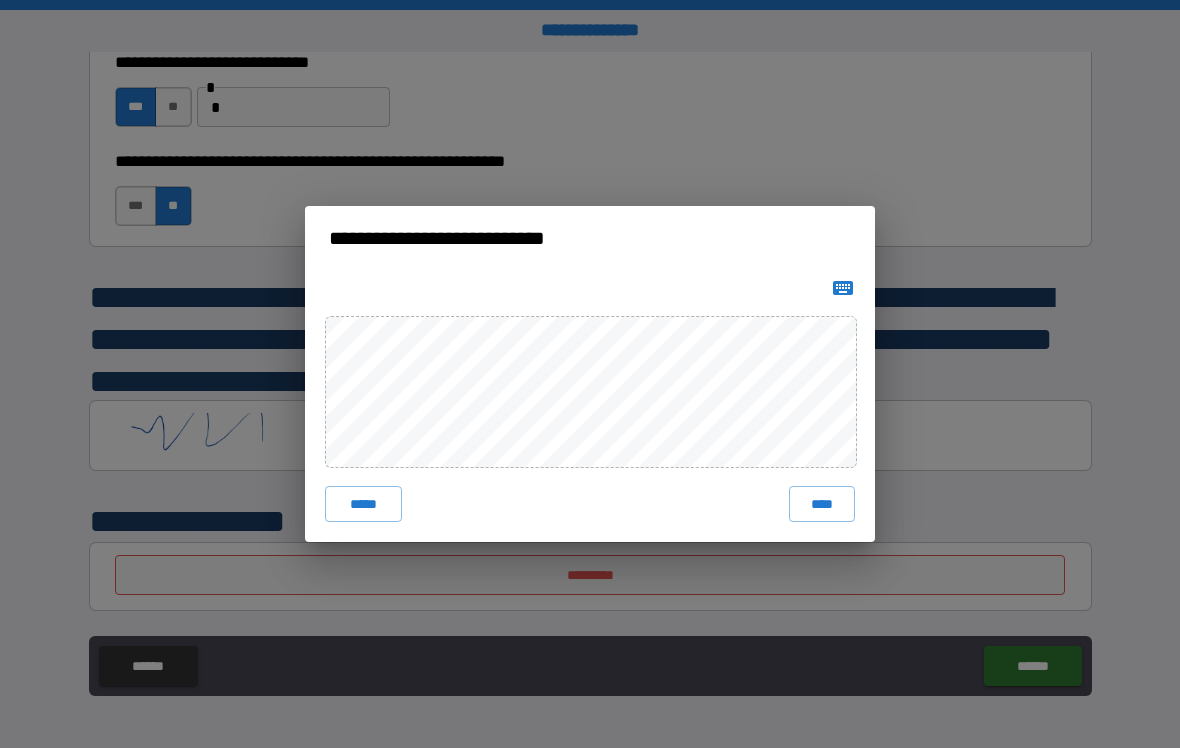 click on "****" at bounding box center [822, 504] 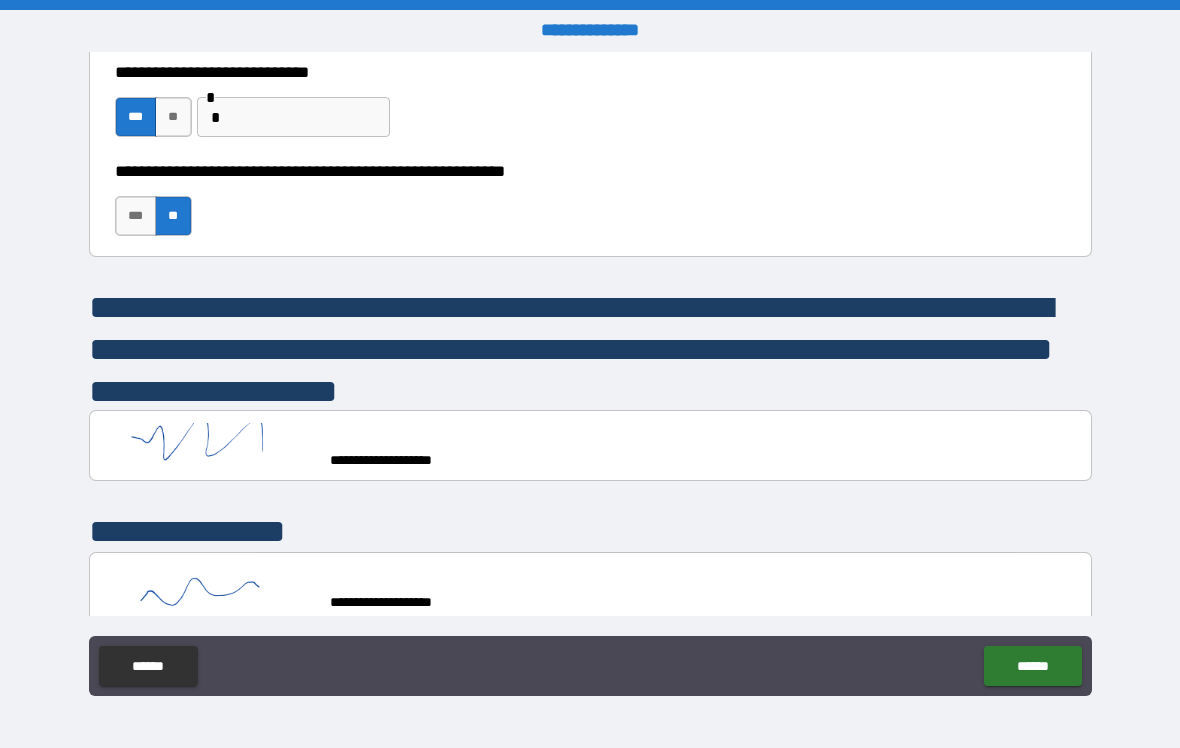 type on "*" 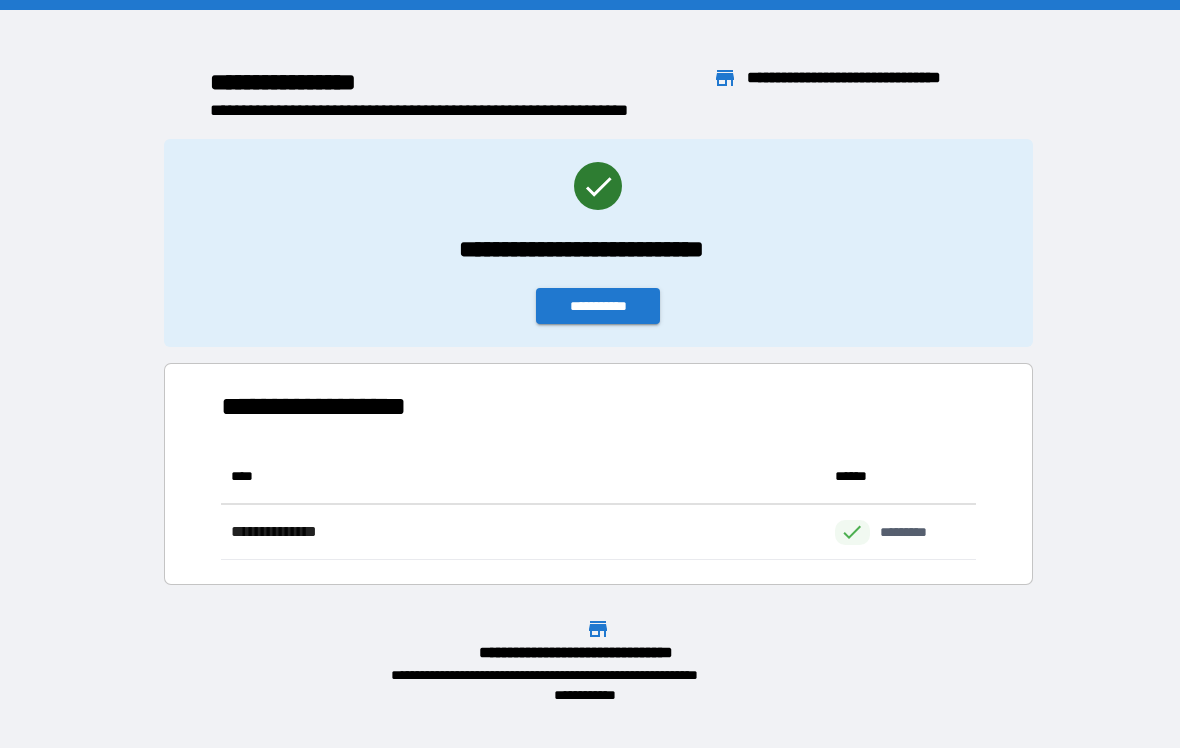 scroll, scrollTop: 1, scrollLeft: 1, axis: both 